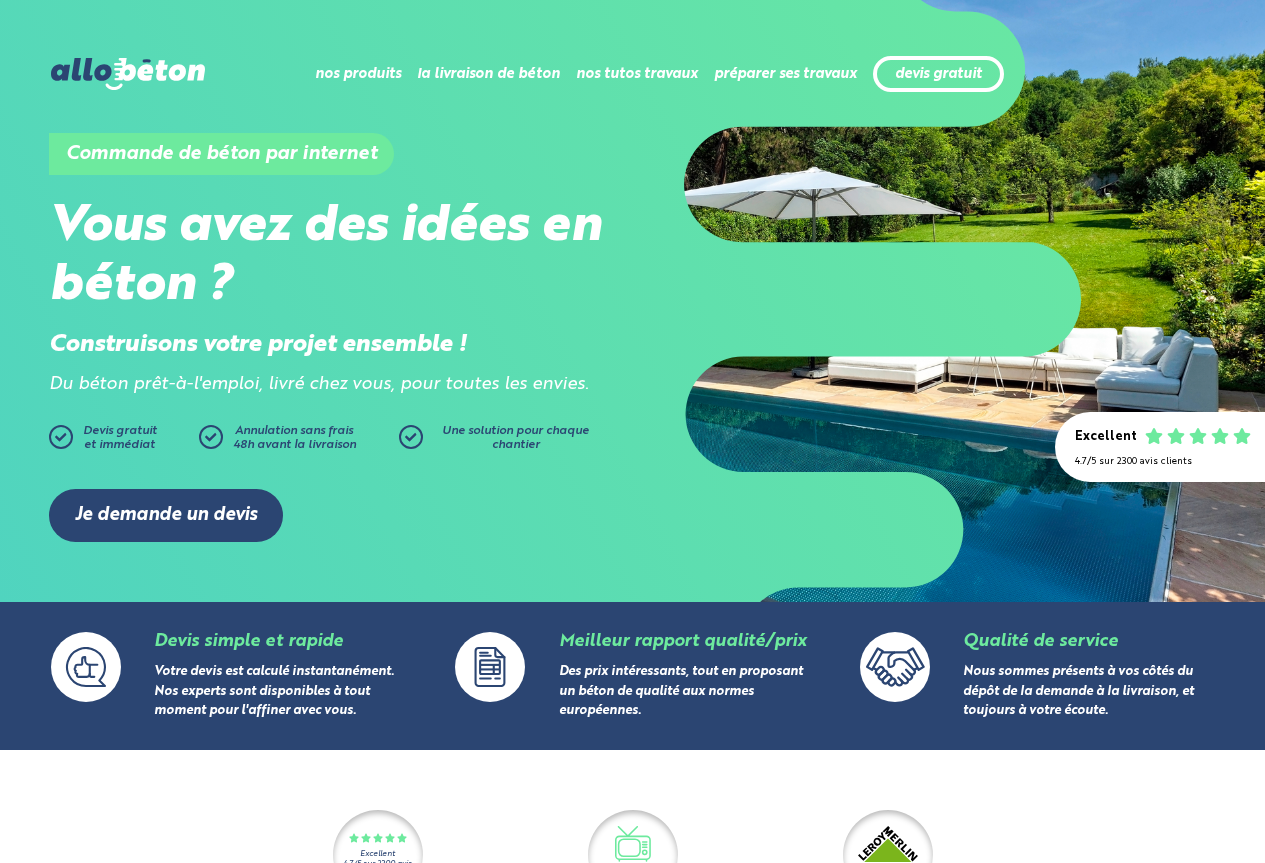 click on "Je demande un devis" at bounding box center (166, 515) 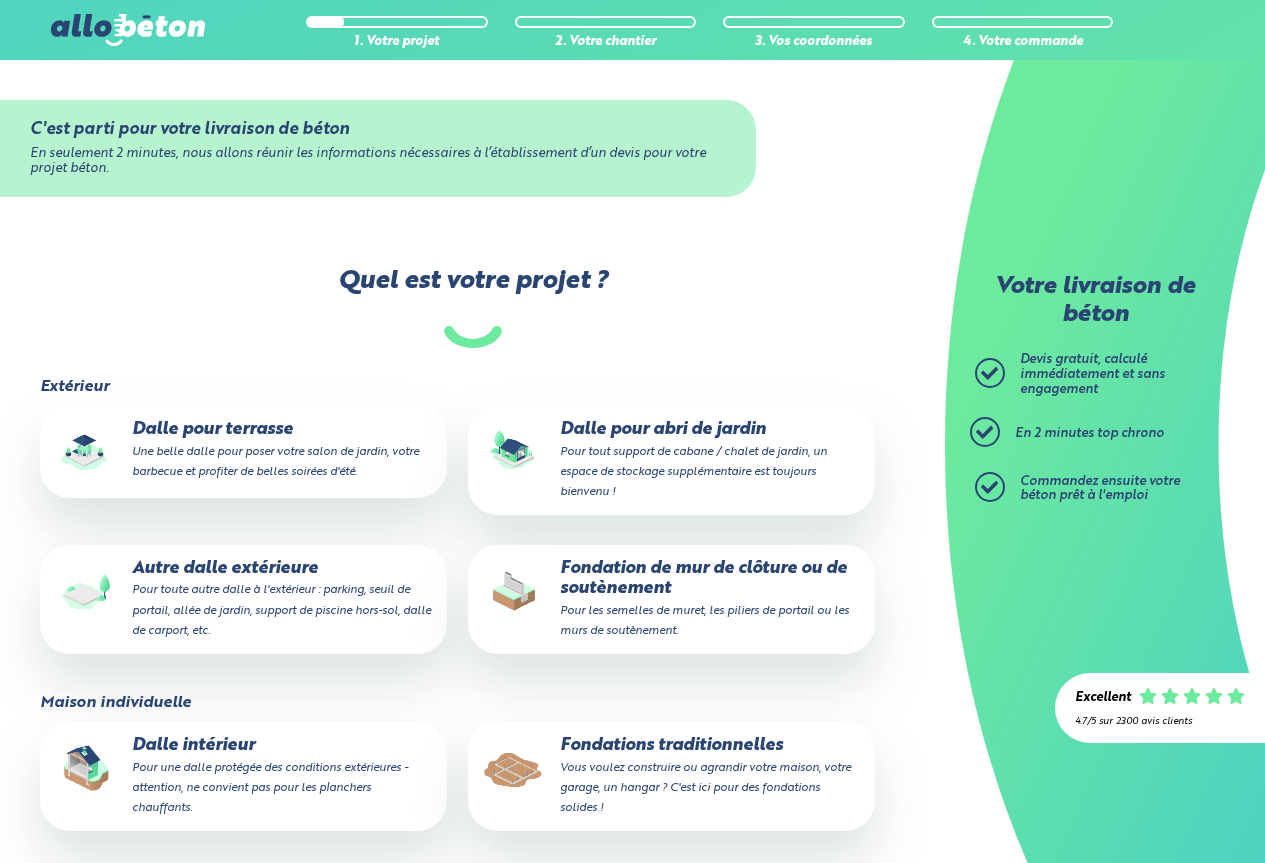 scroll, scrollTop: 0, scrollLeft: 0, axis: both 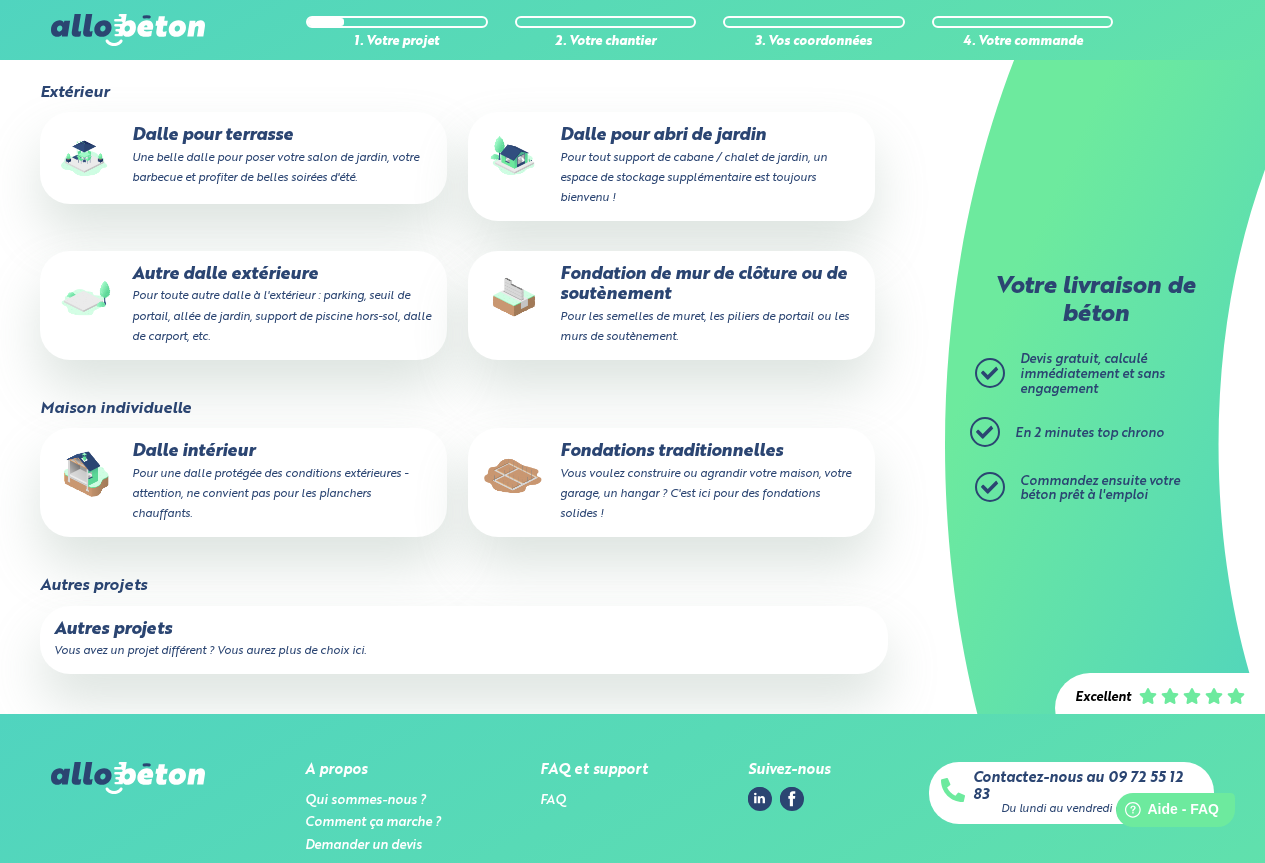 click on "Pour une dalle protégée des conditions extérieures - attention, ne convient pas pour les planchers chauffants." at bounding box center [270, 494] 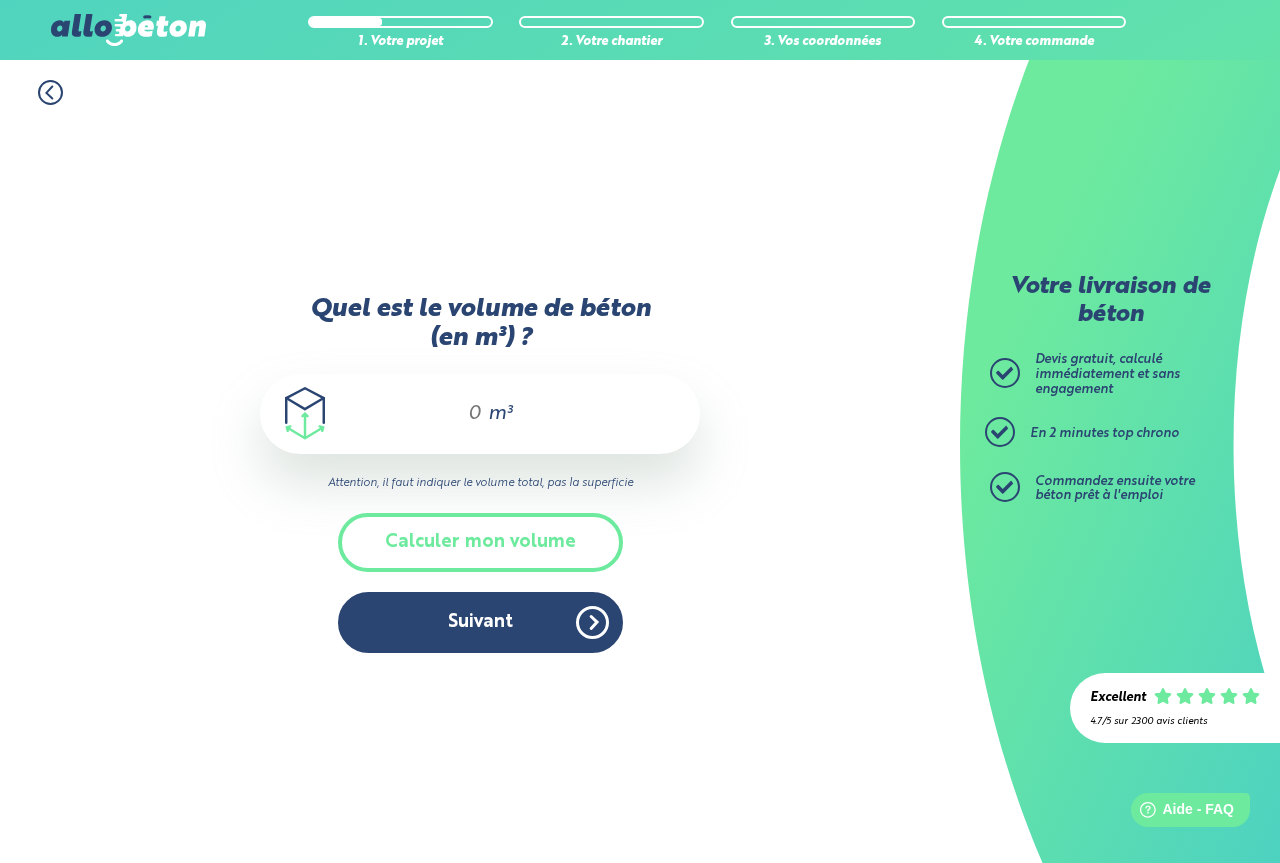 click on "Quel est le volume de béton (en m³) ?" at bounding box center (466, 414) 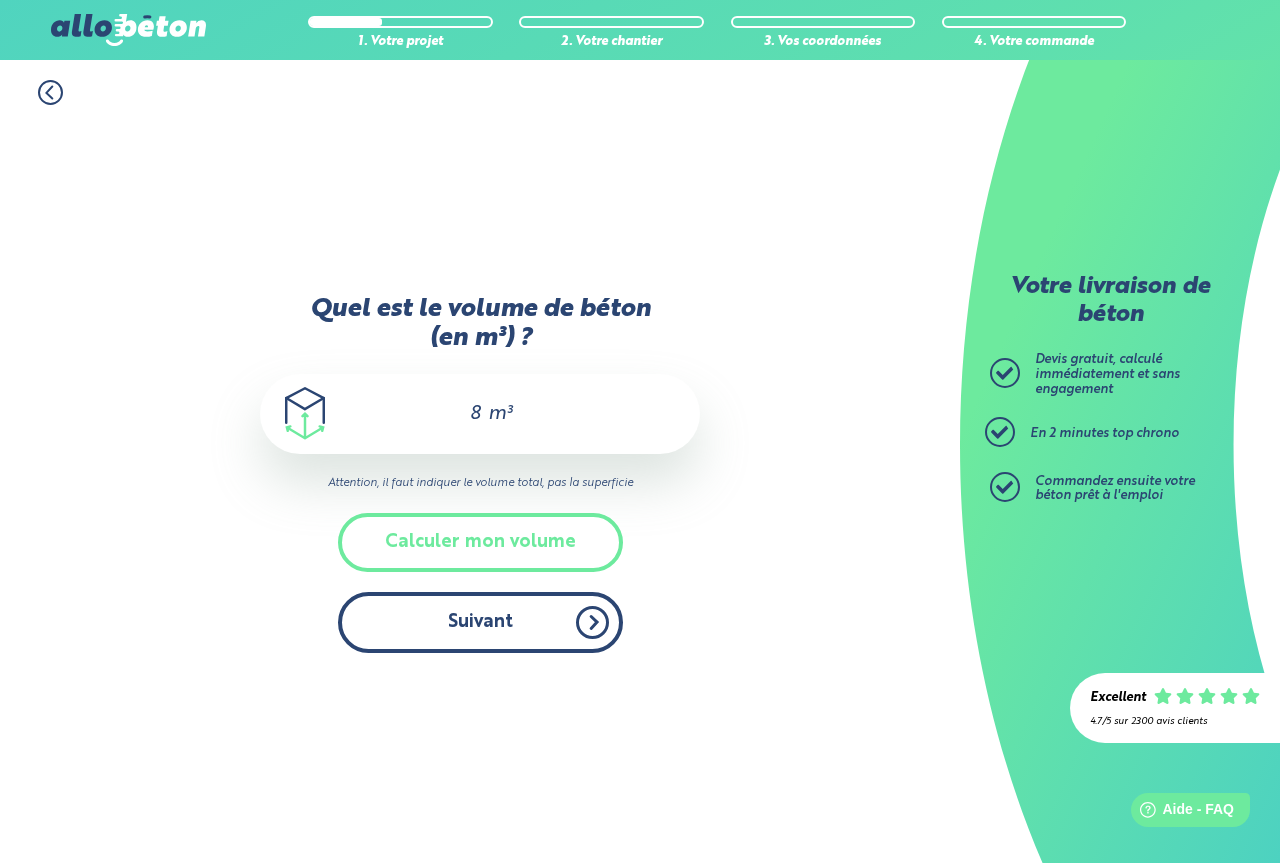 type on "8" 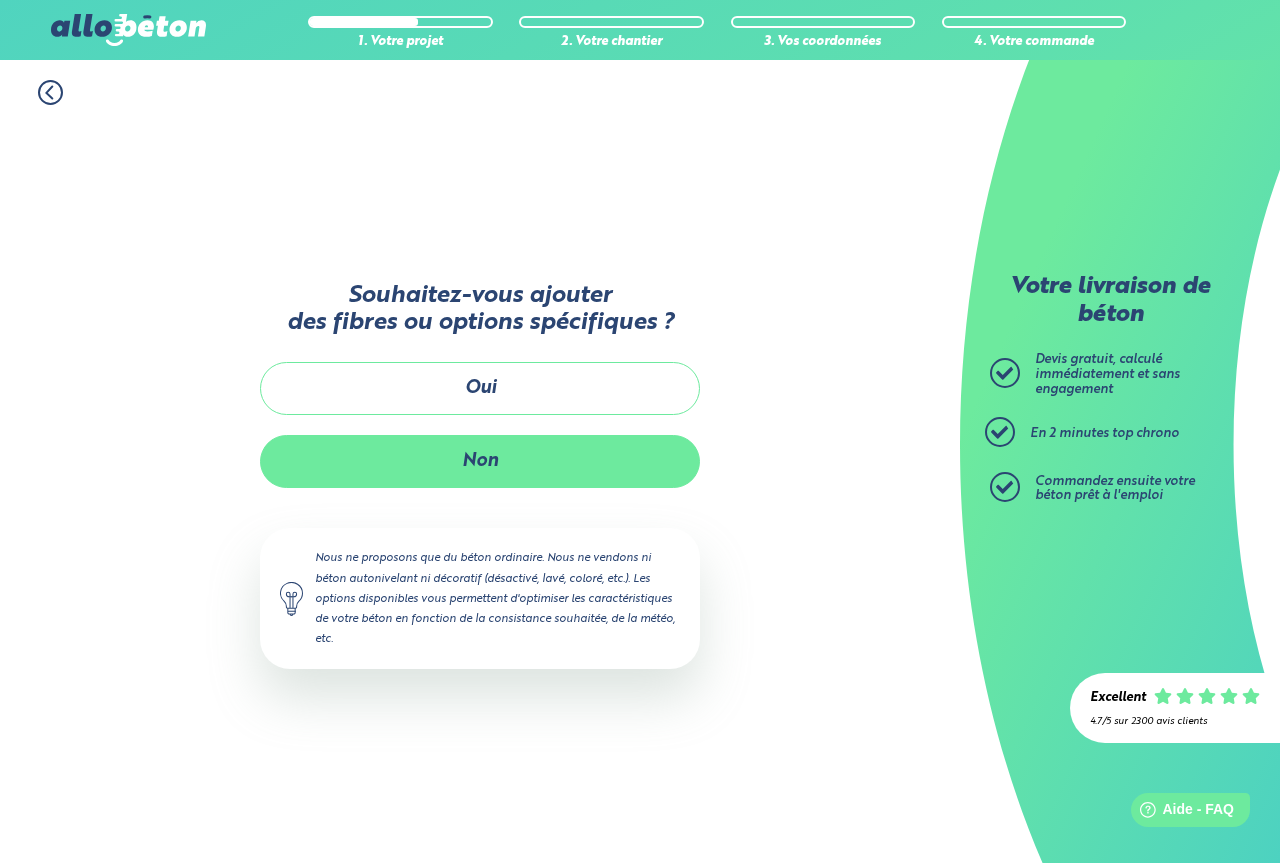 click on "Non" at bounding box center [480, 461] 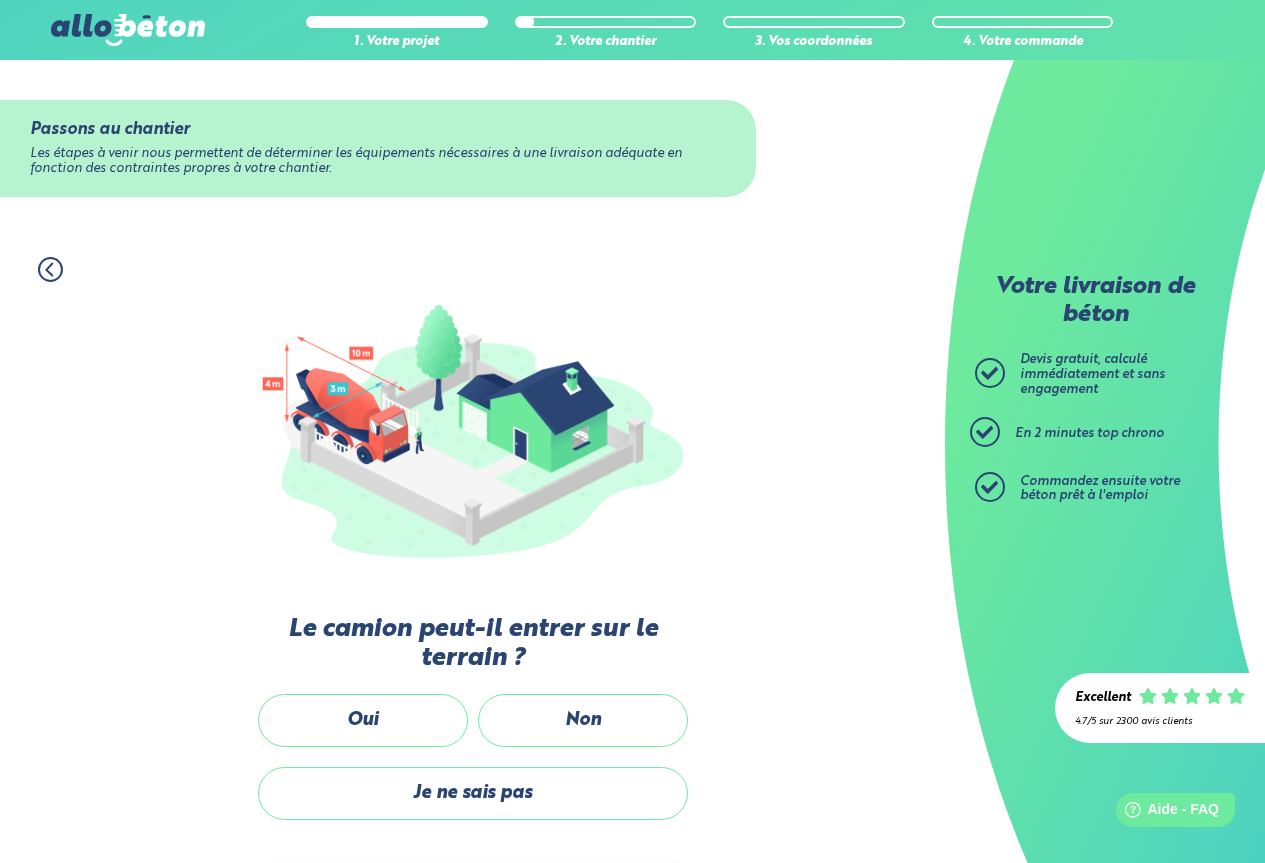 scroll, scrollTop: 100, scrollLeft: 0, axis: vertical 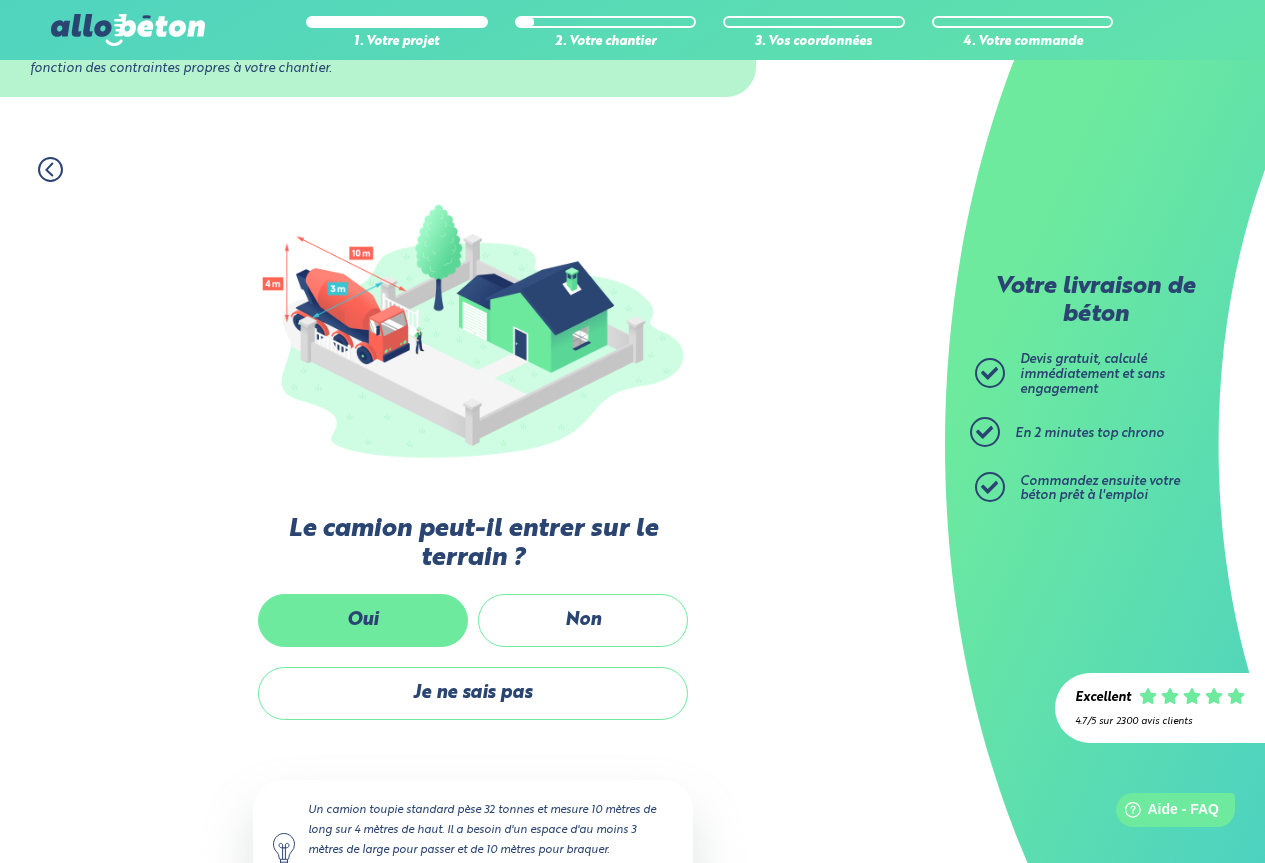 click on "Oui" at bounding box center [363, 620] 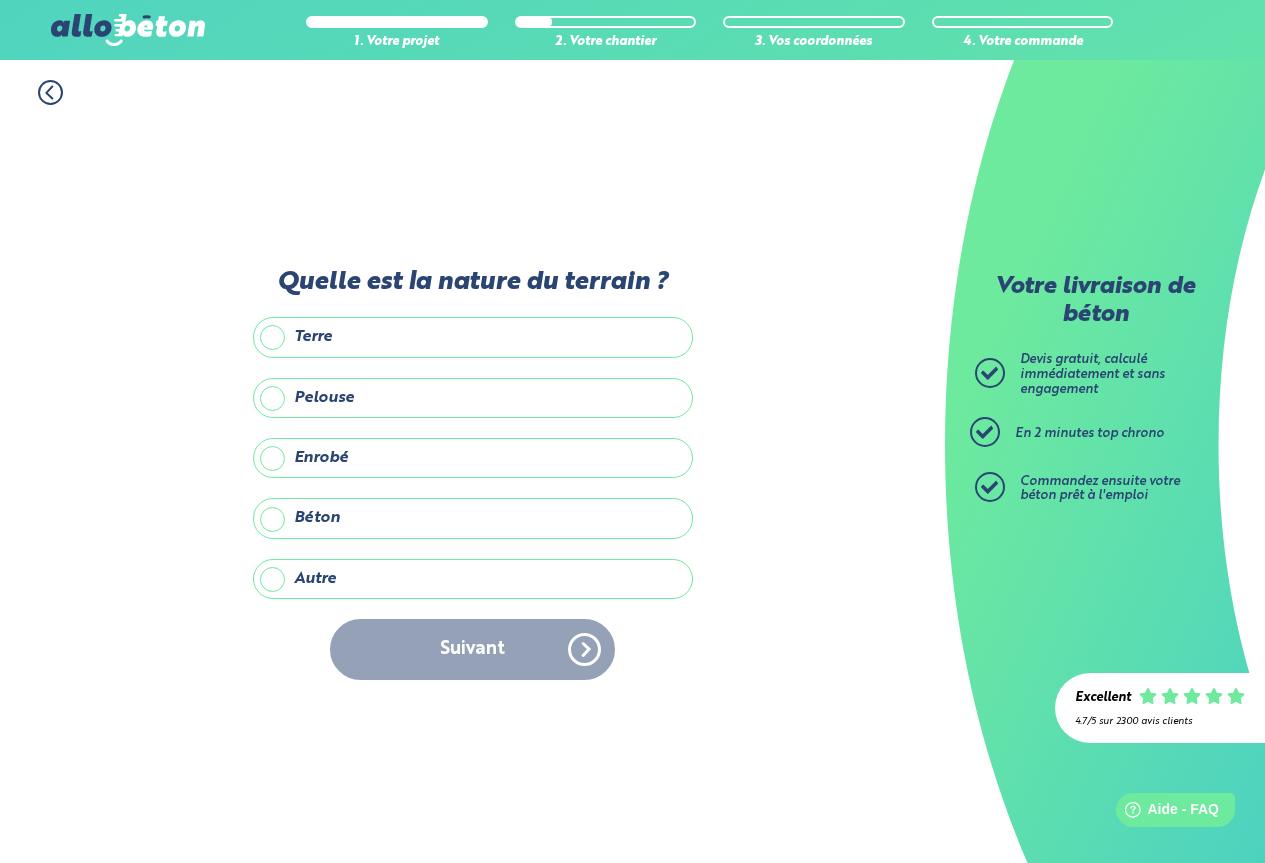 scroll, scrollTop: 0, scrollLeft: 0, axis: both 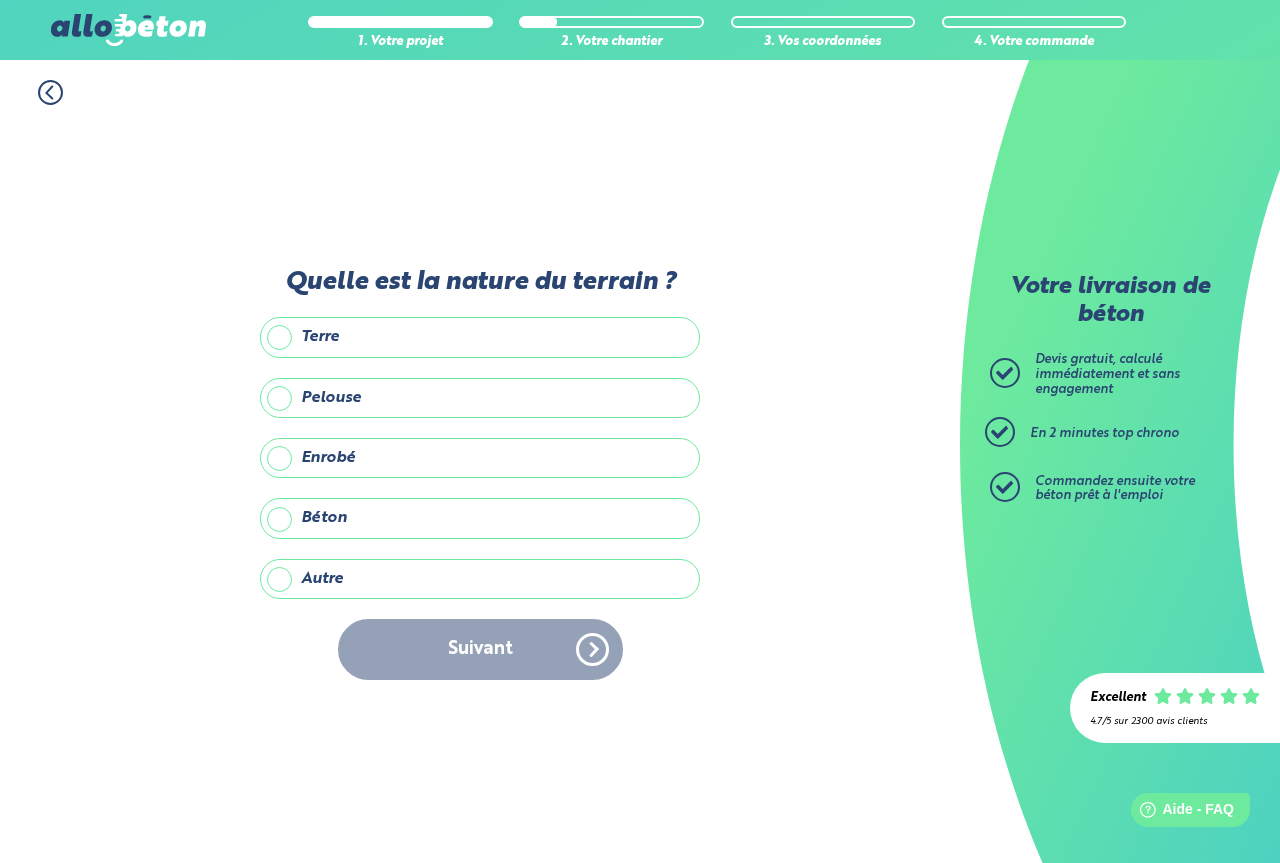 click on "Terre" at bounding box center [480, 337] 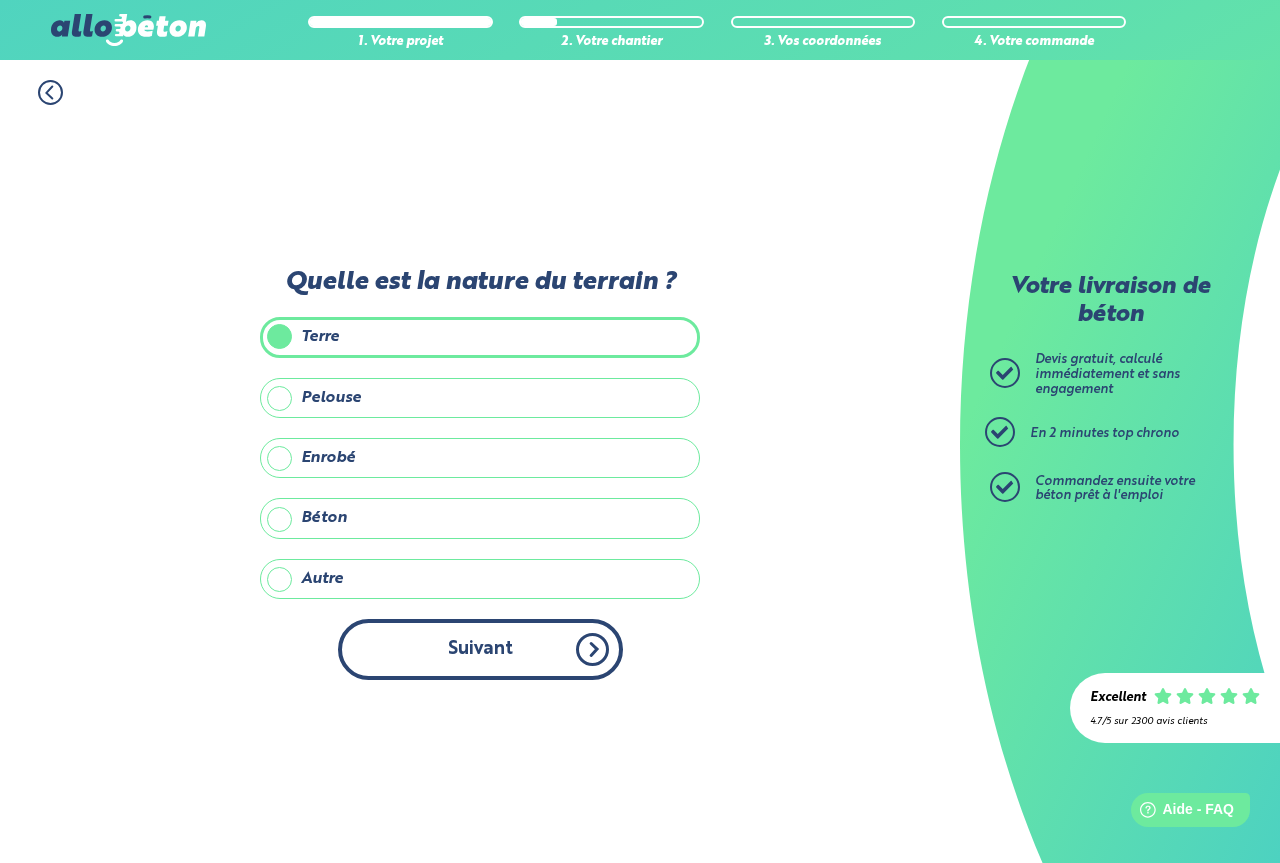 click on "Suivant" at bounding box center (480, 649) 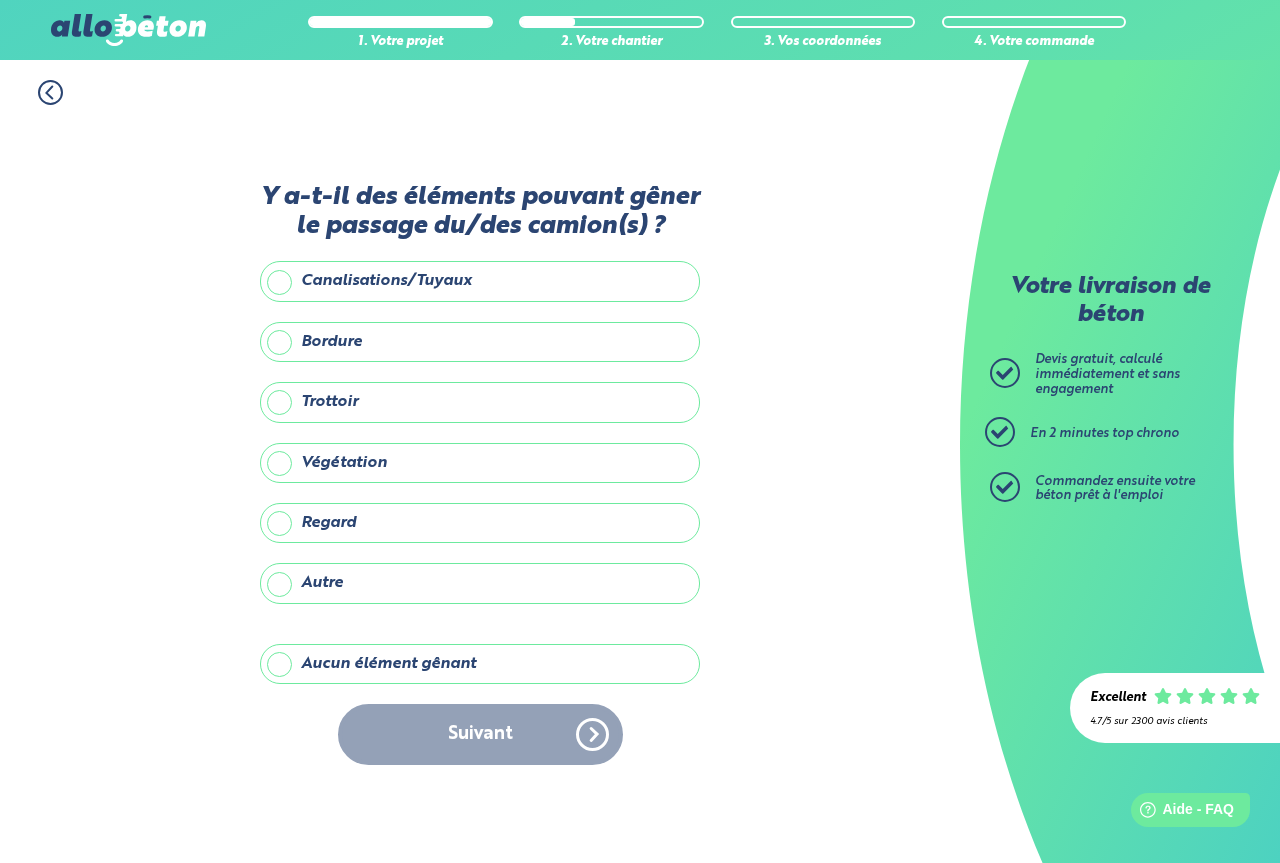 click on "Aucun élément gênant" at bounding box center [480, 664] 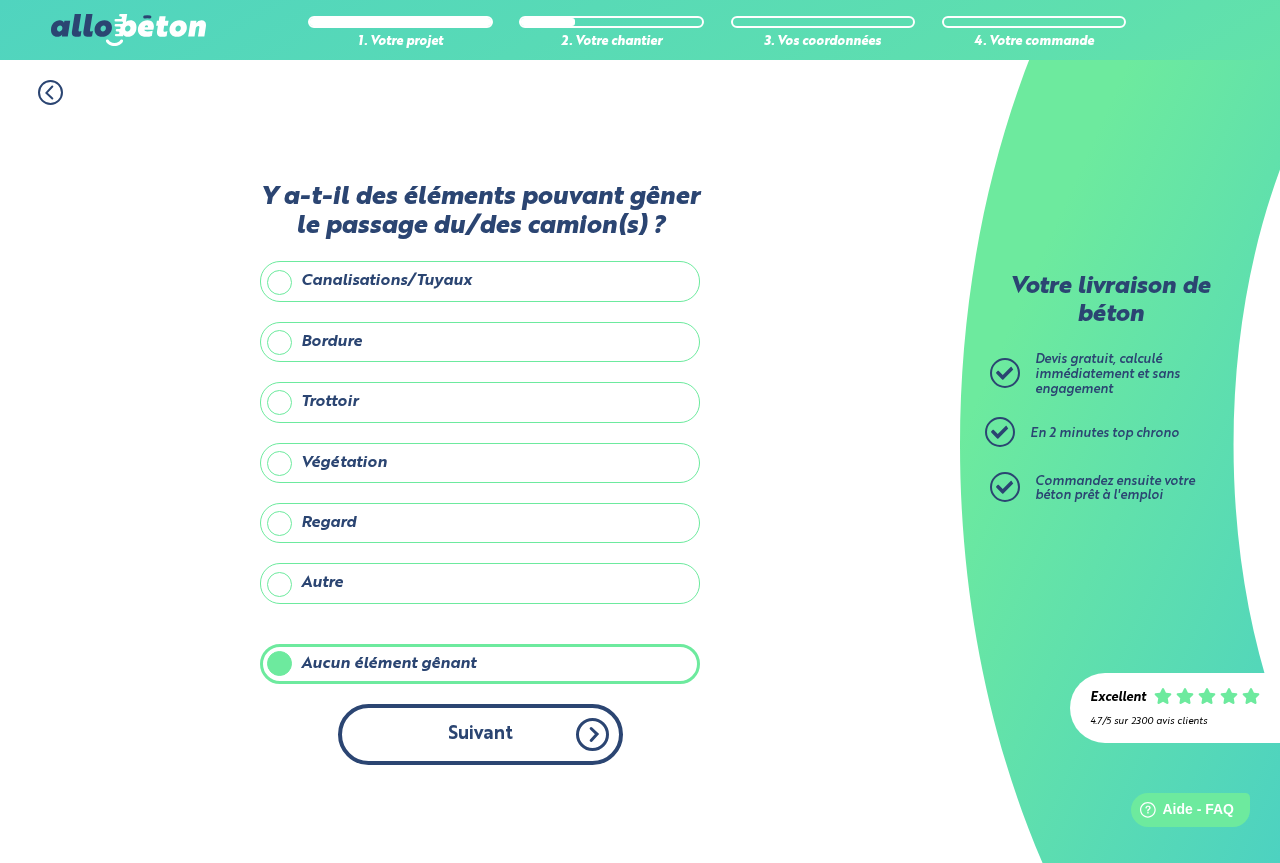 click on "Suivant" at bounding box center (480, 734) 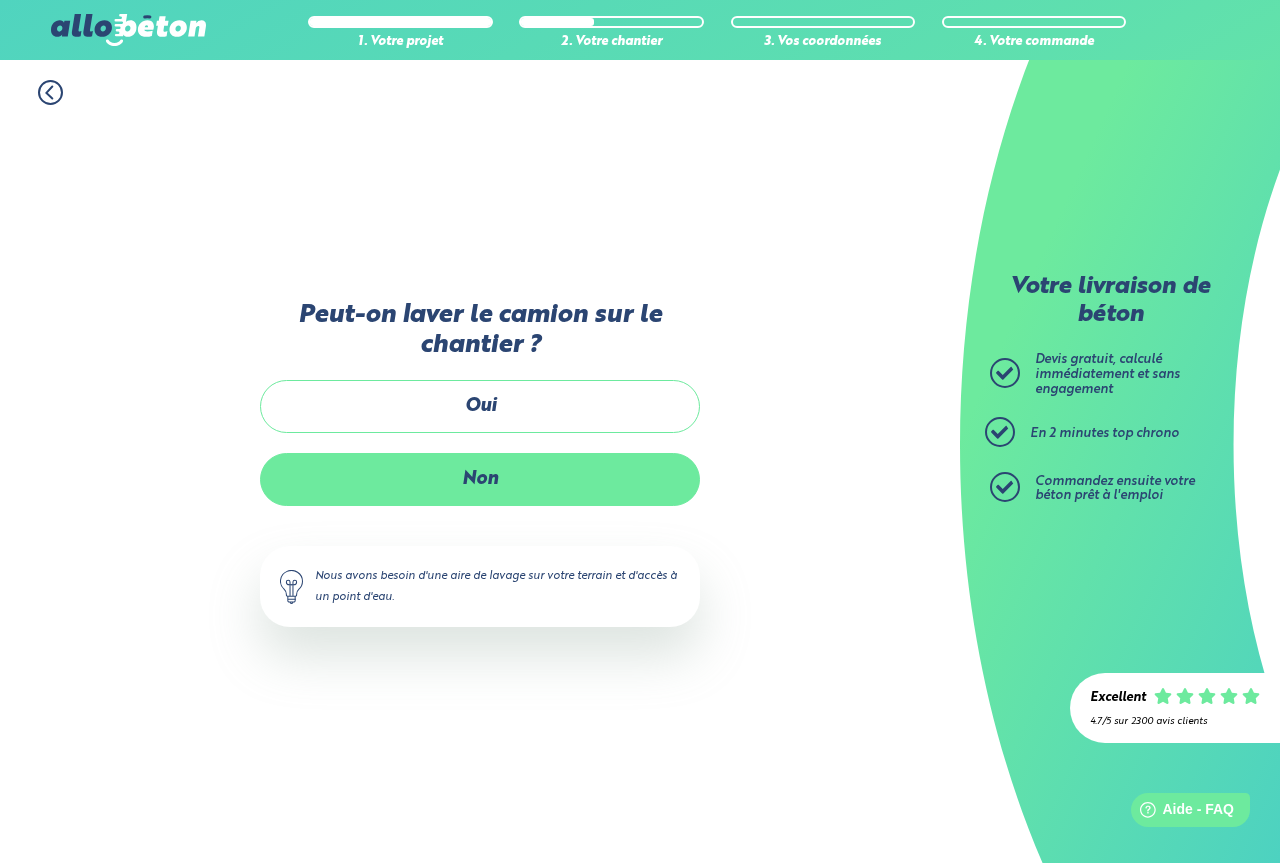 click on "Non" at bounding box center [480, 479] 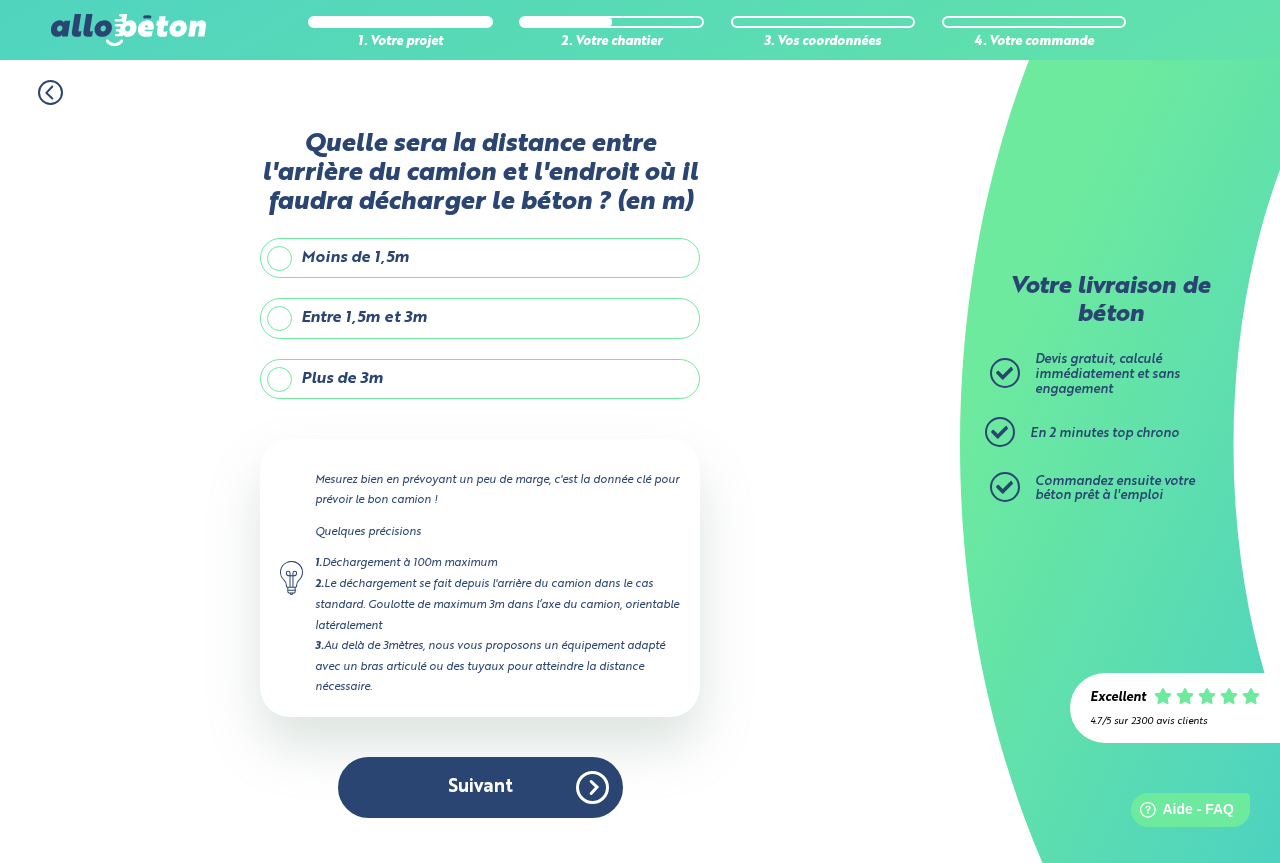 click on "Plus de 3m" at bounding box center [480, 379] 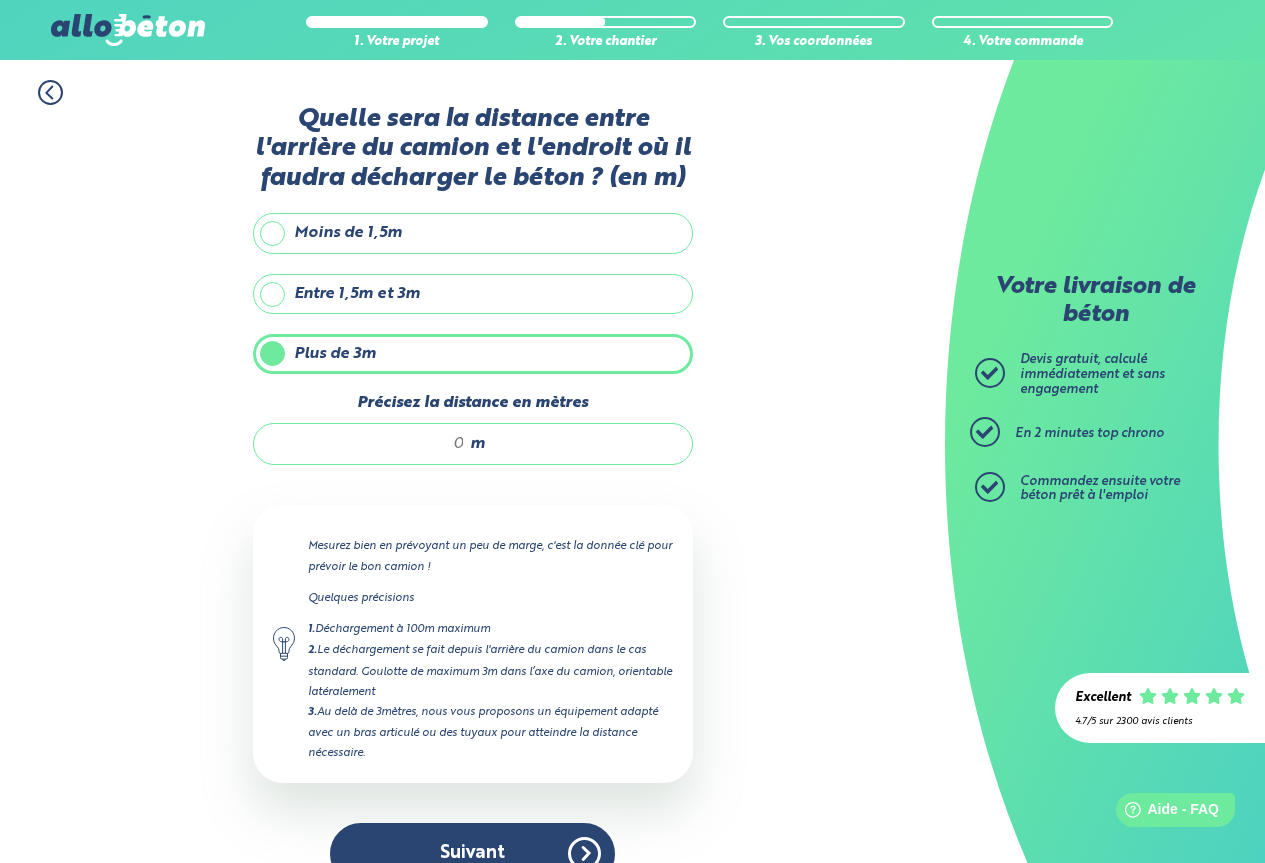 click on "m" at bounding box center [477, 444] 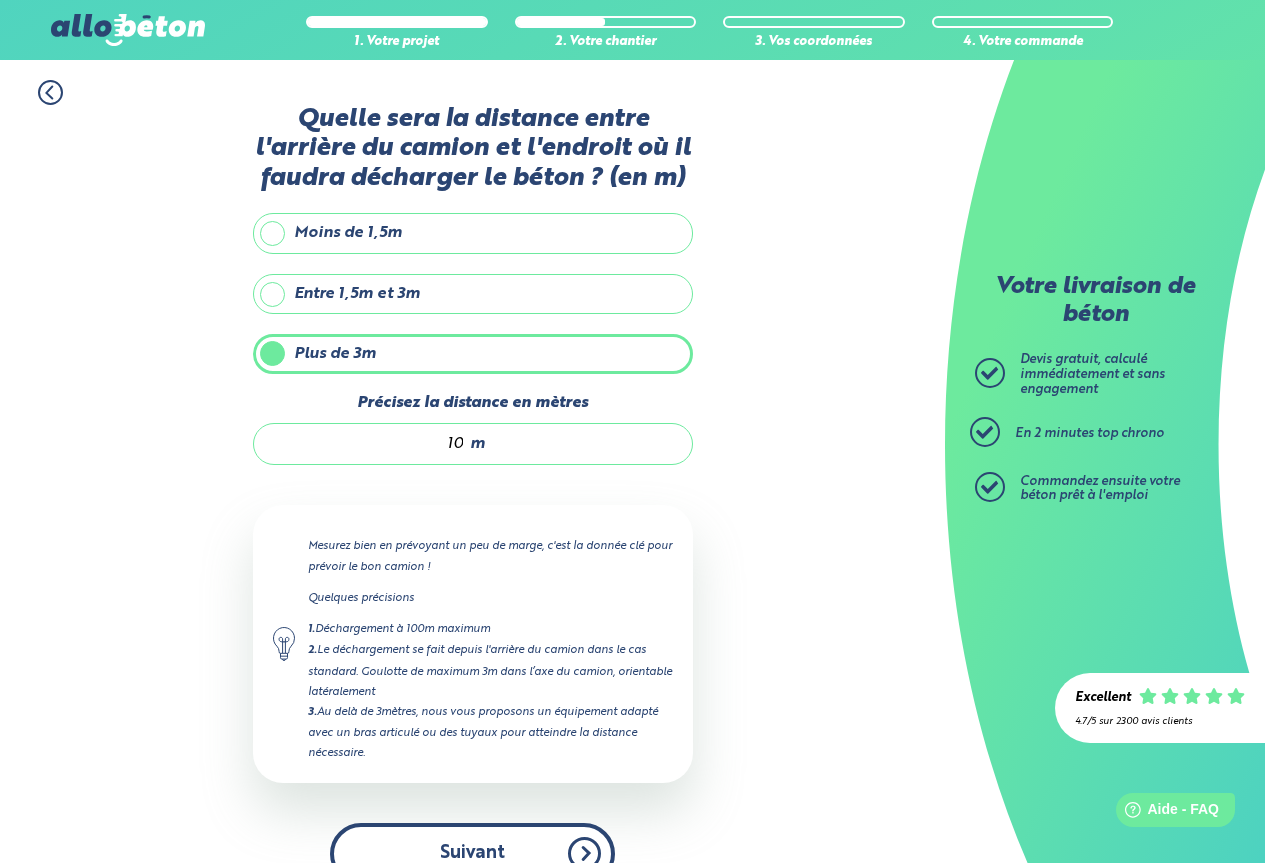 type on "10" 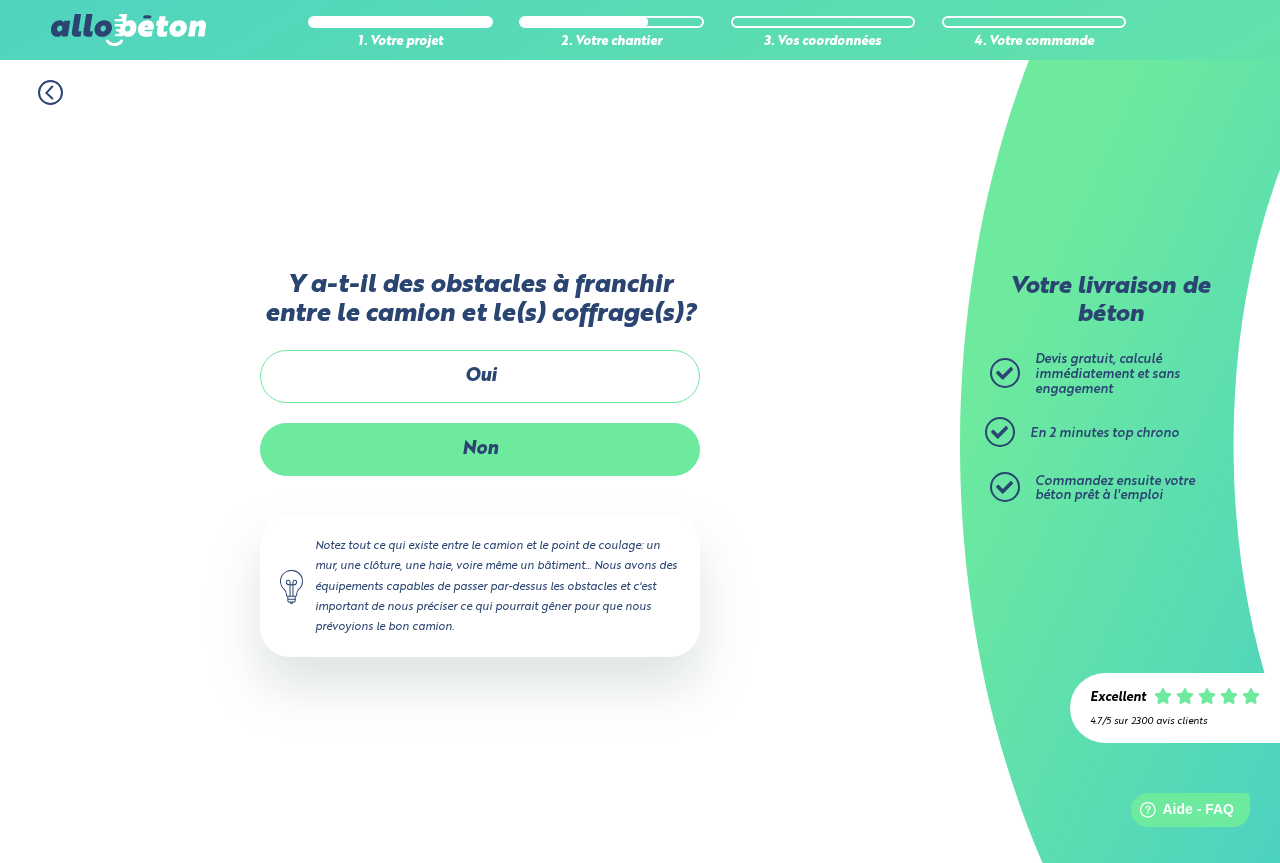 click on "Non" at bounding box center (480, 449) 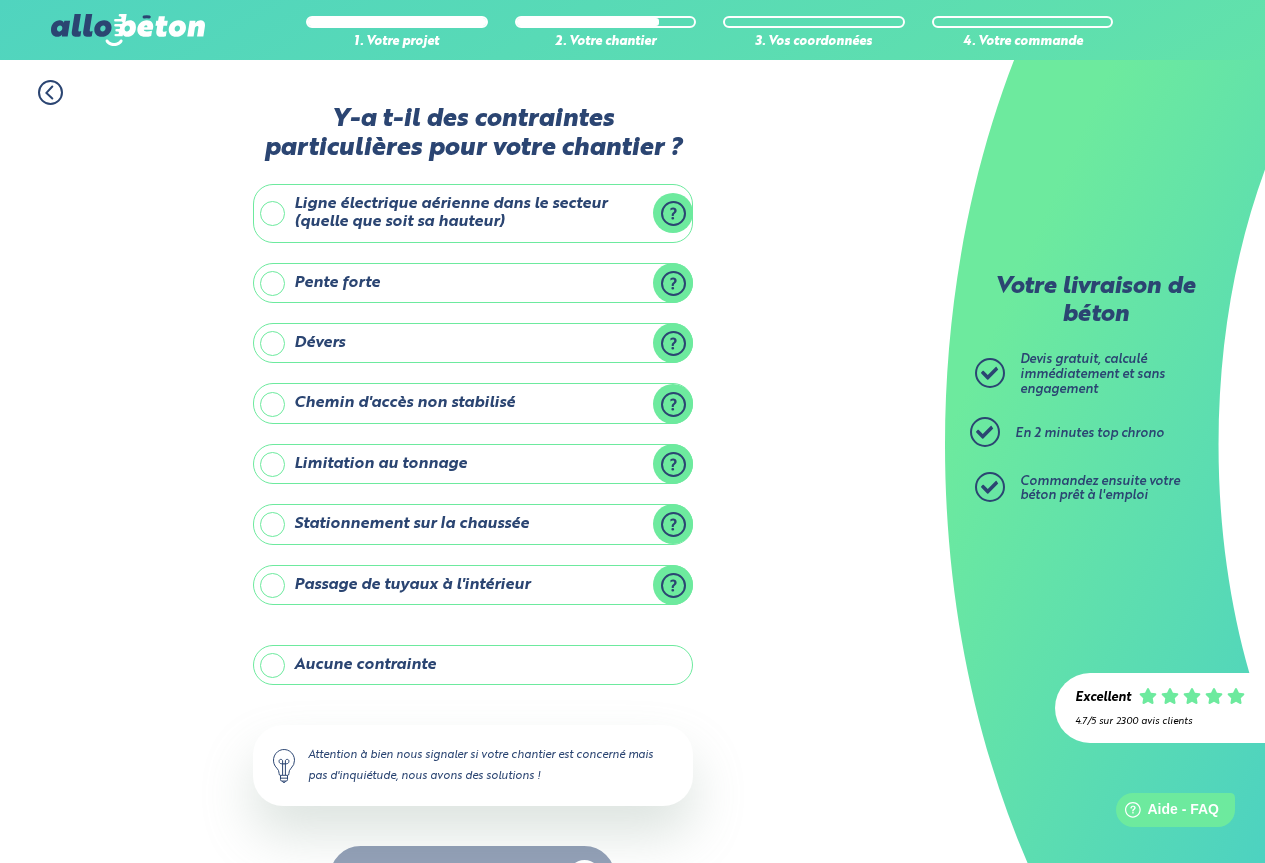 click on "Chemin d'accès non stabilisé" at bounding box center (473, 403) 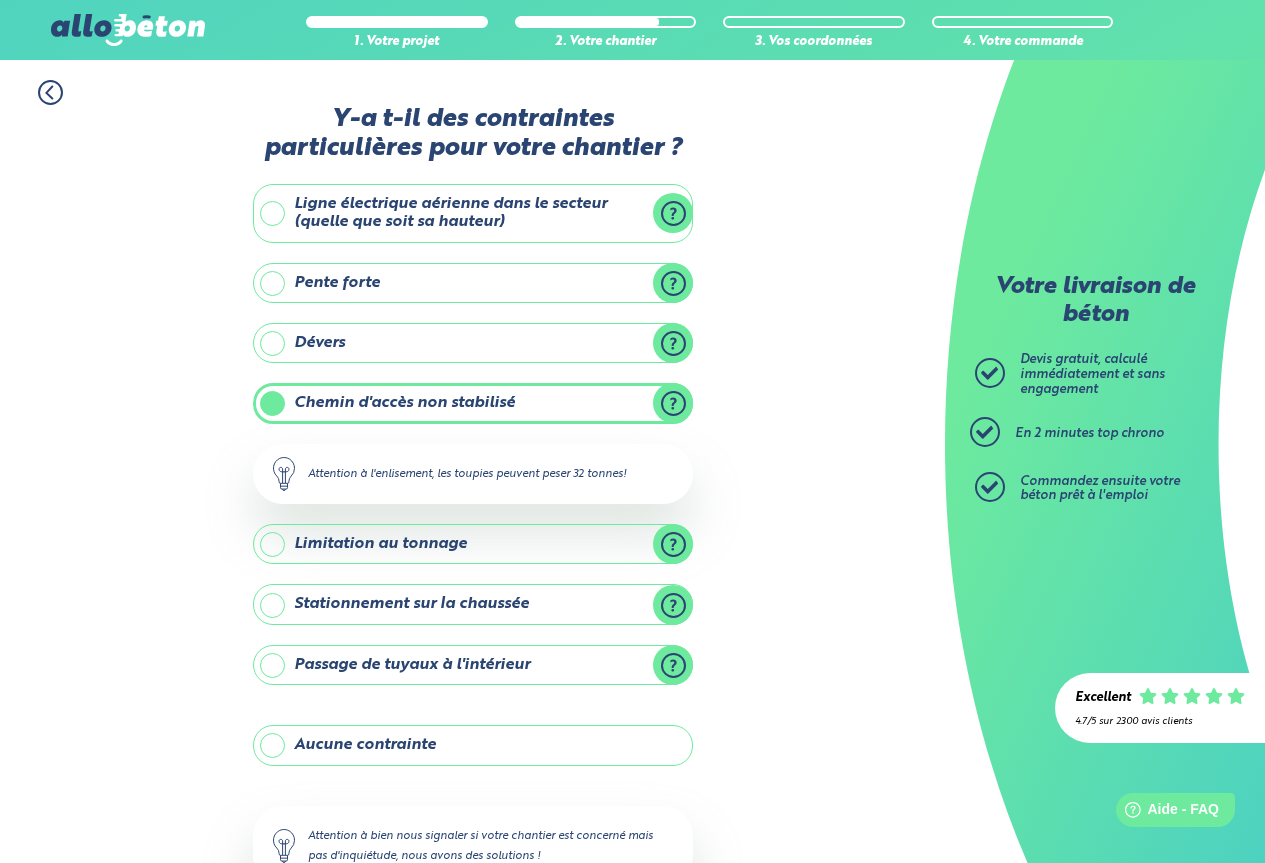 scroll, scrollTop: 100, scrollLeft: 0, axis: vertical 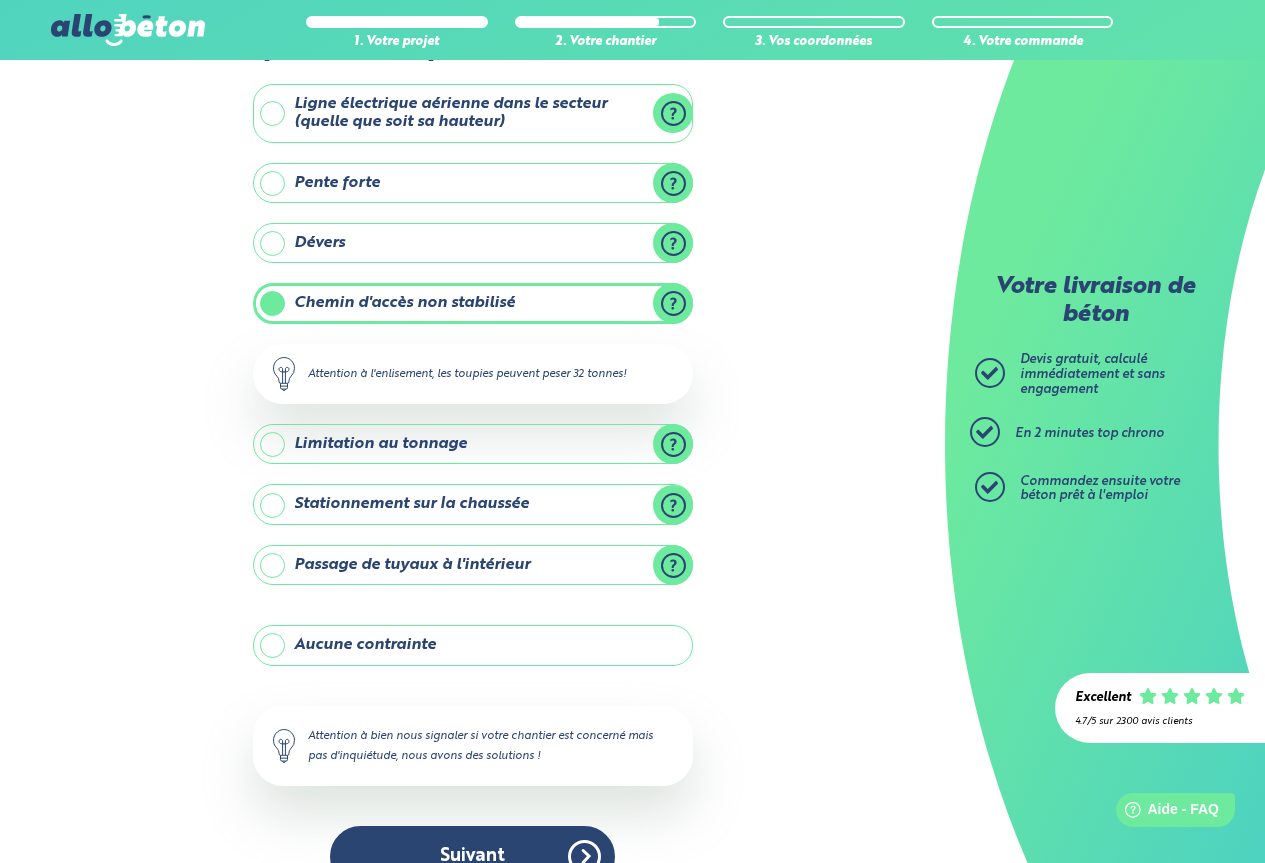 click on "Limitation au tonnage" at bounding box center [473, 444] 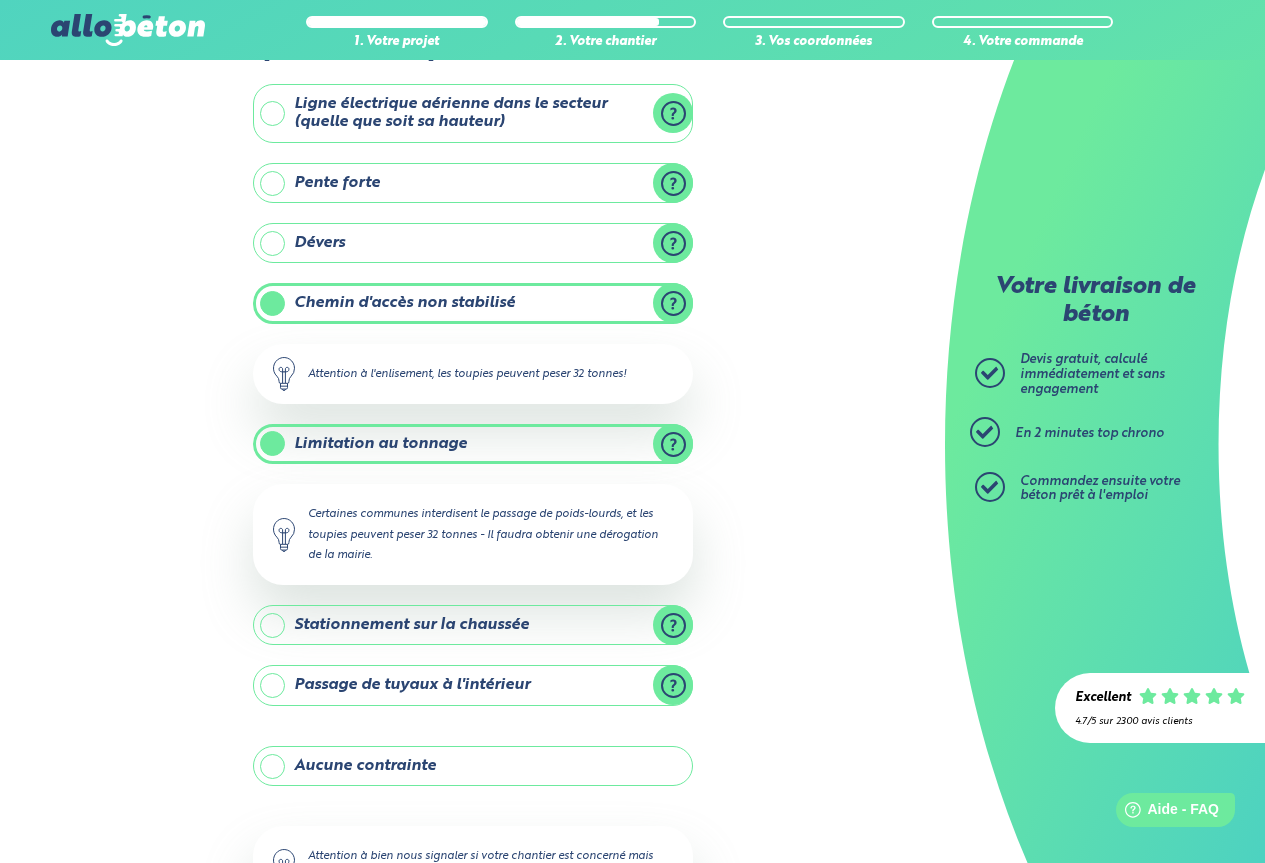 click on "Limitation au tonnage" at bounding box center (473, 444) 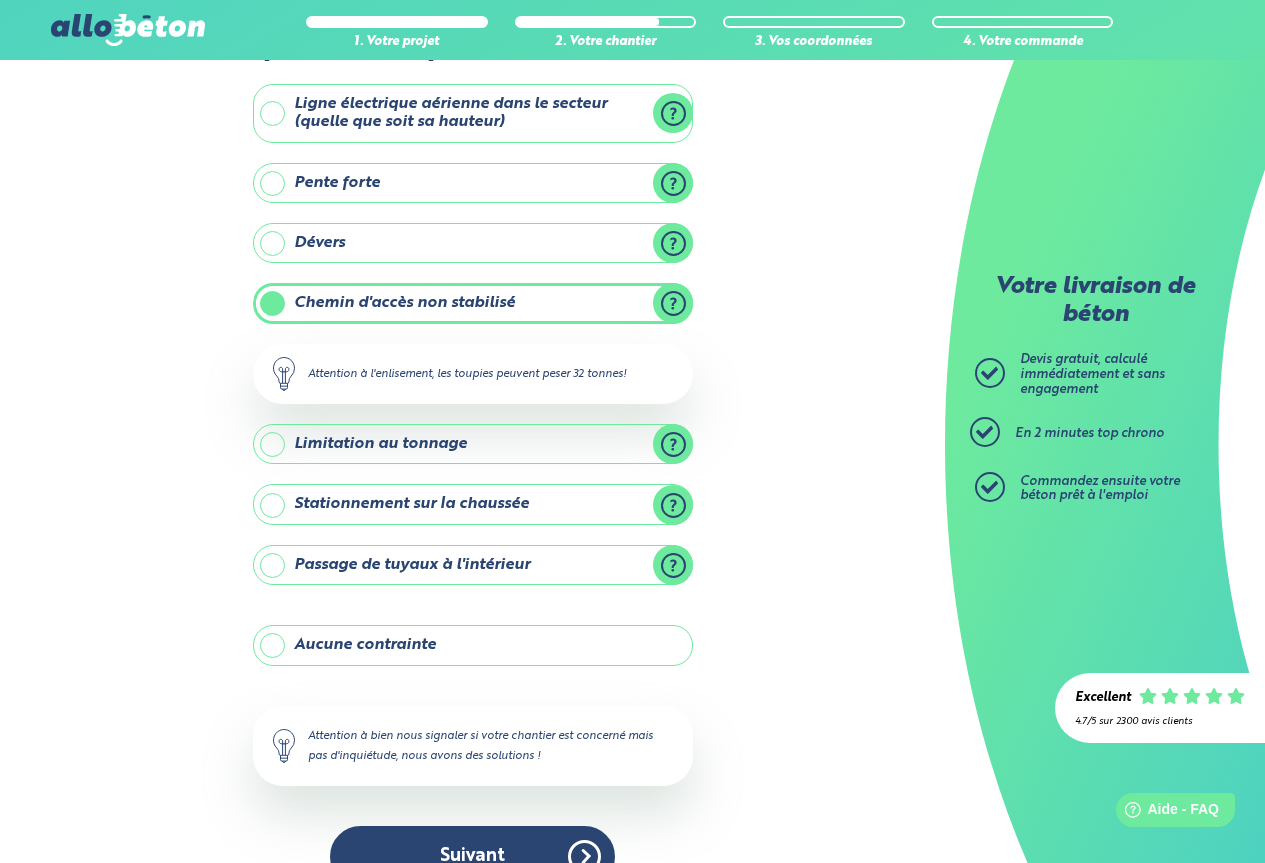scroll, scrollTop: 144, scrollLeft: 0, axis: vertical 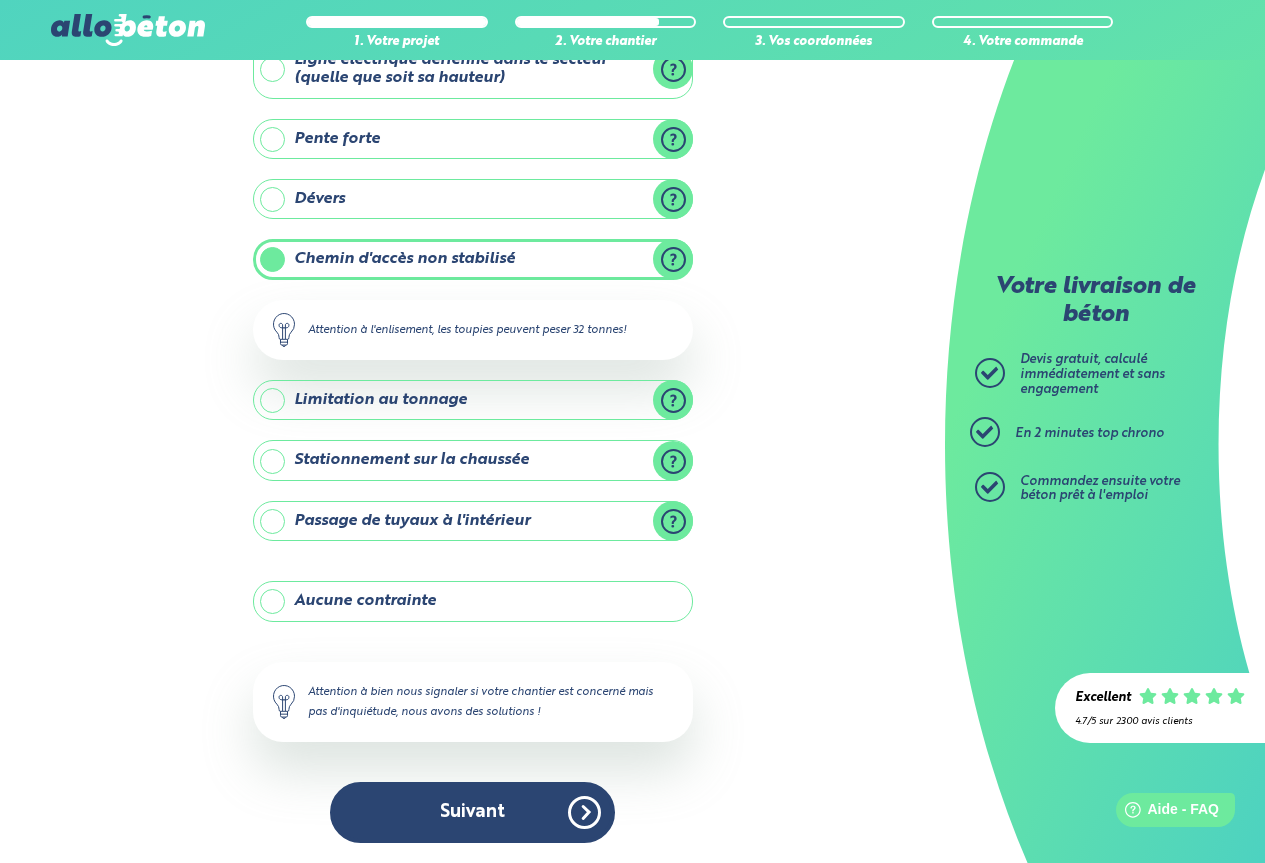click on "Aucune contrainte" at bounding box center [473, 601] 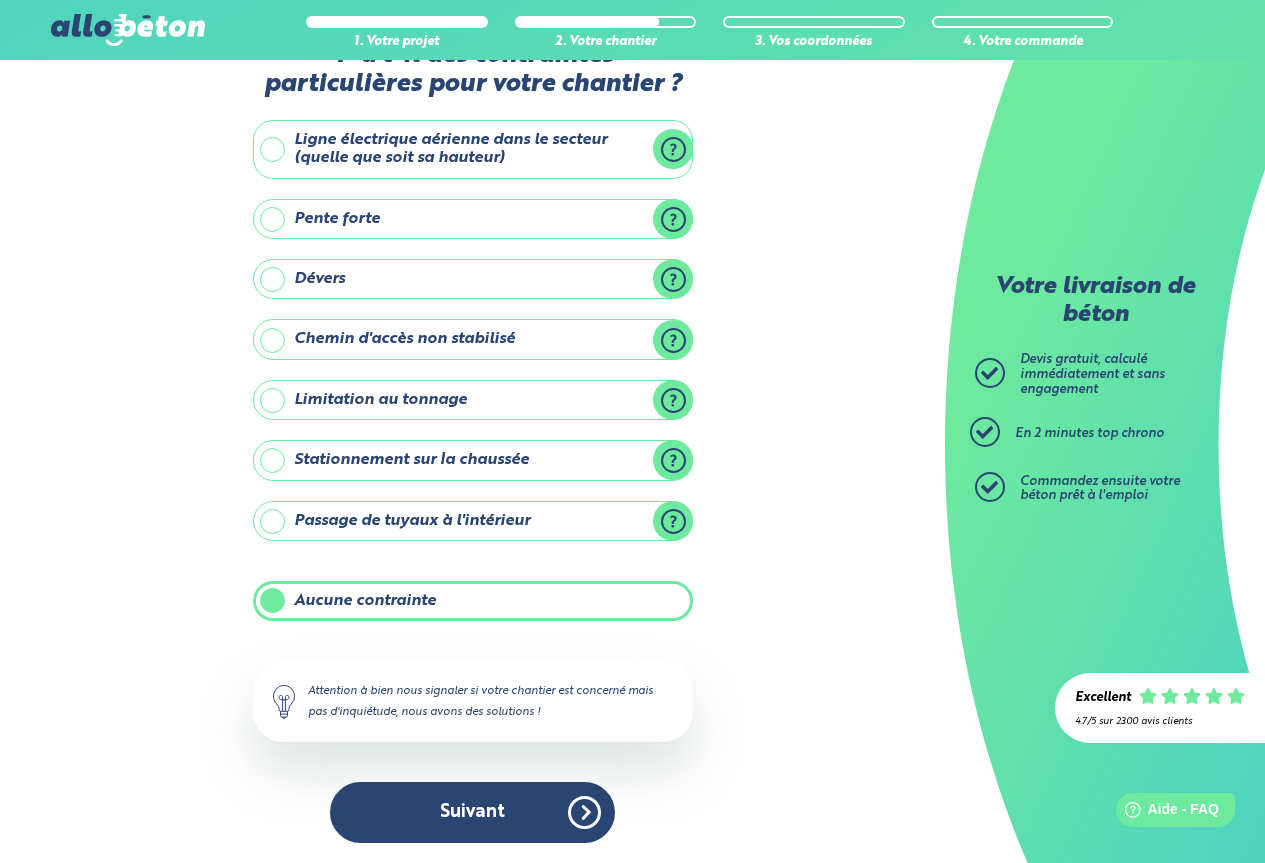 scroll, scrollTop: 64, scrollLeft: 0, axis: vertical 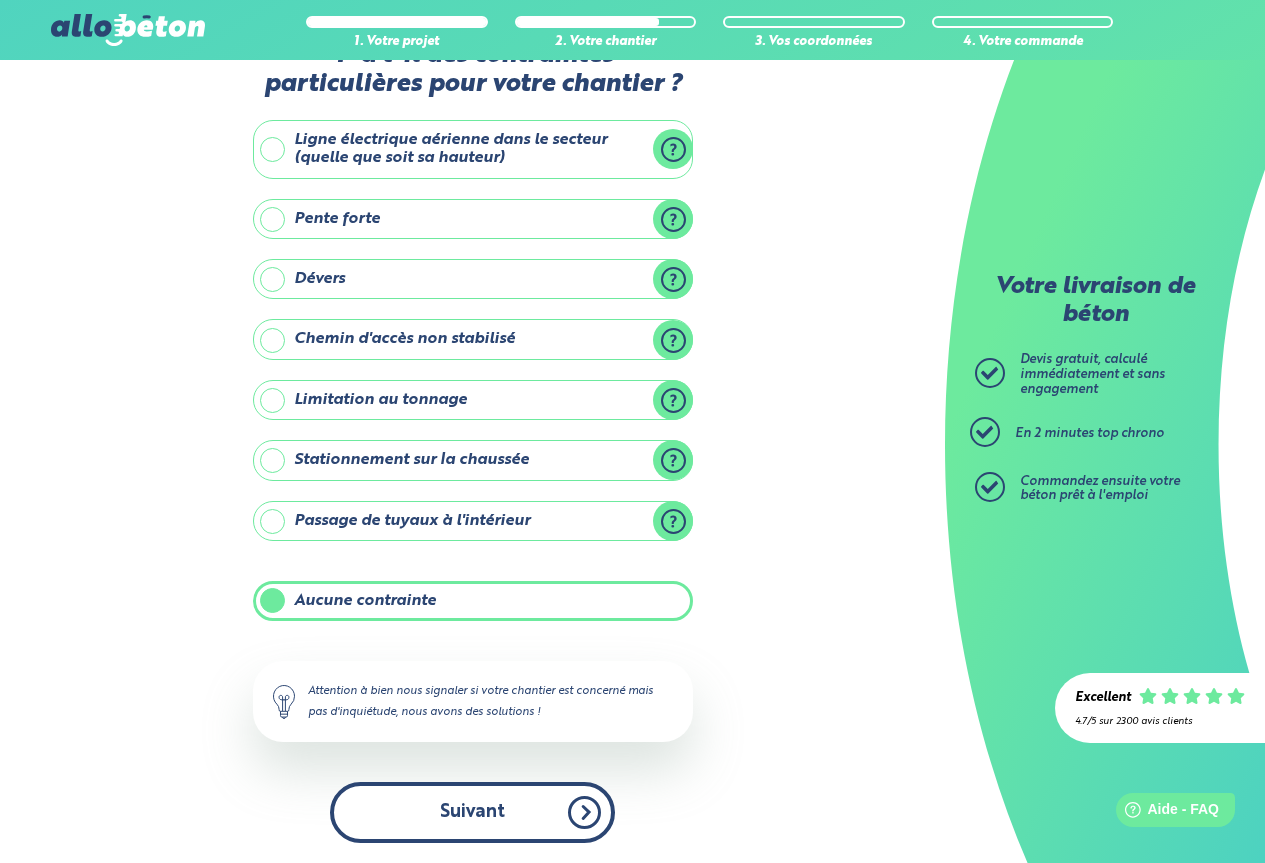 click on "Suivant" at bounding box center (472, 812) 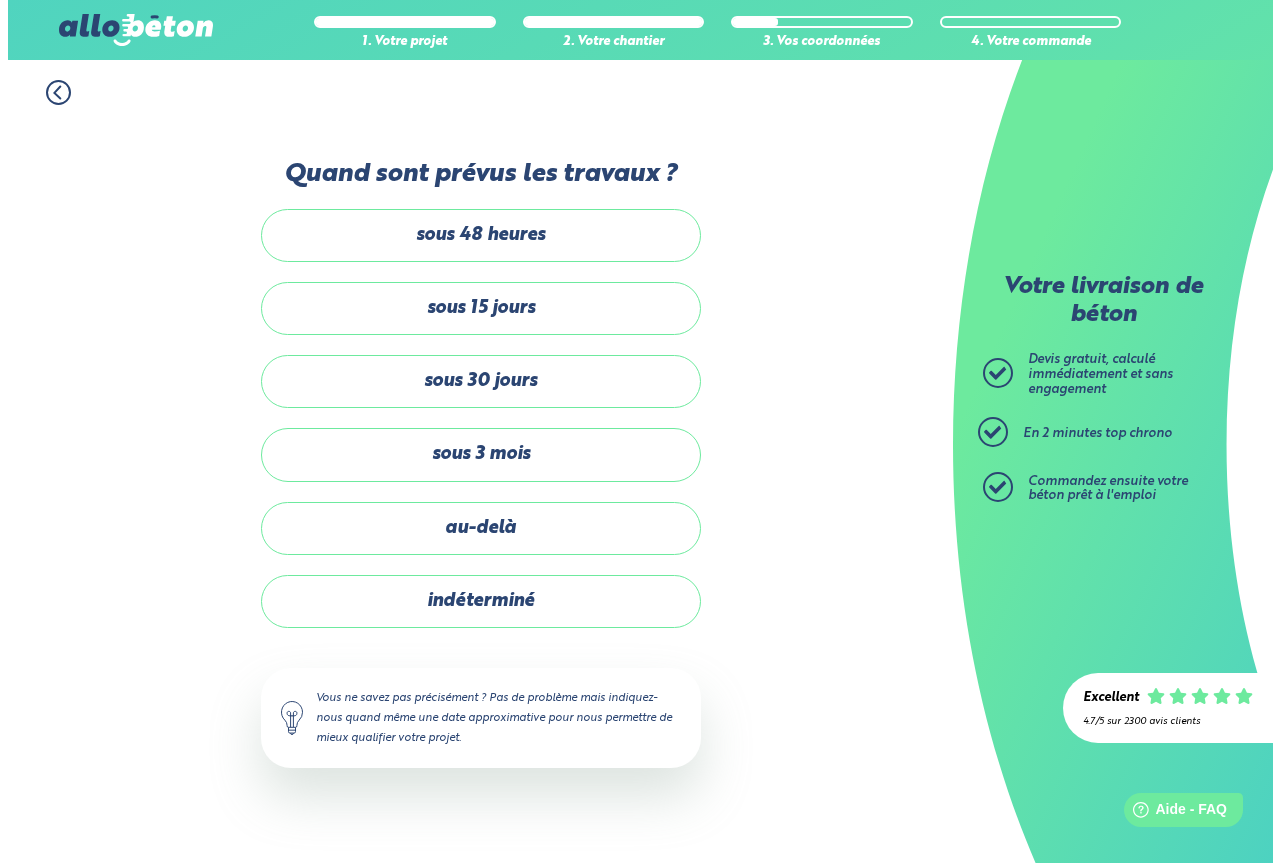 scroll, scrollTop: 0, scrollLeft: 0, axis: both 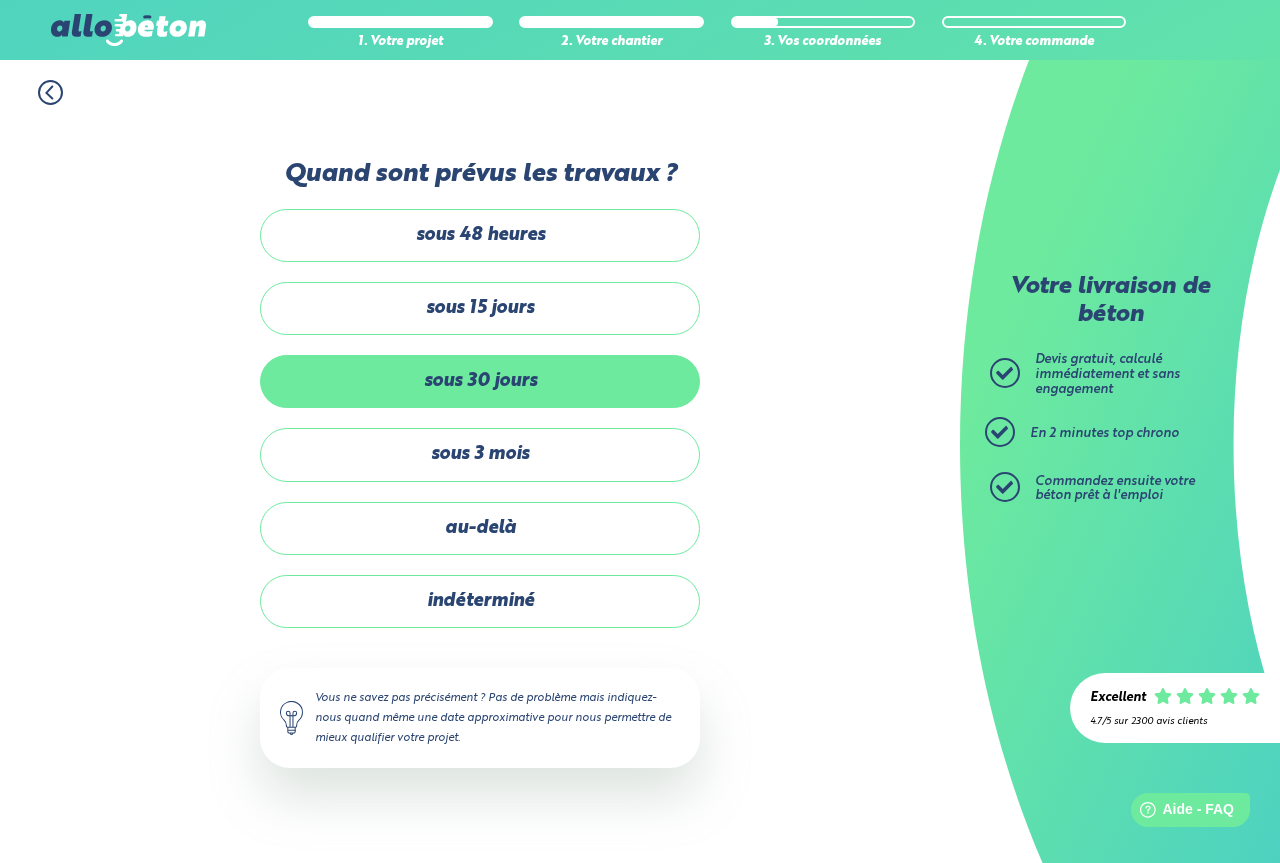 click on "sous 30 jours" at bounding box center [480, 381] 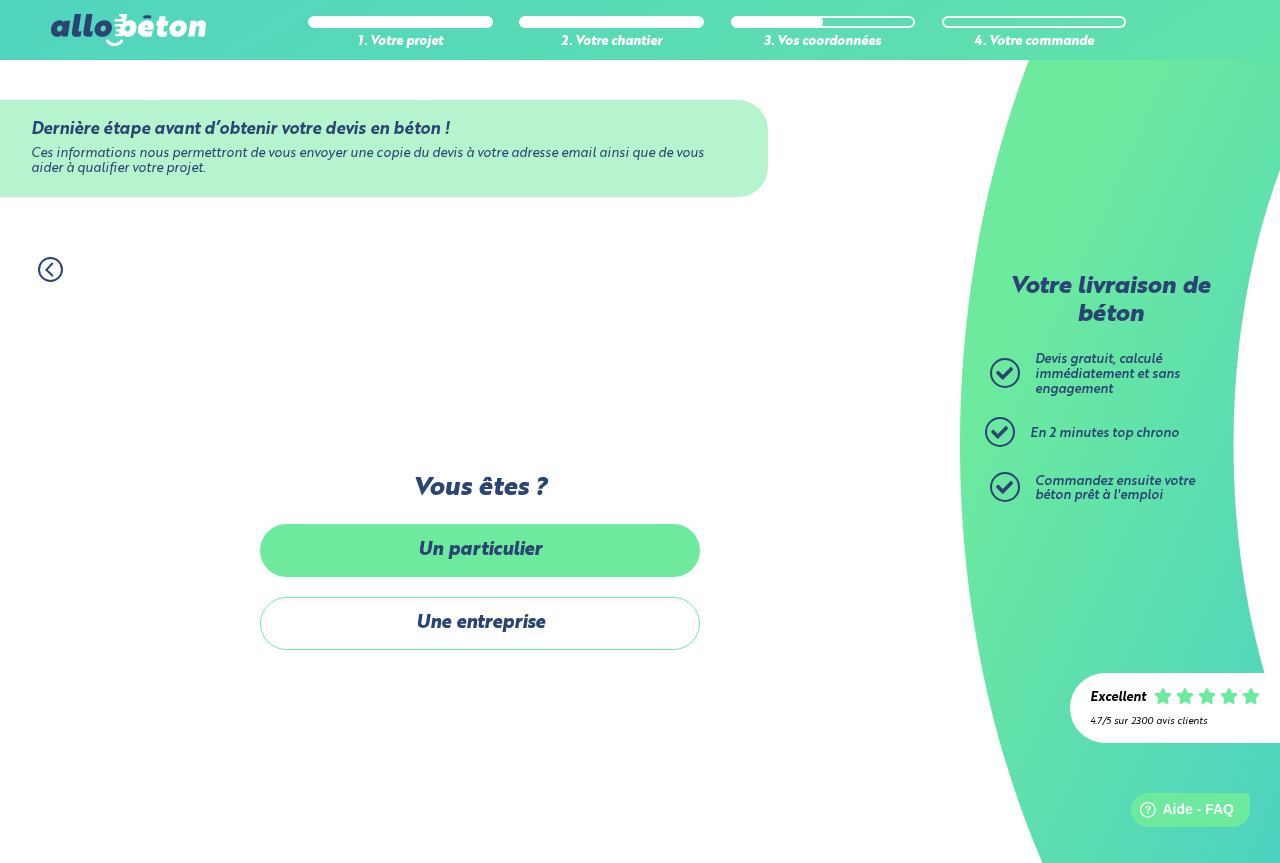 click on "Un particulier" at bounding box center (480, 550) 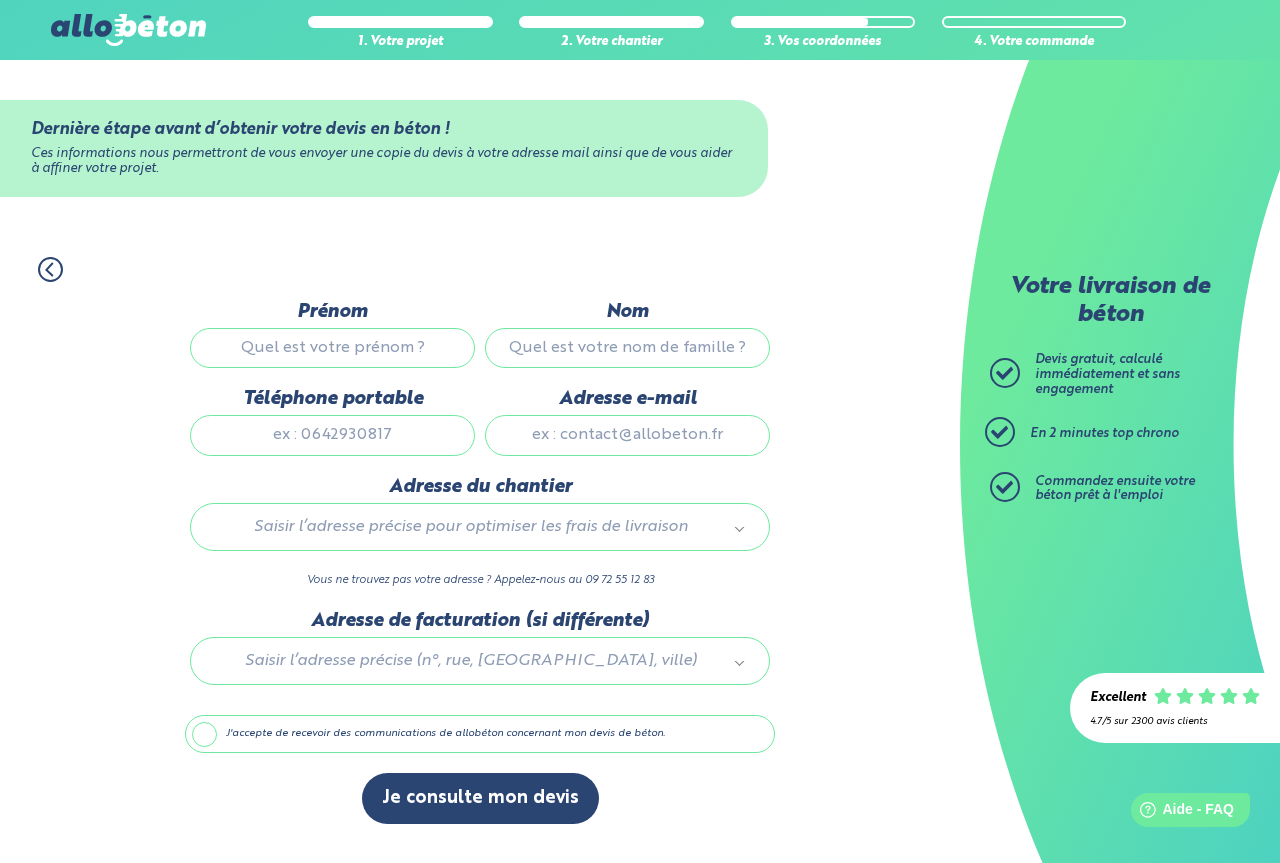 click on "Prénom" at bounding box center [332, 348] 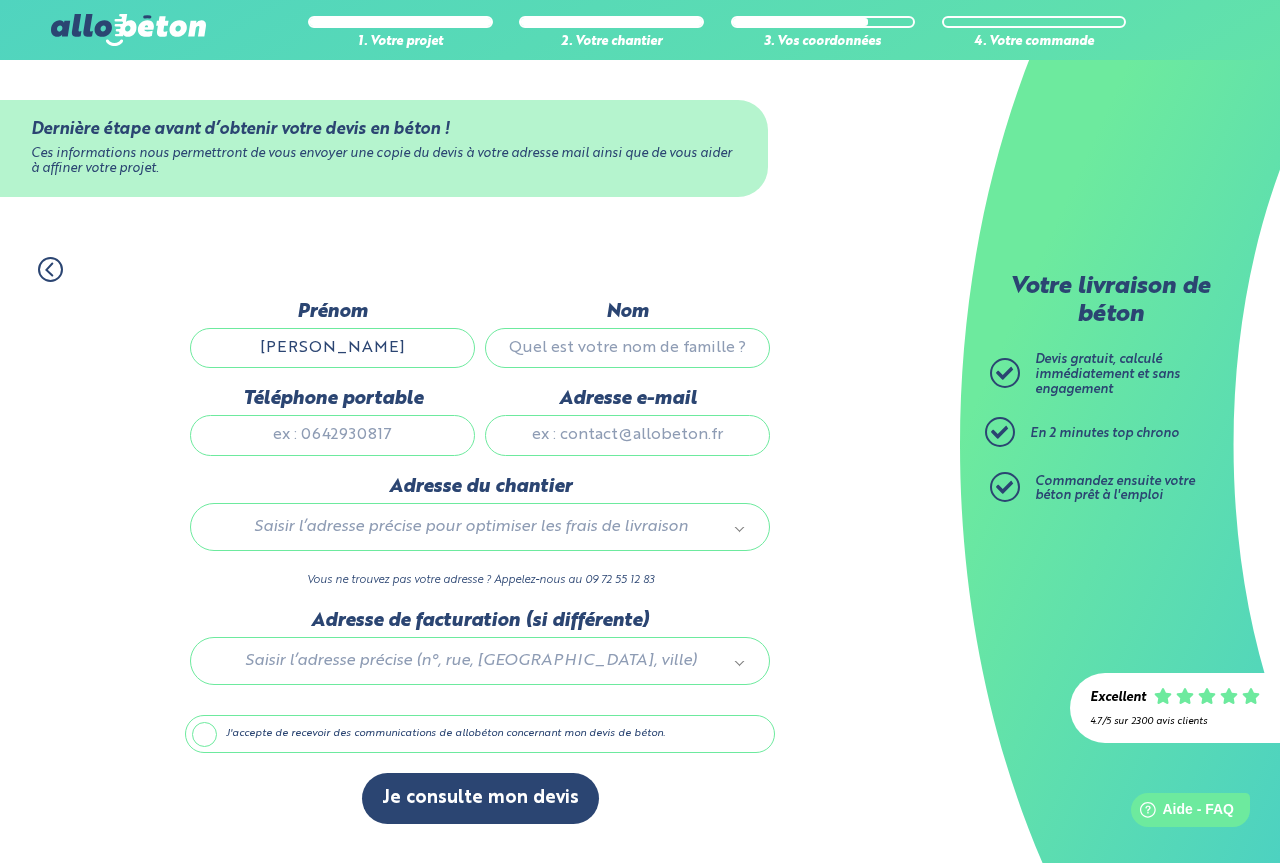 type on "quentin" 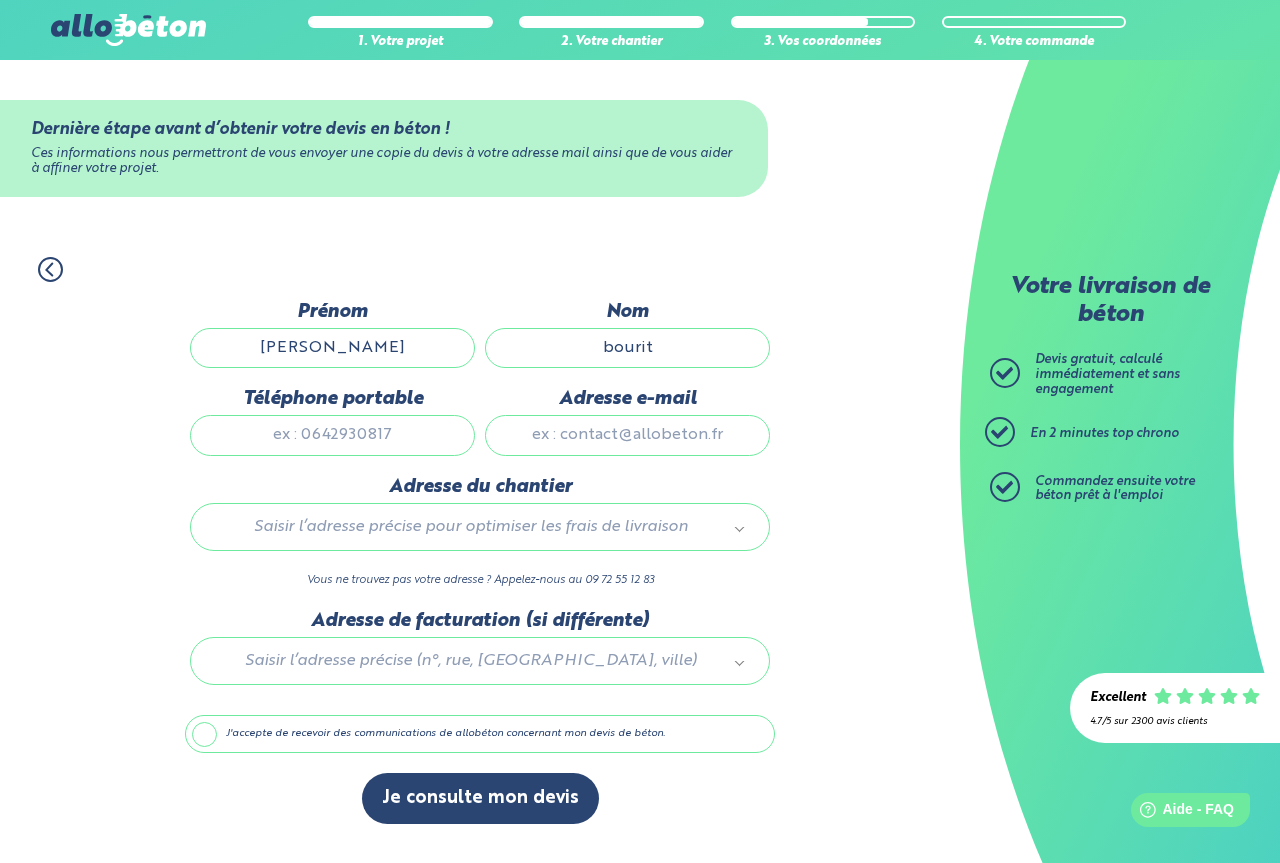 type on "bourit" 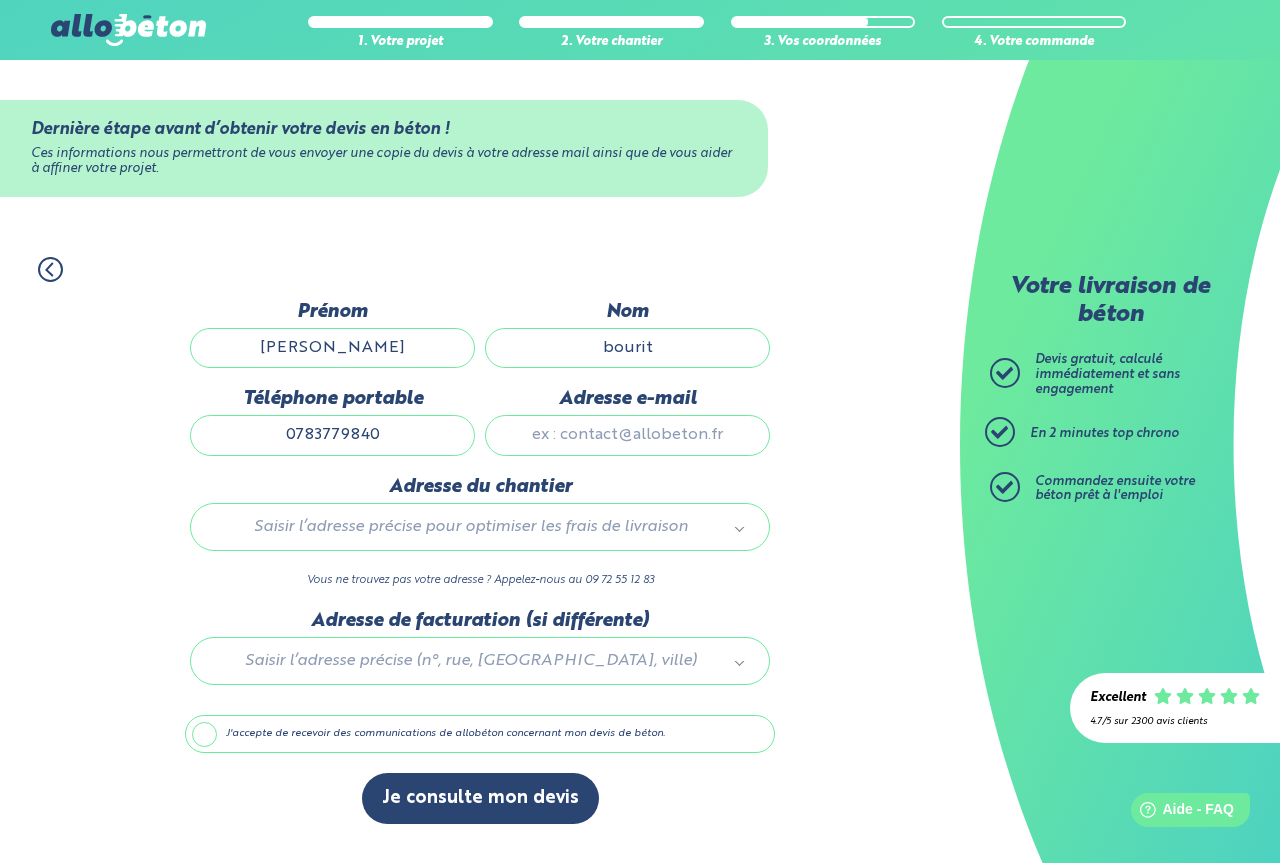 type on "0783779840" 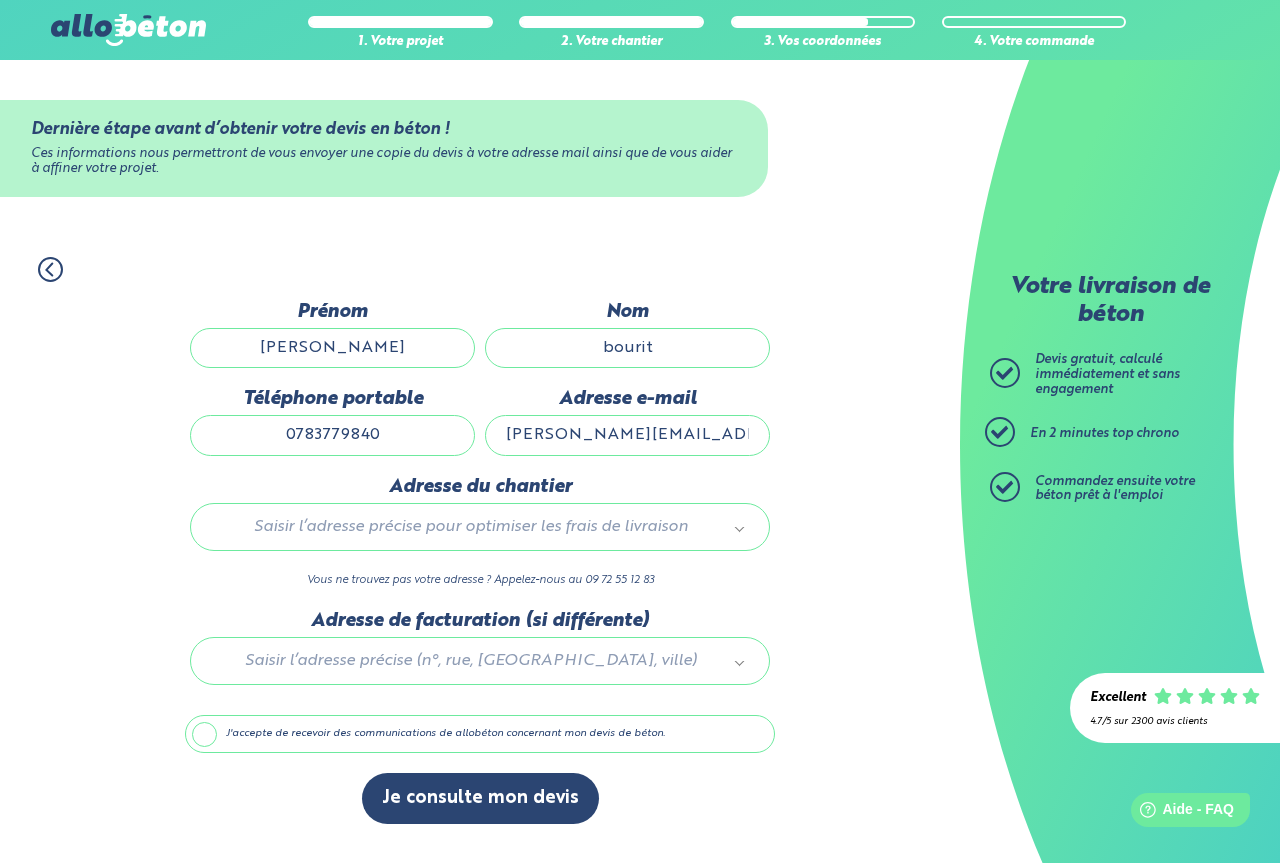 type on "quentin.bourit@gmail.com" 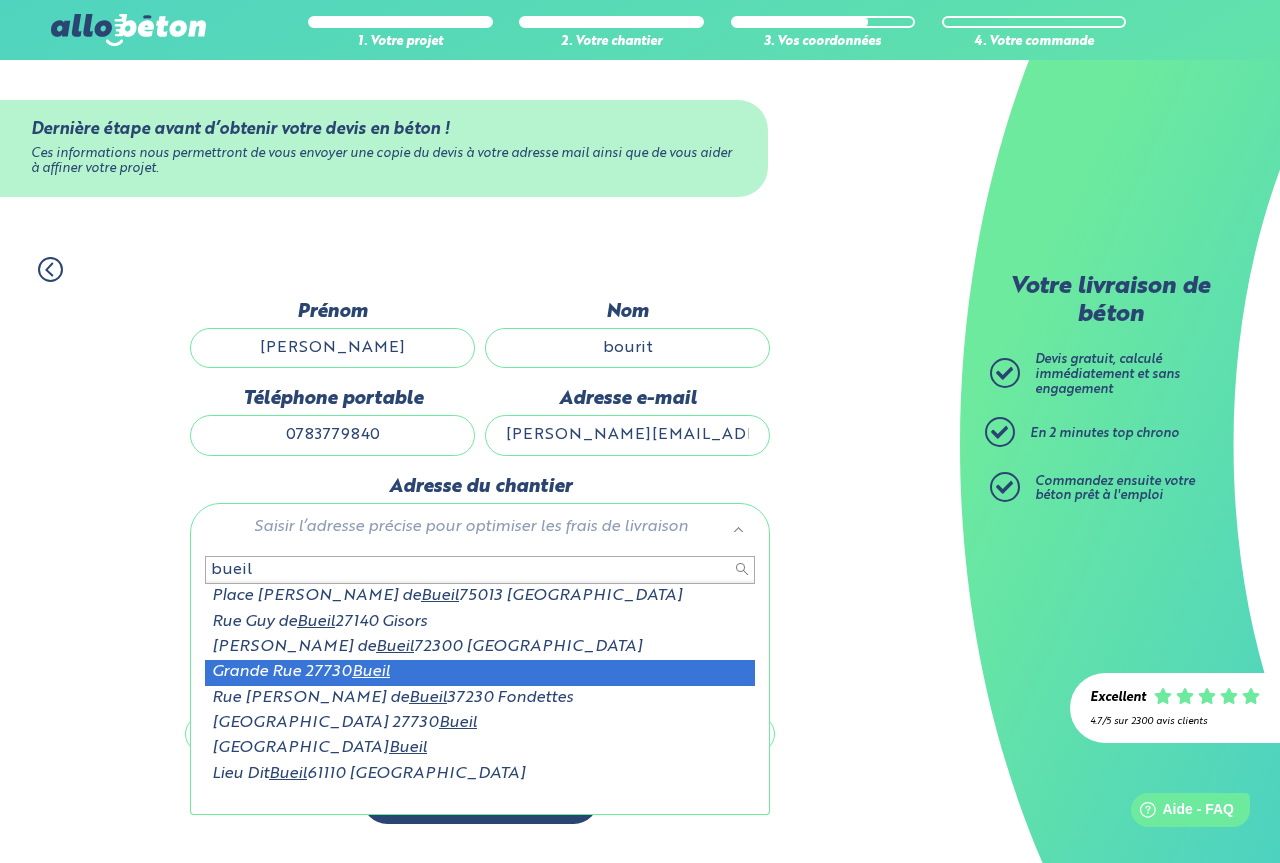 type on "bueil" 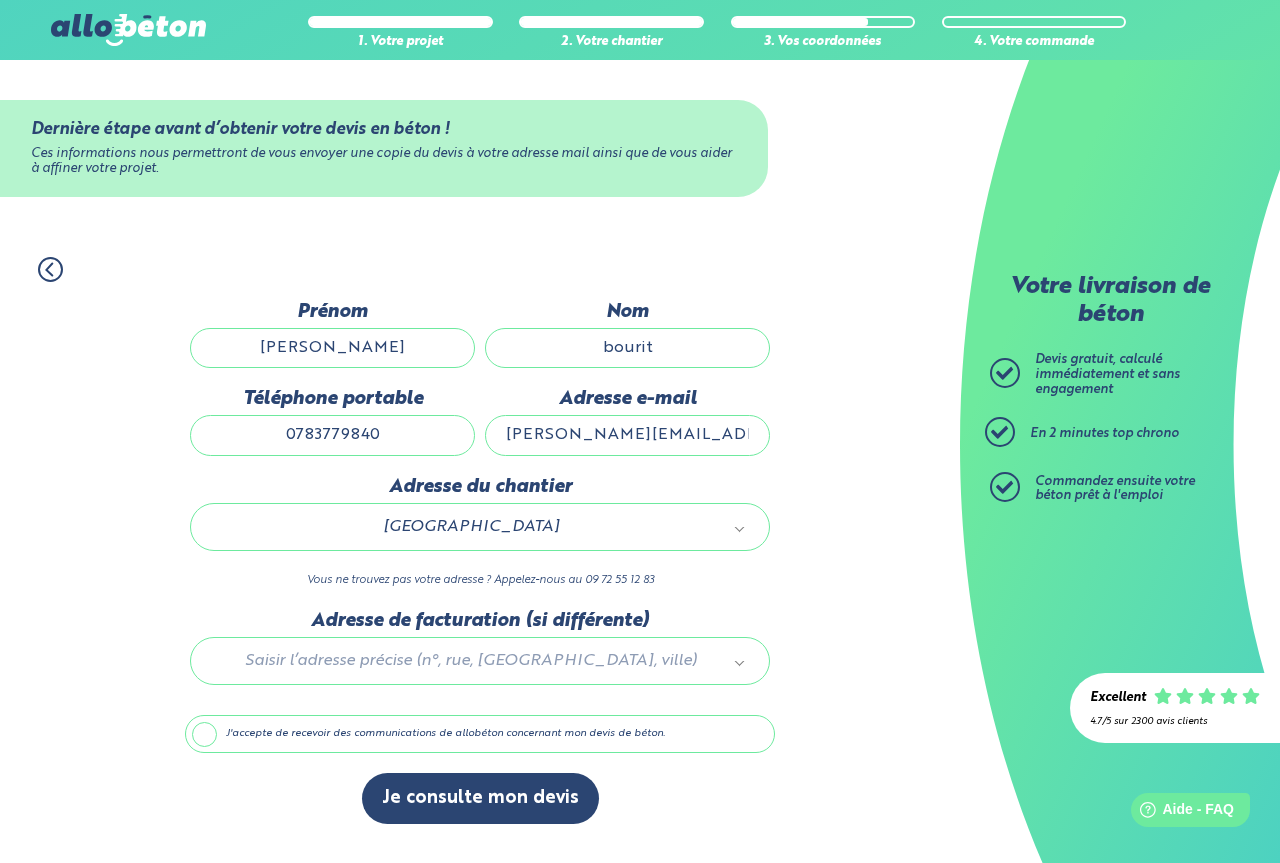 click on "J'accepte de recevoir des communications de allobéton concernant mon devis de béton." at bounding box center [480, 734] 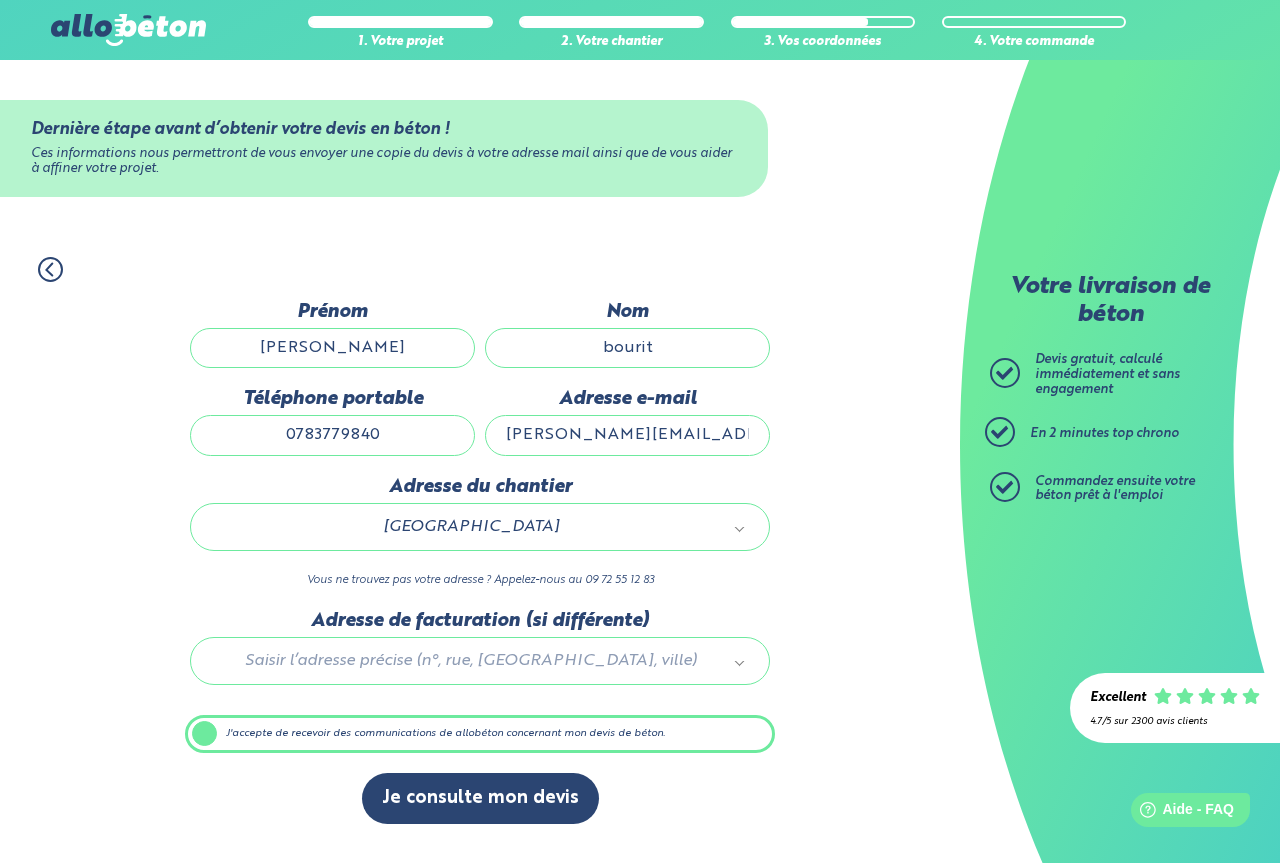 scroll, scrollTop: 2, scrollLeft: 0, axis: vertical 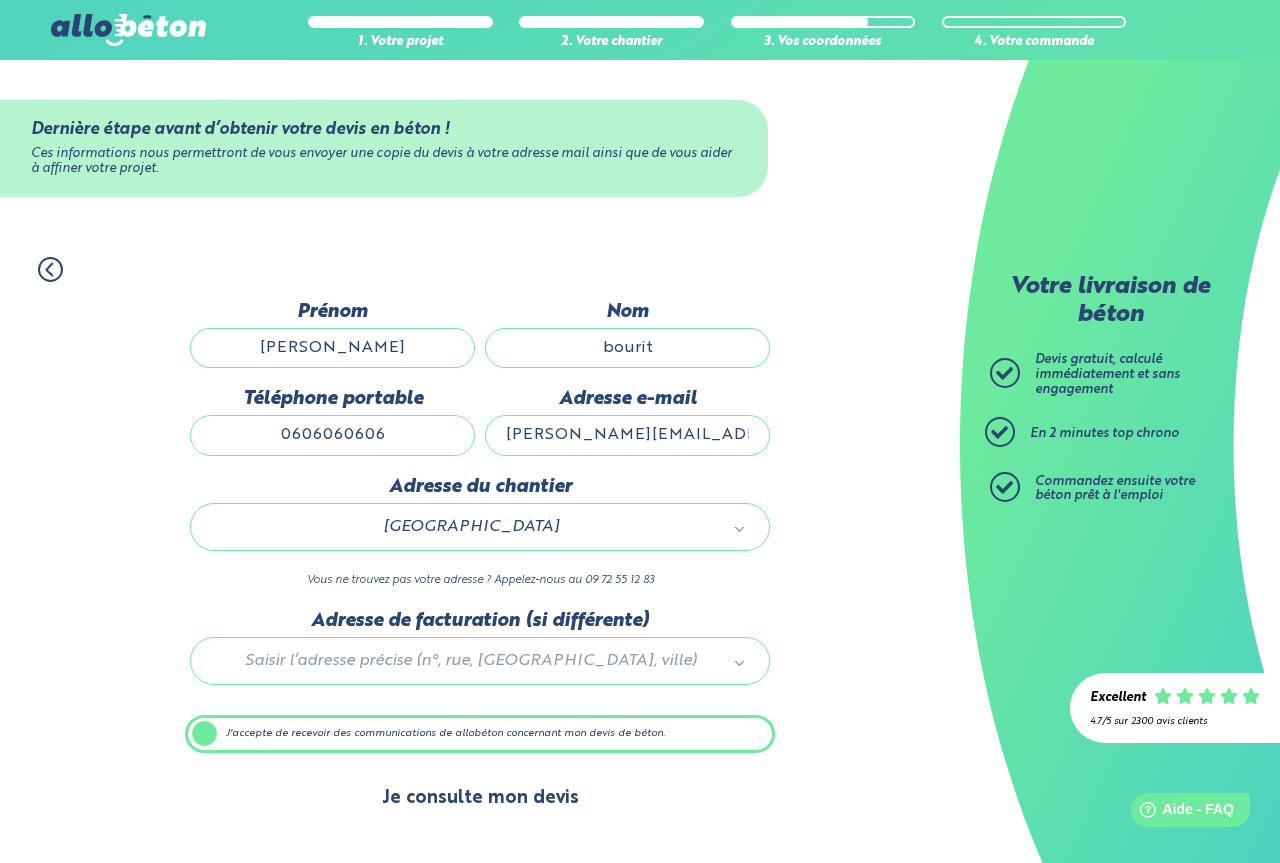 type on "0606060606" 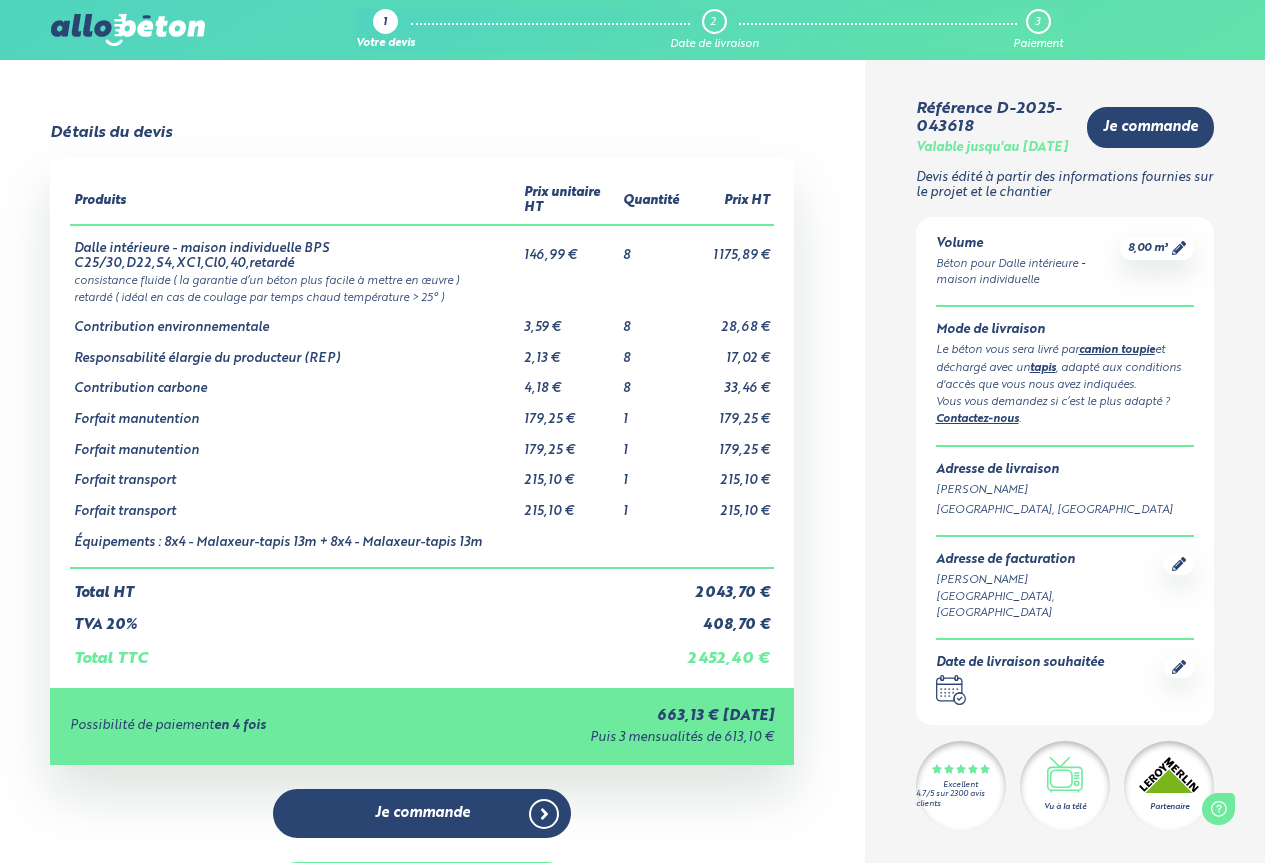 scroll, scrollTop: 0, scrollLeft: 0, axis: both 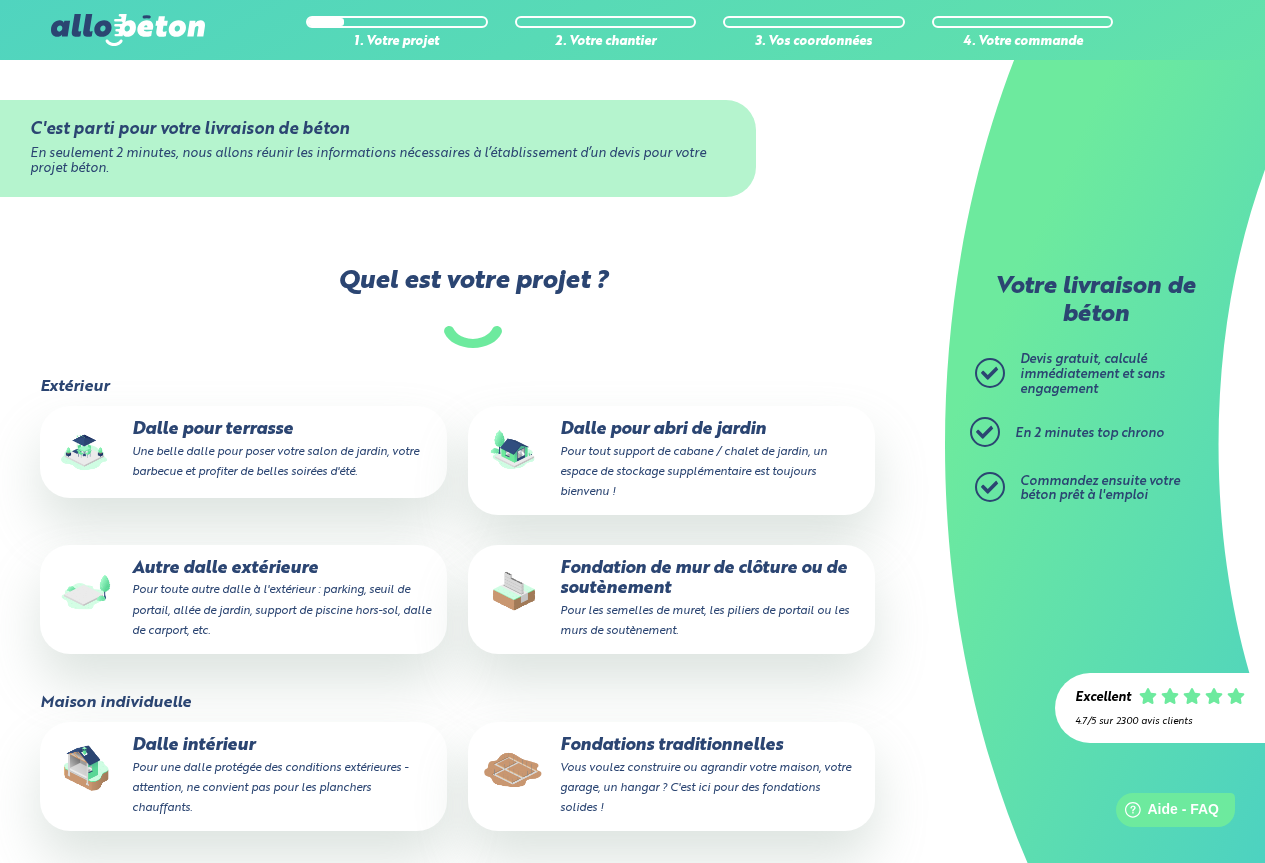 click on "Dalle intérieur
Pour une dalle protégée des conditions extérieures - attention, ne convient pas pour les planchers chauffants." at bounding box center [243, 776] 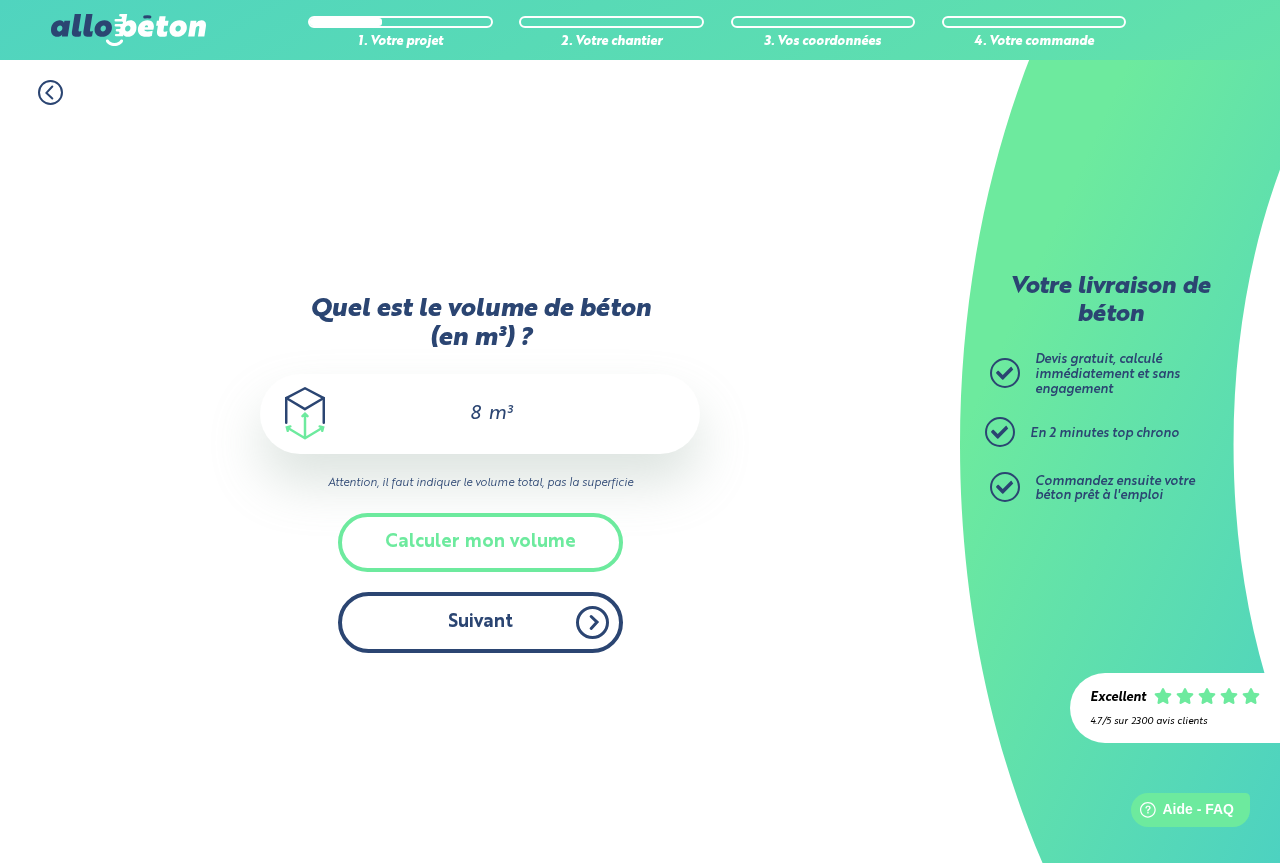 click on "Suivant" at bounding box center (480, 622) 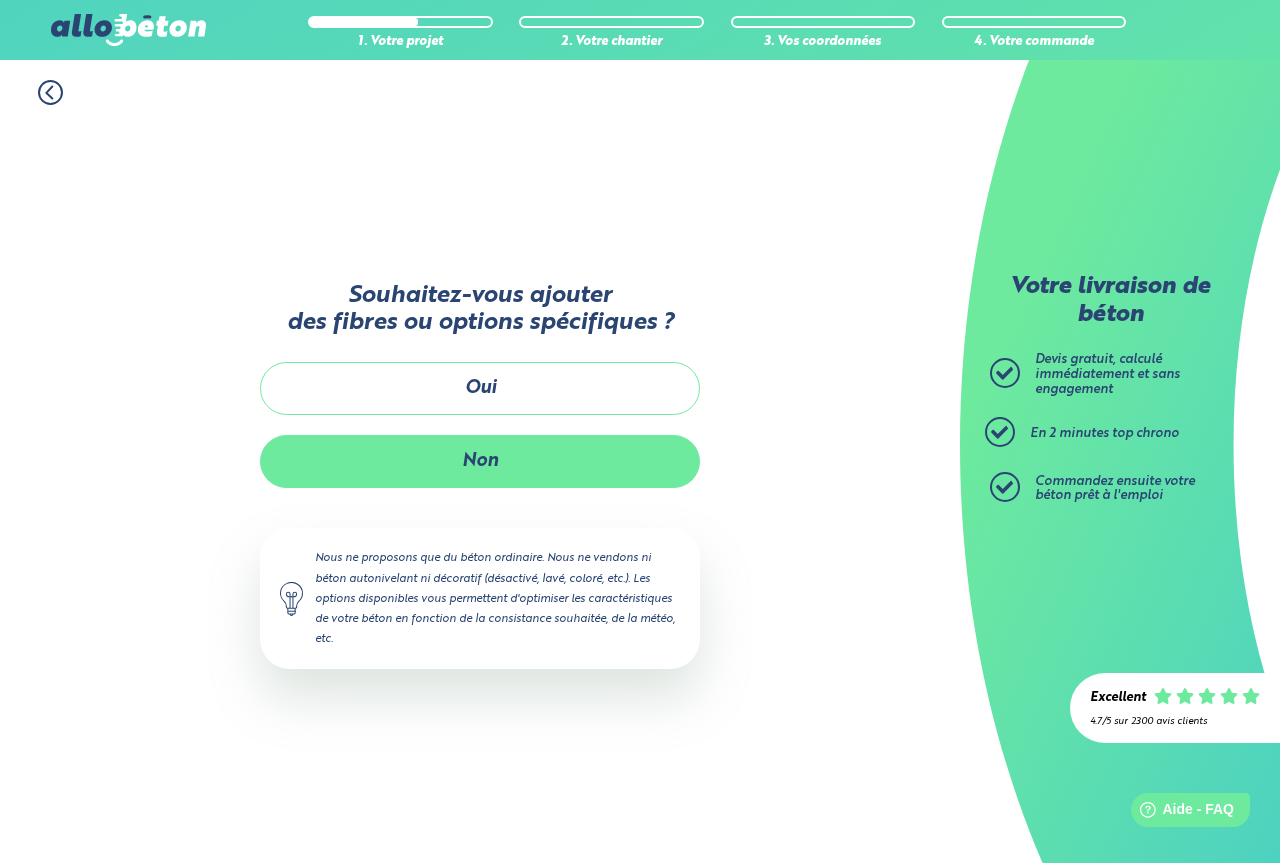 click on "Non" at bounding box center (480, 461) 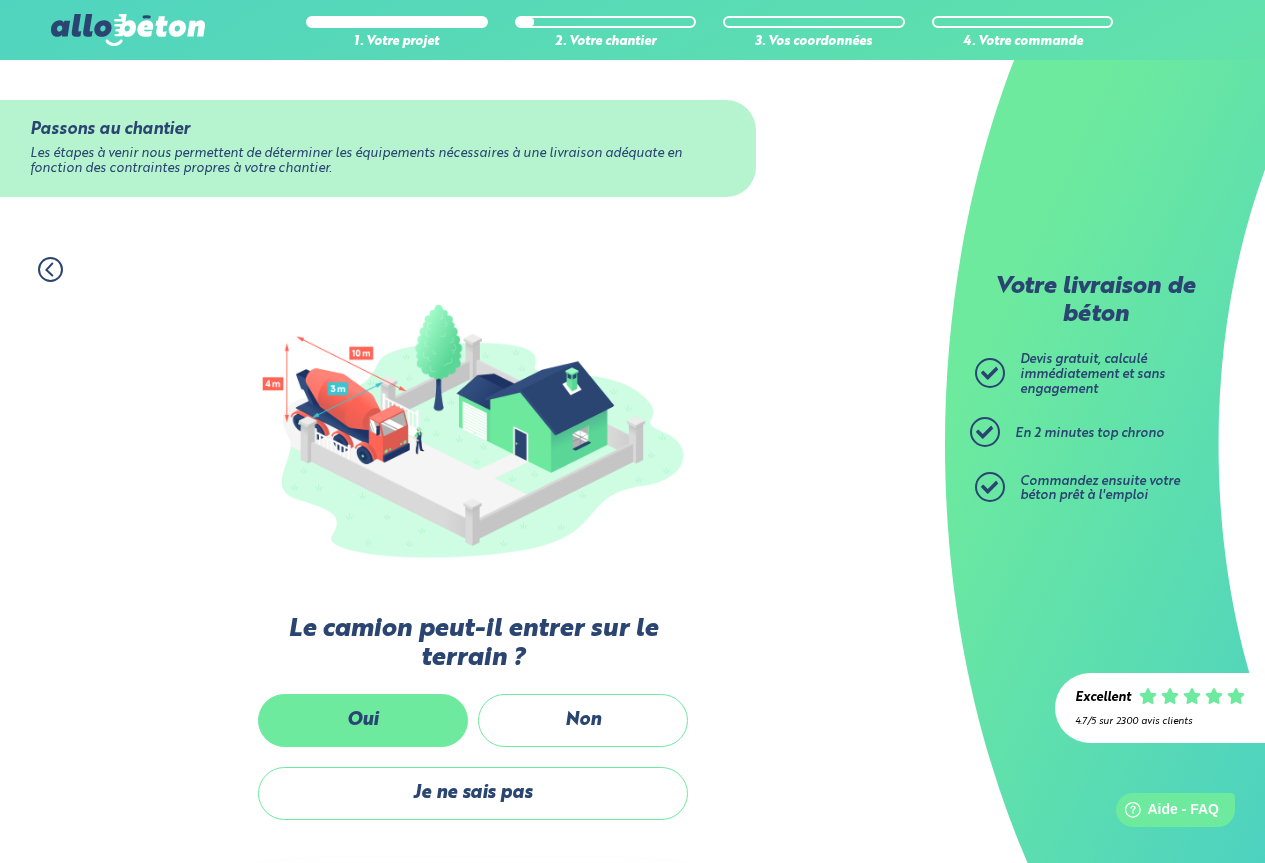 click on "Oui" at bounding box center (363, 720) 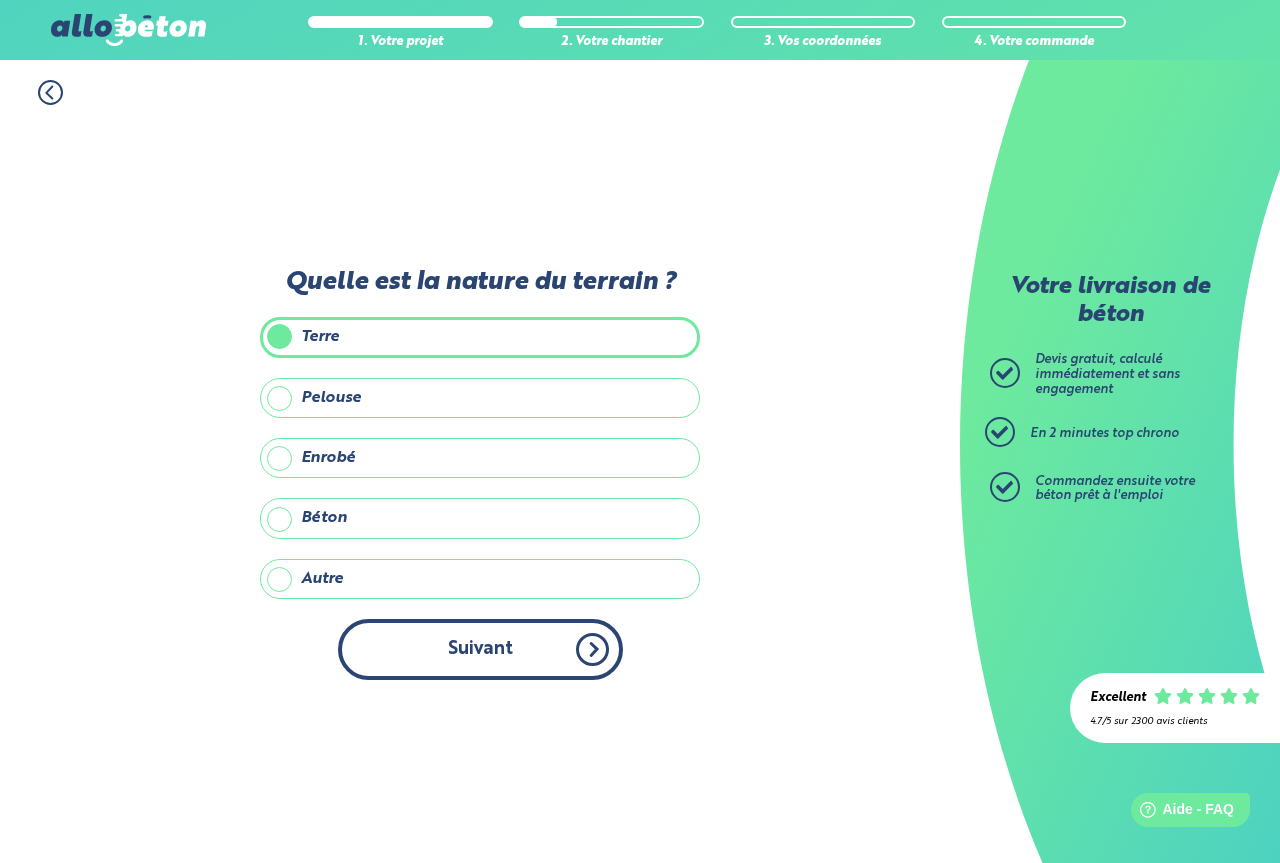 click on "Suivant" at bounding box center (480, 649) 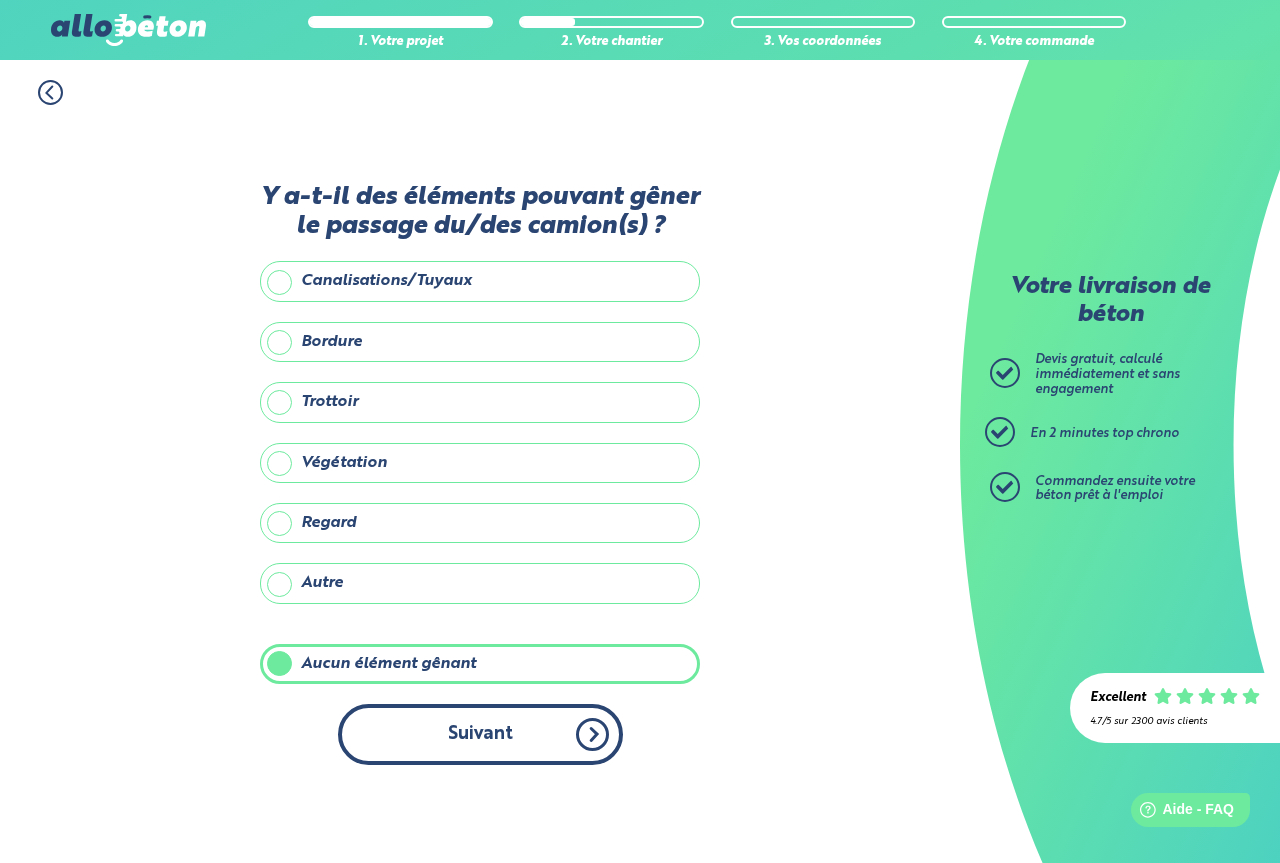 click on "Suivant" at bounding box center (480, 734) 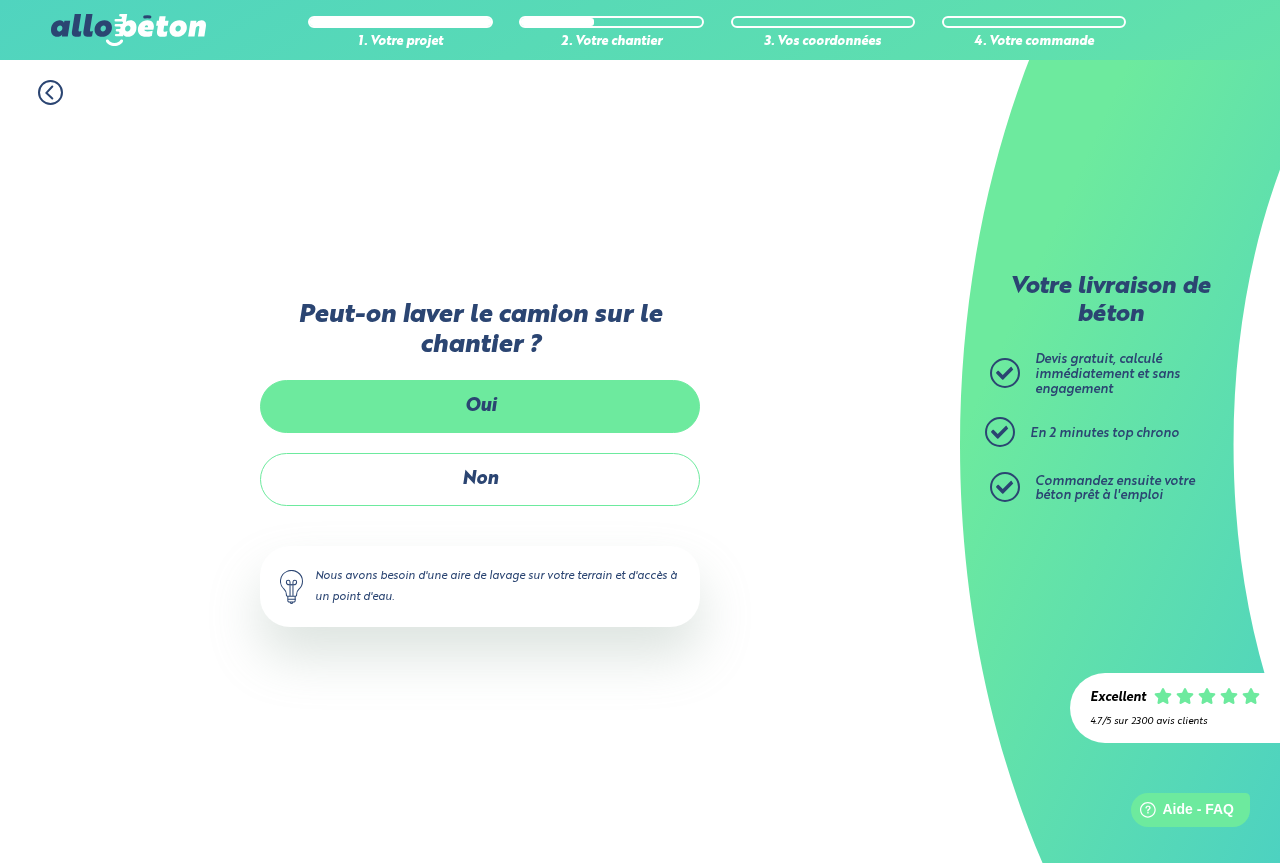 click on "Oui" at bounding box center [480, 406] 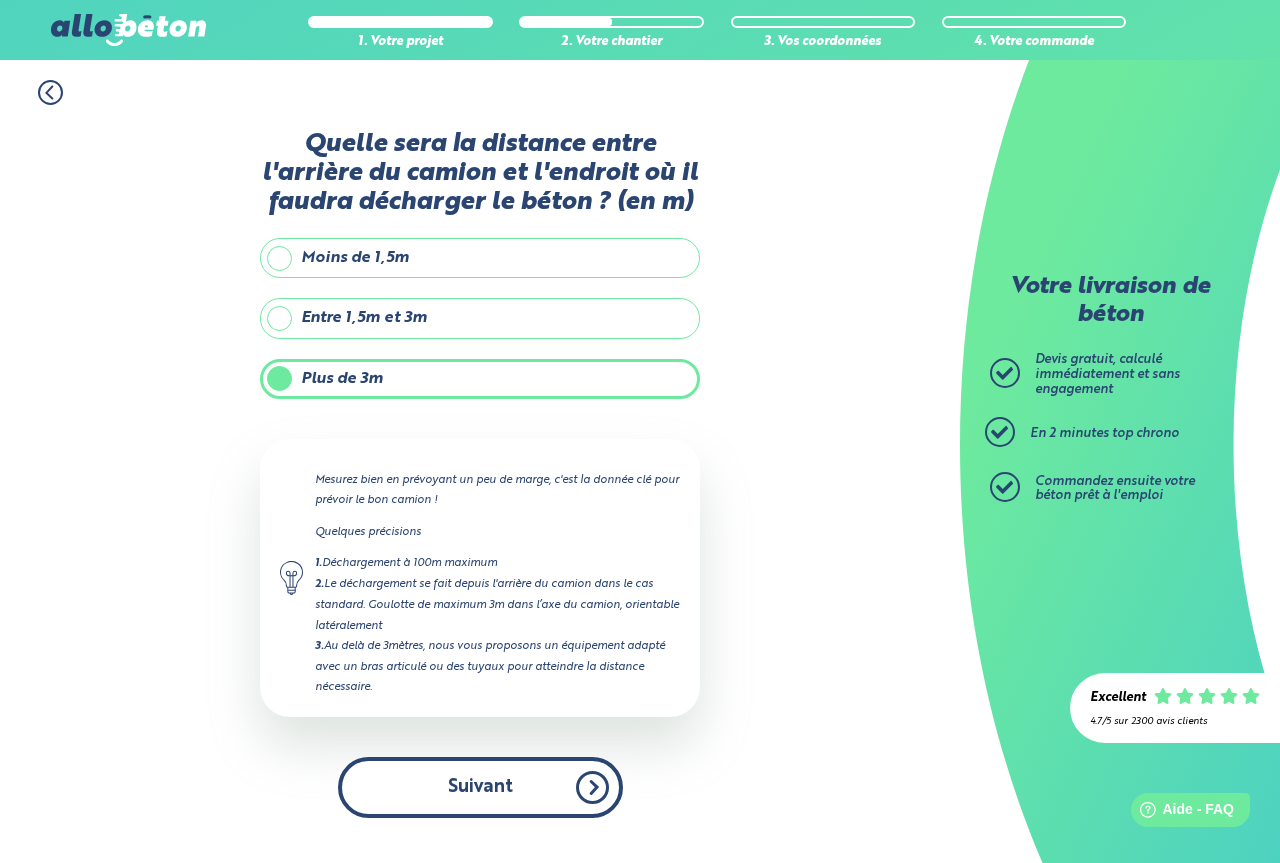click on "Suivant" at bounding box center [480, 787] 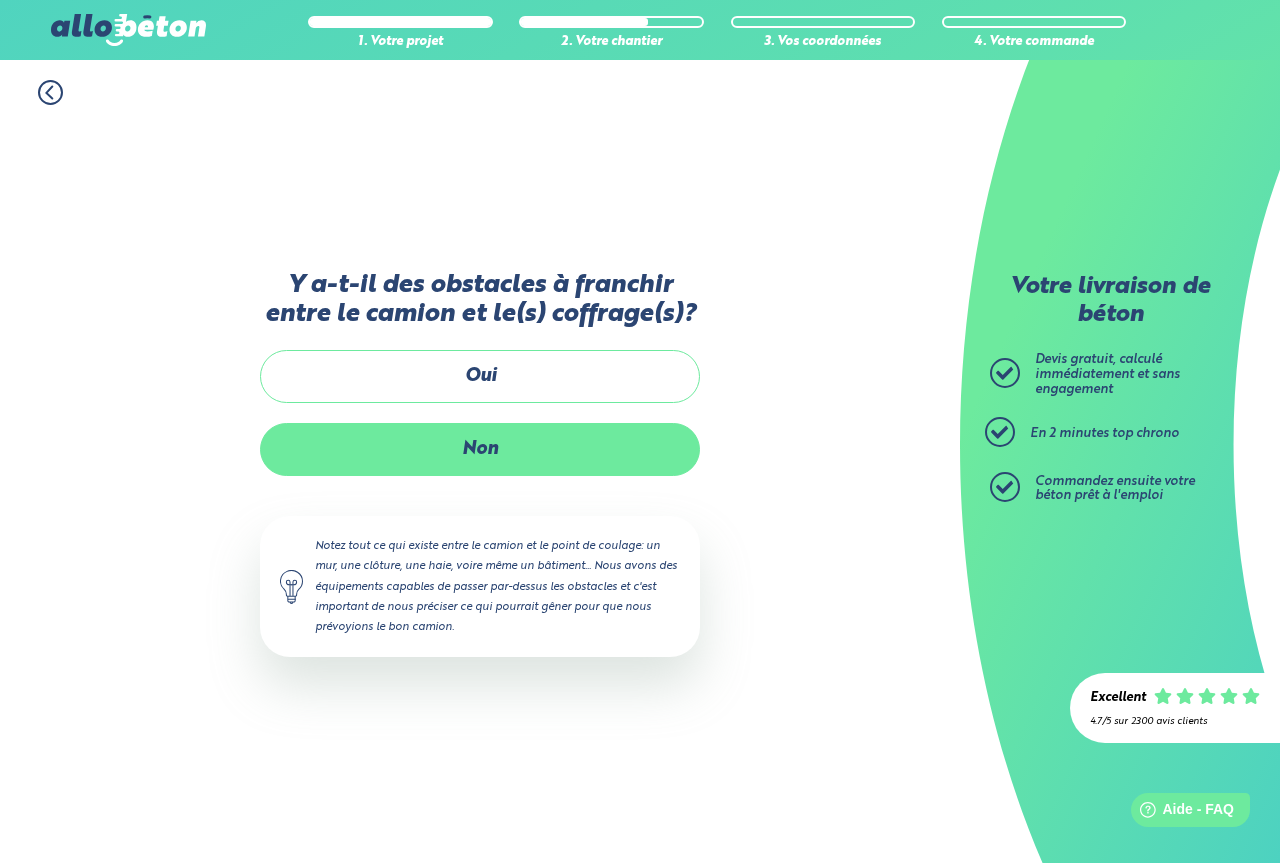 click on "Non" at bounding box center [480, 449] 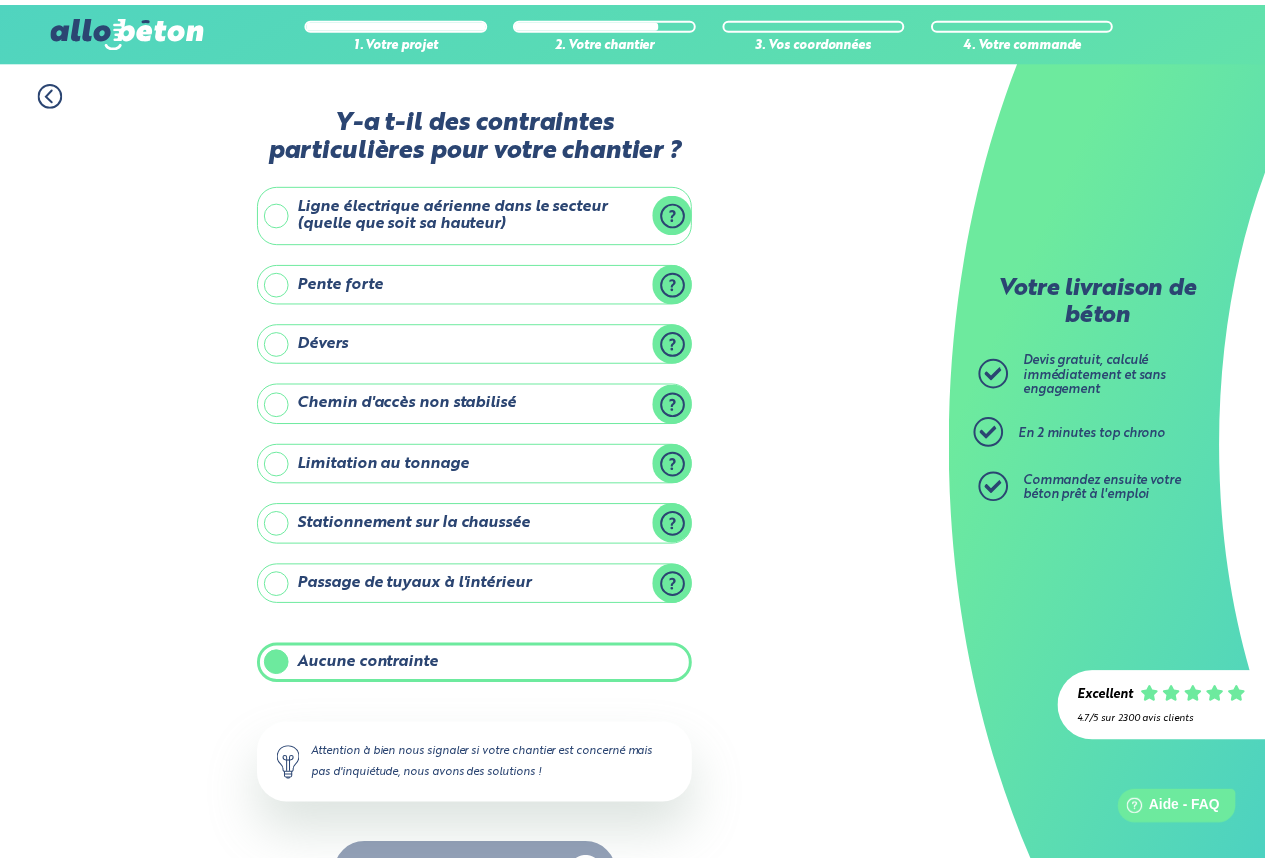 scroll, scrollTop: 64, scrollLeft: 0, axis: vertical 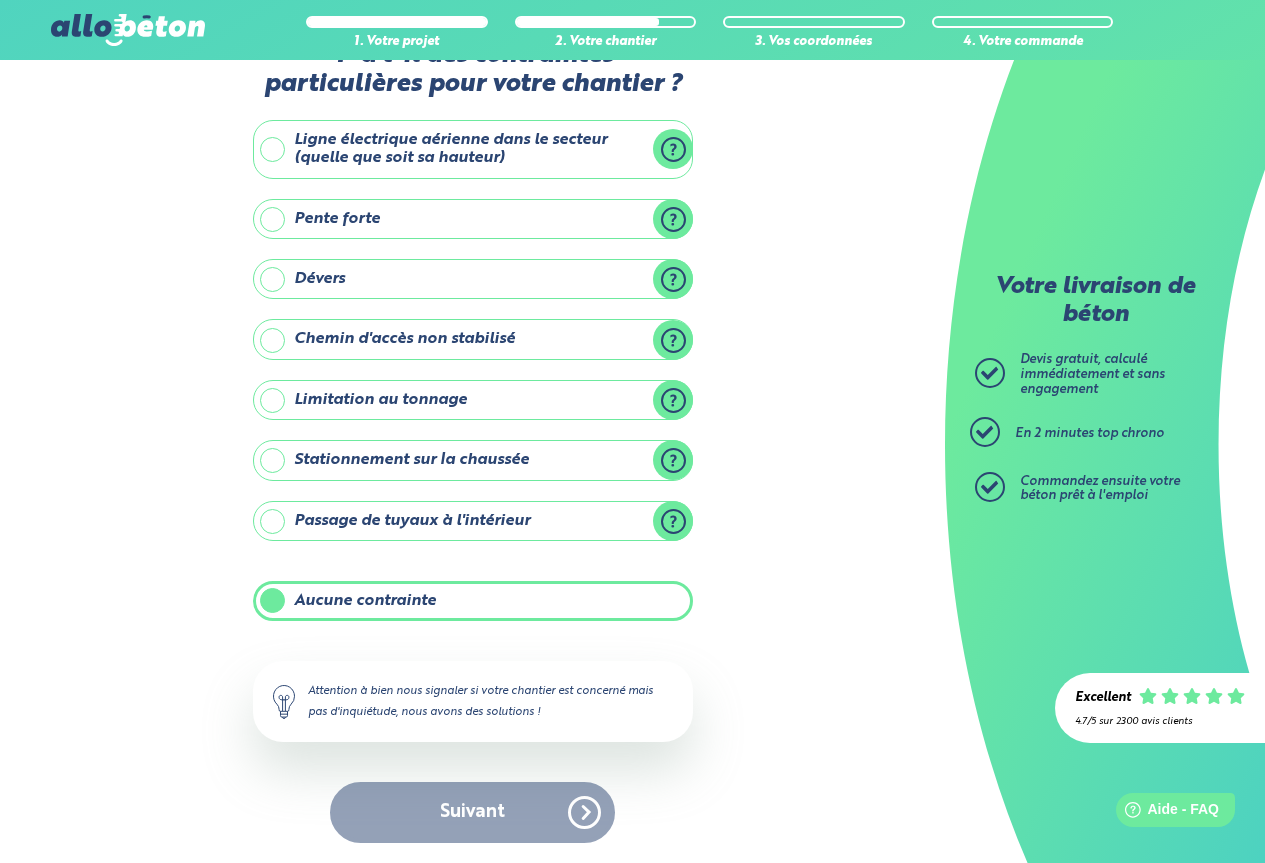 click on "Aucune contrainte" at bounding box center (473, 601) 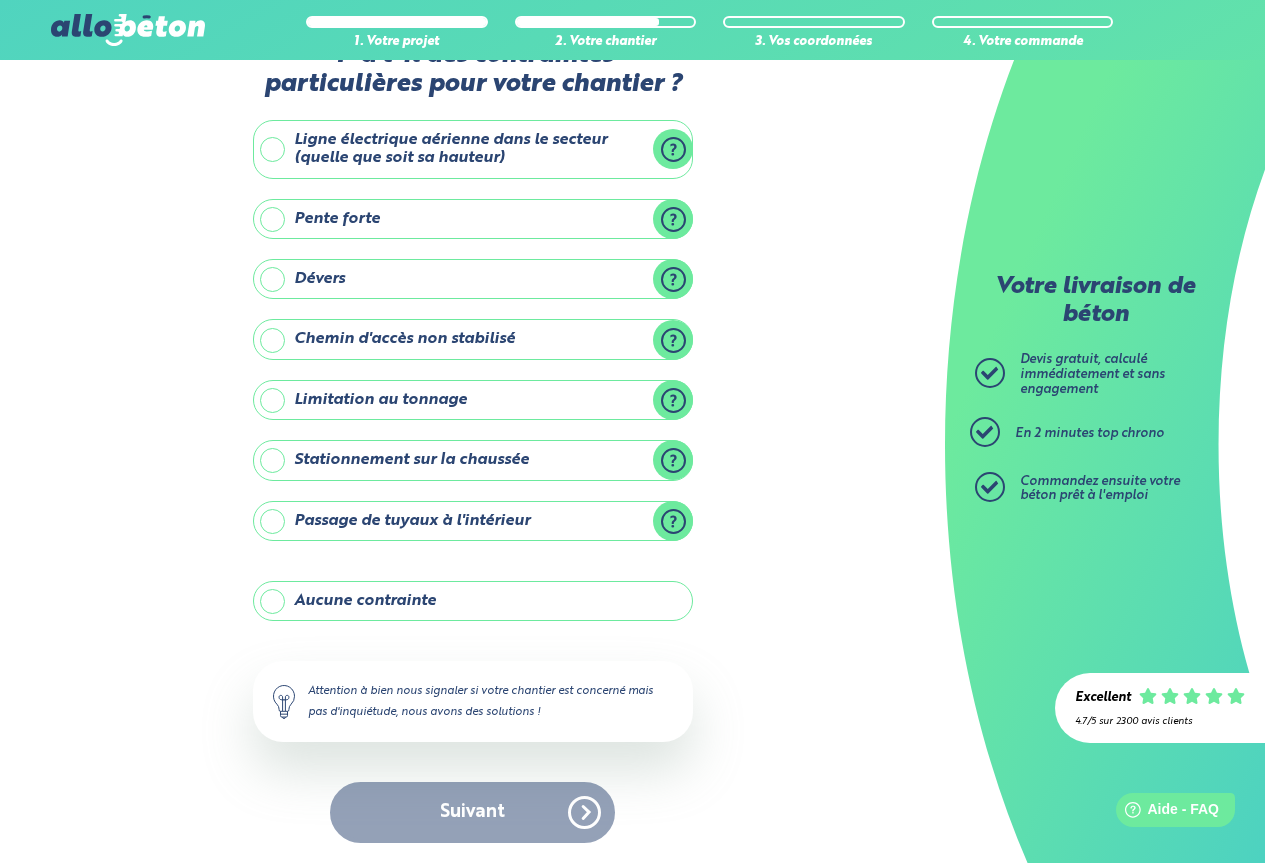click on "Aucune contrainte" at bounding box center (473, 601) 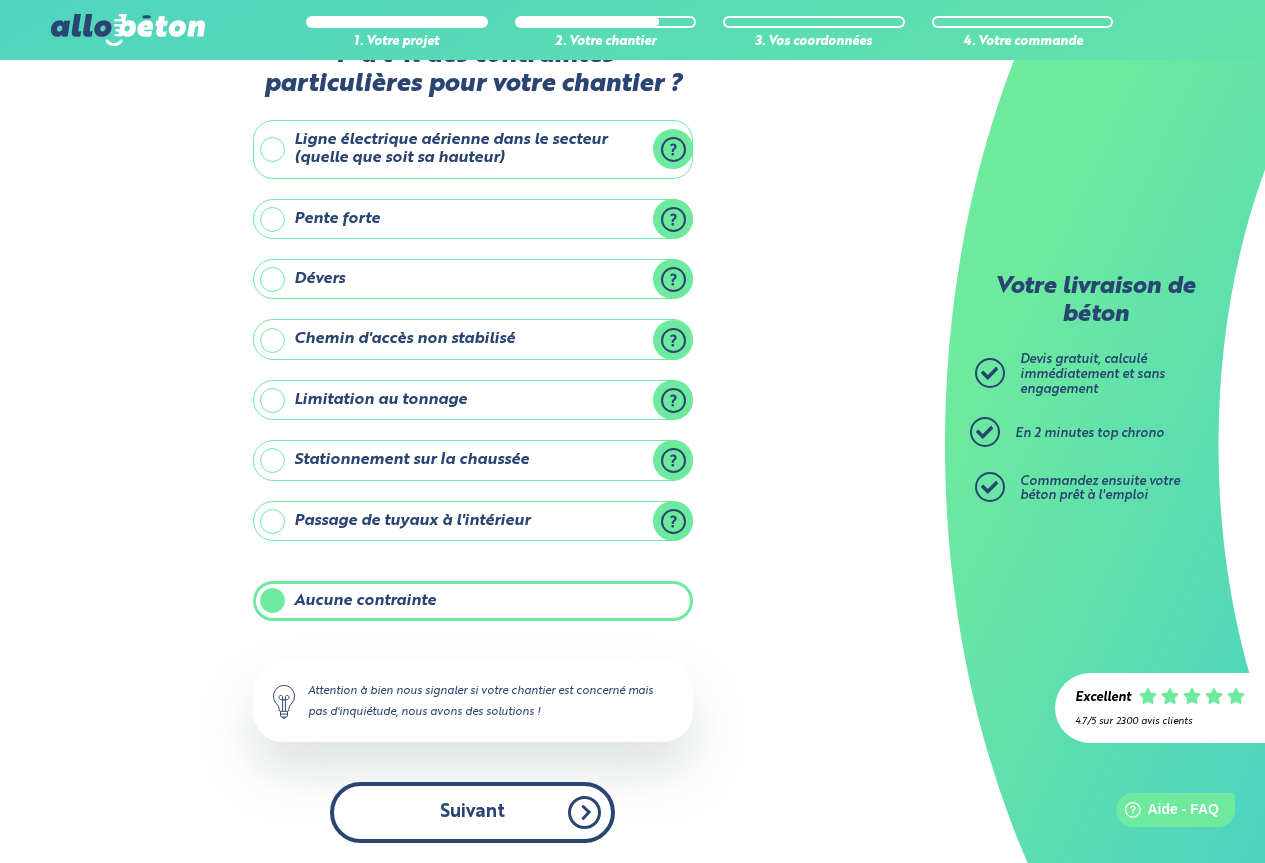 click on "Suivant" at bounding box center (472, 812) 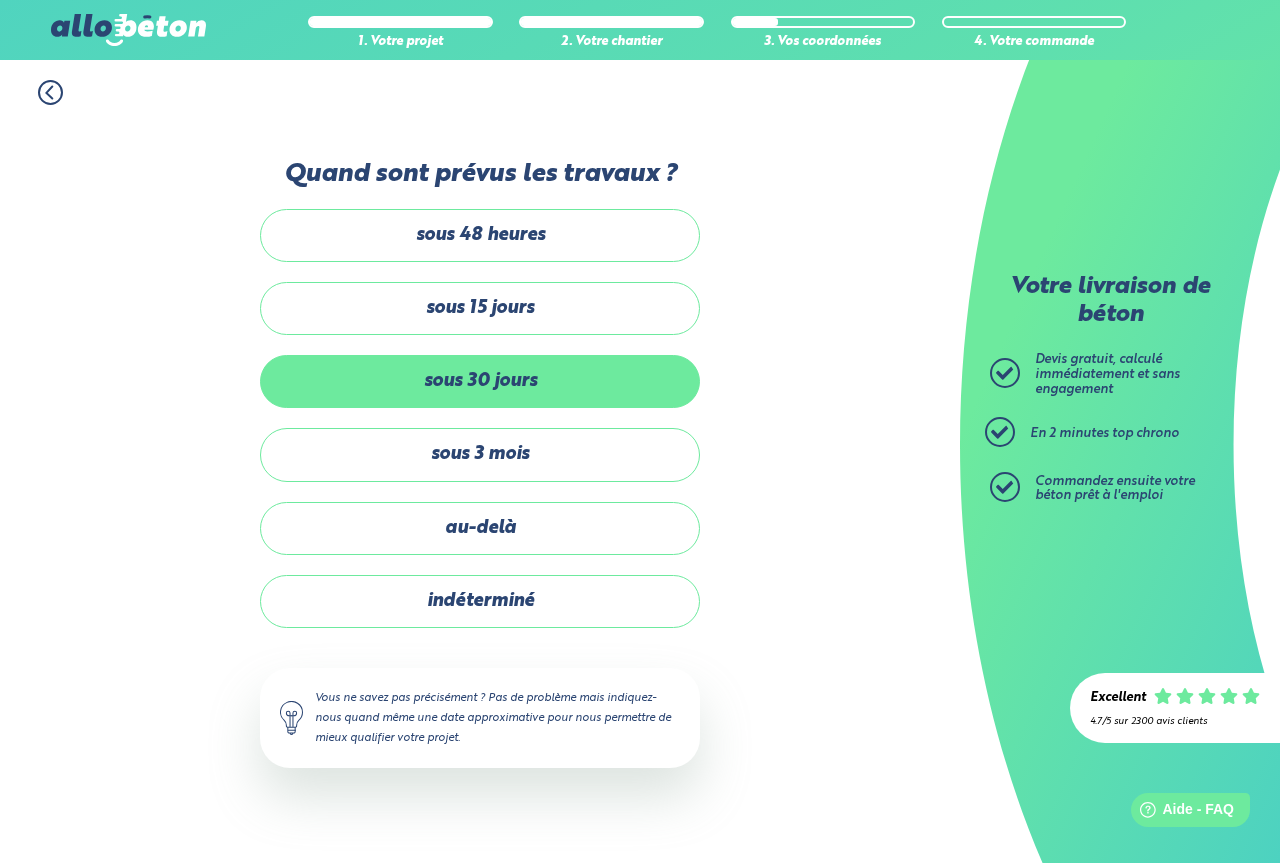 click on "sous 30 jours" at bounding box center (480, 381) 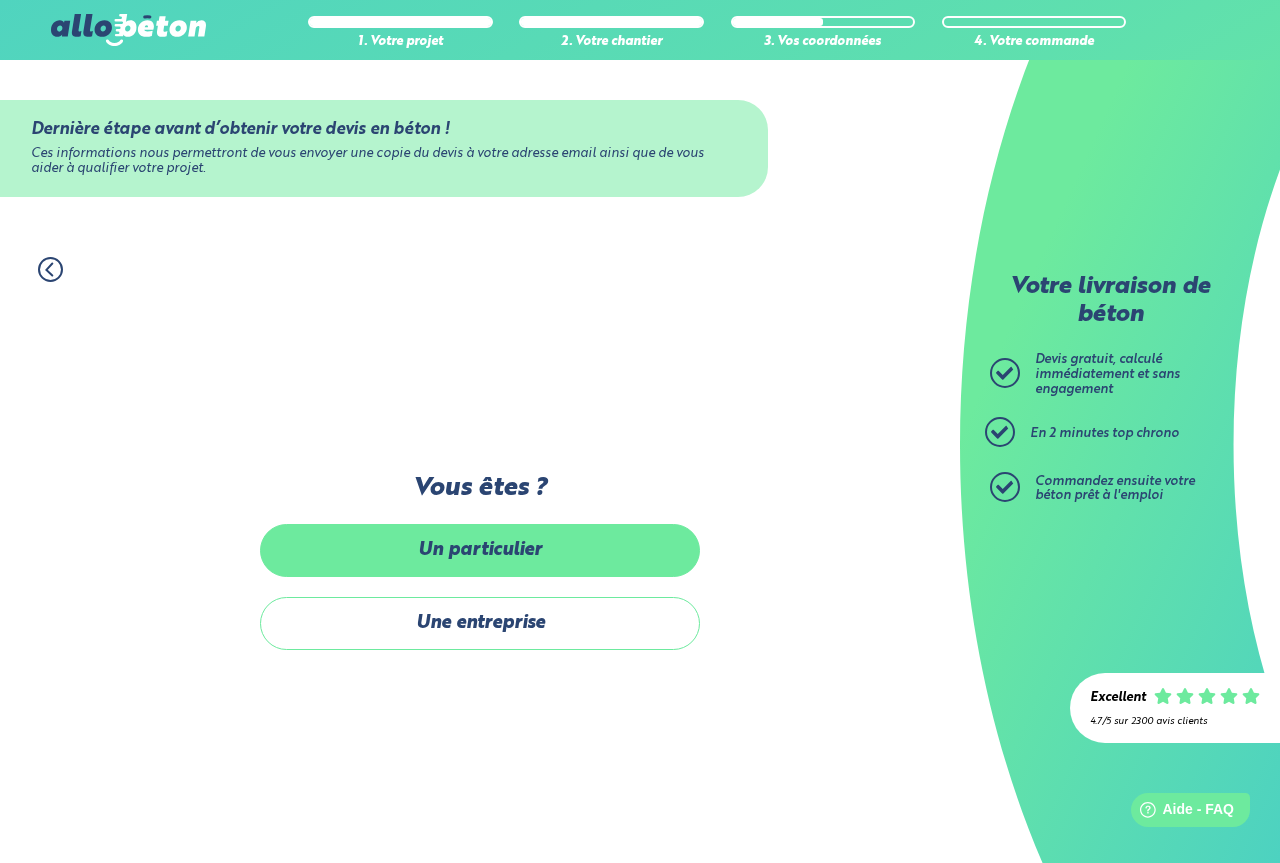 click on "Un particulier" at bounding box center [480, 550] 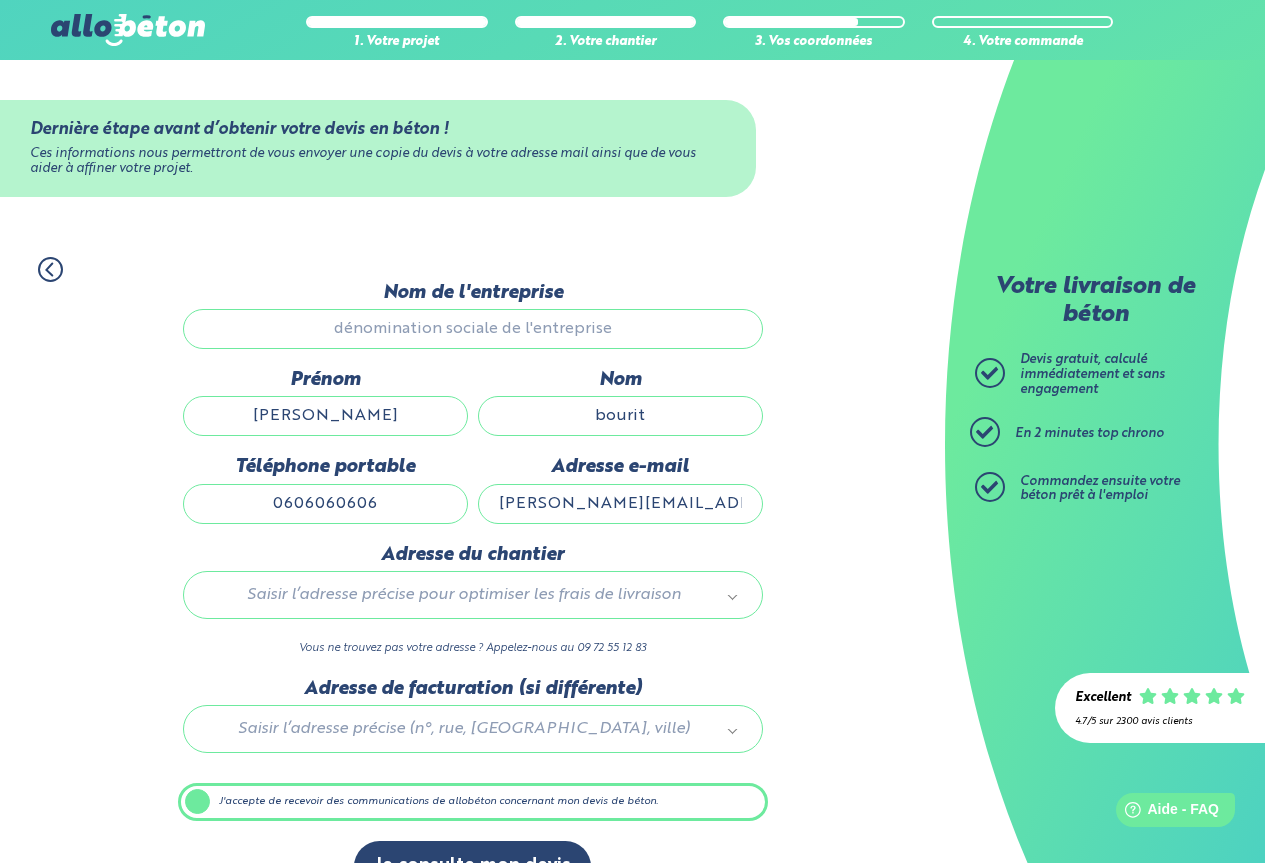 scroll, scrollTop: 49, scrollLeft: 0, axis: vertical 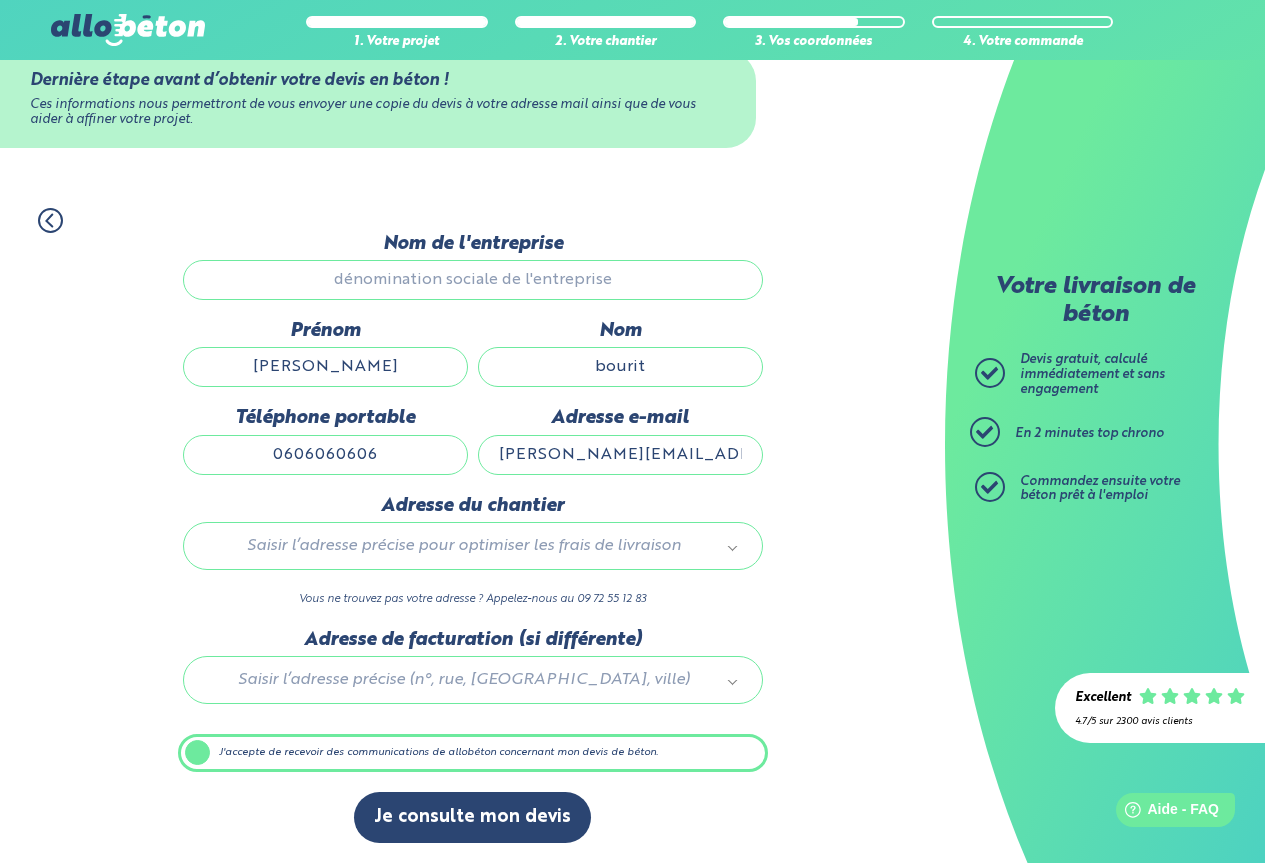 click on "Saisir l’adresse précise pour optimiser les frais de livraison" at bounding box center [473, 546] 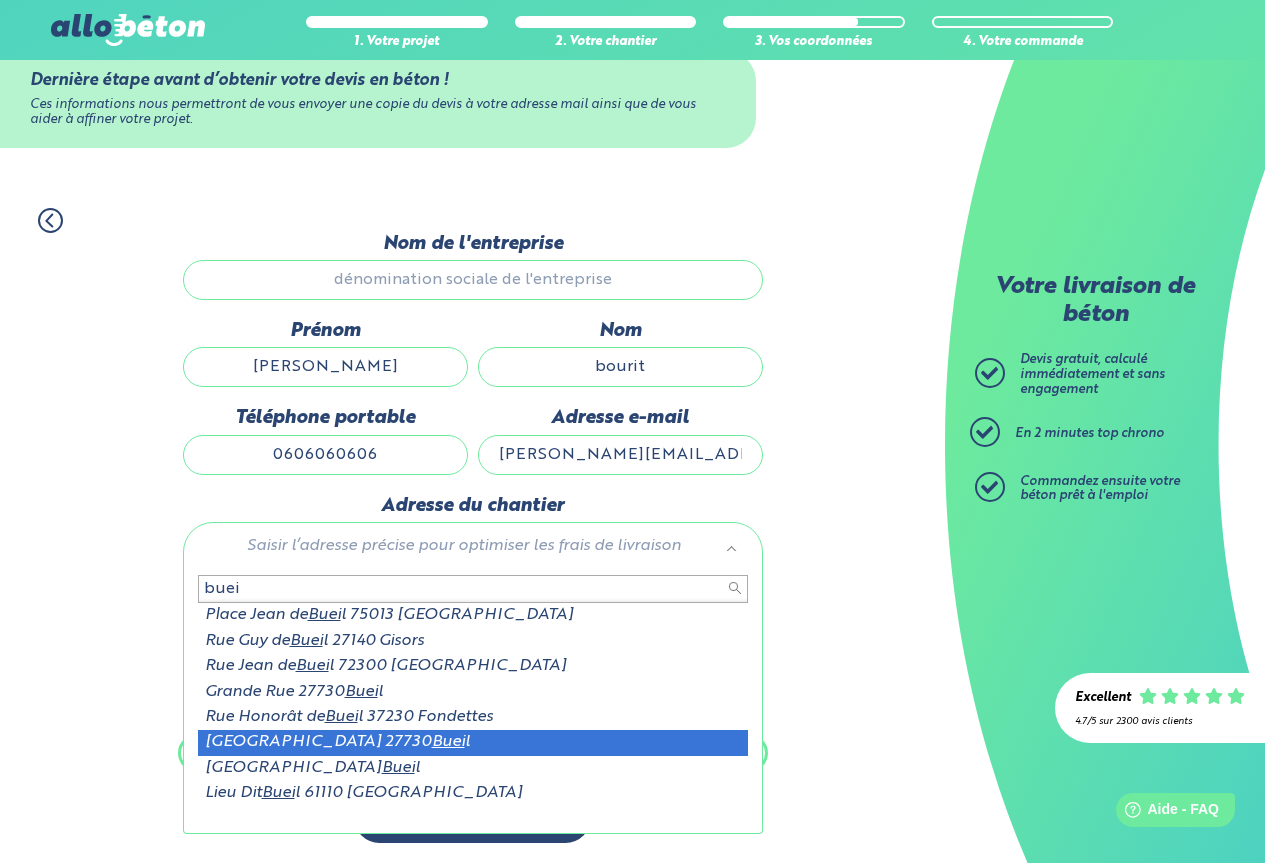 type on "buei" 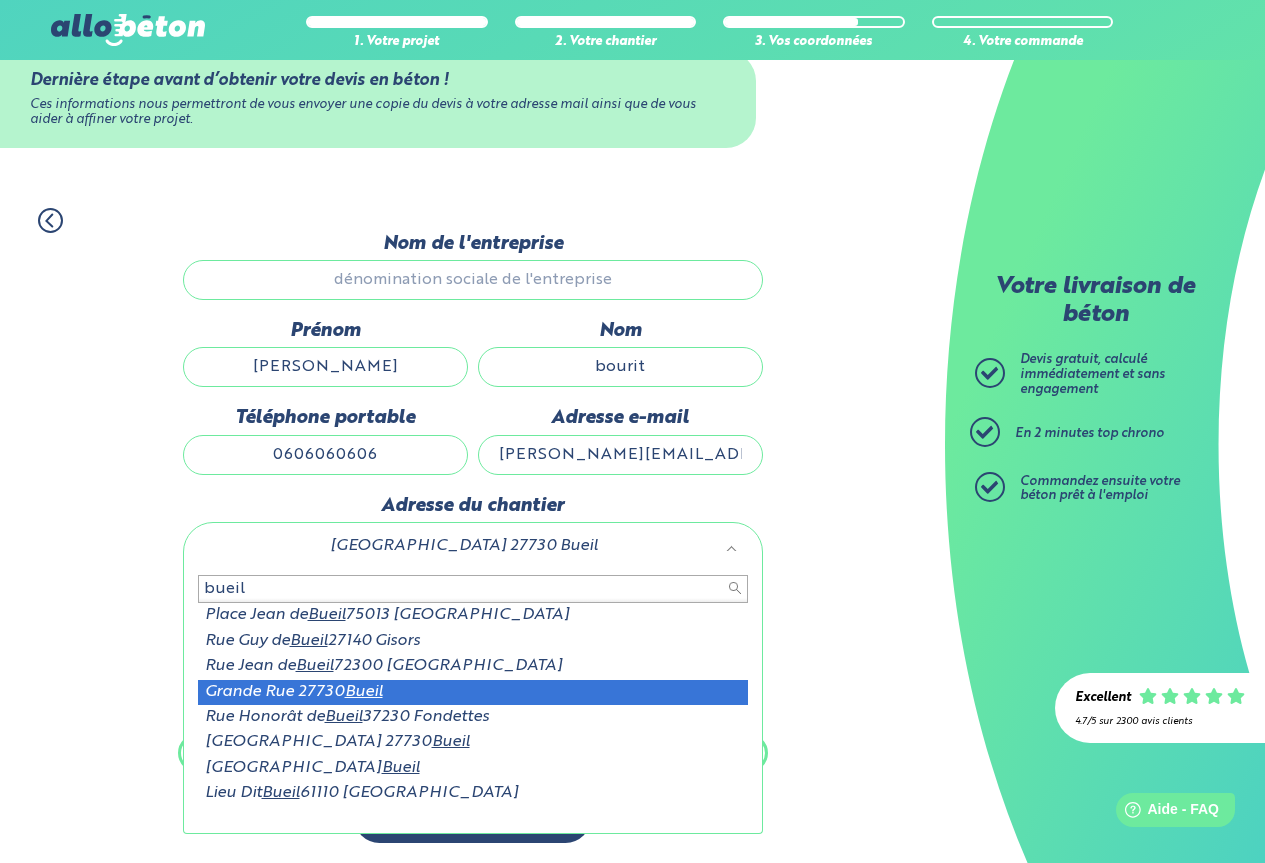 type on "bueil" 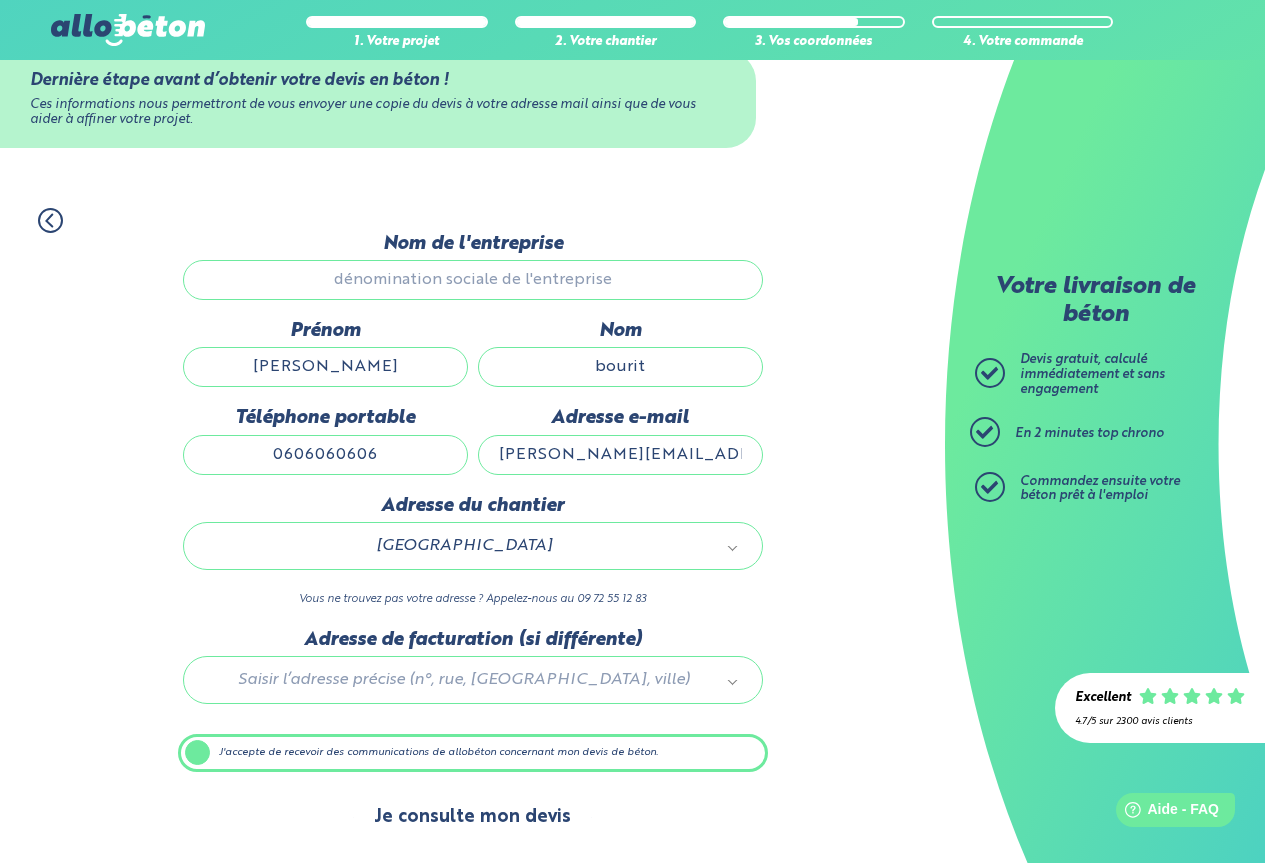 click on "Je consulte mon devis" at bounding box center [472, 817] 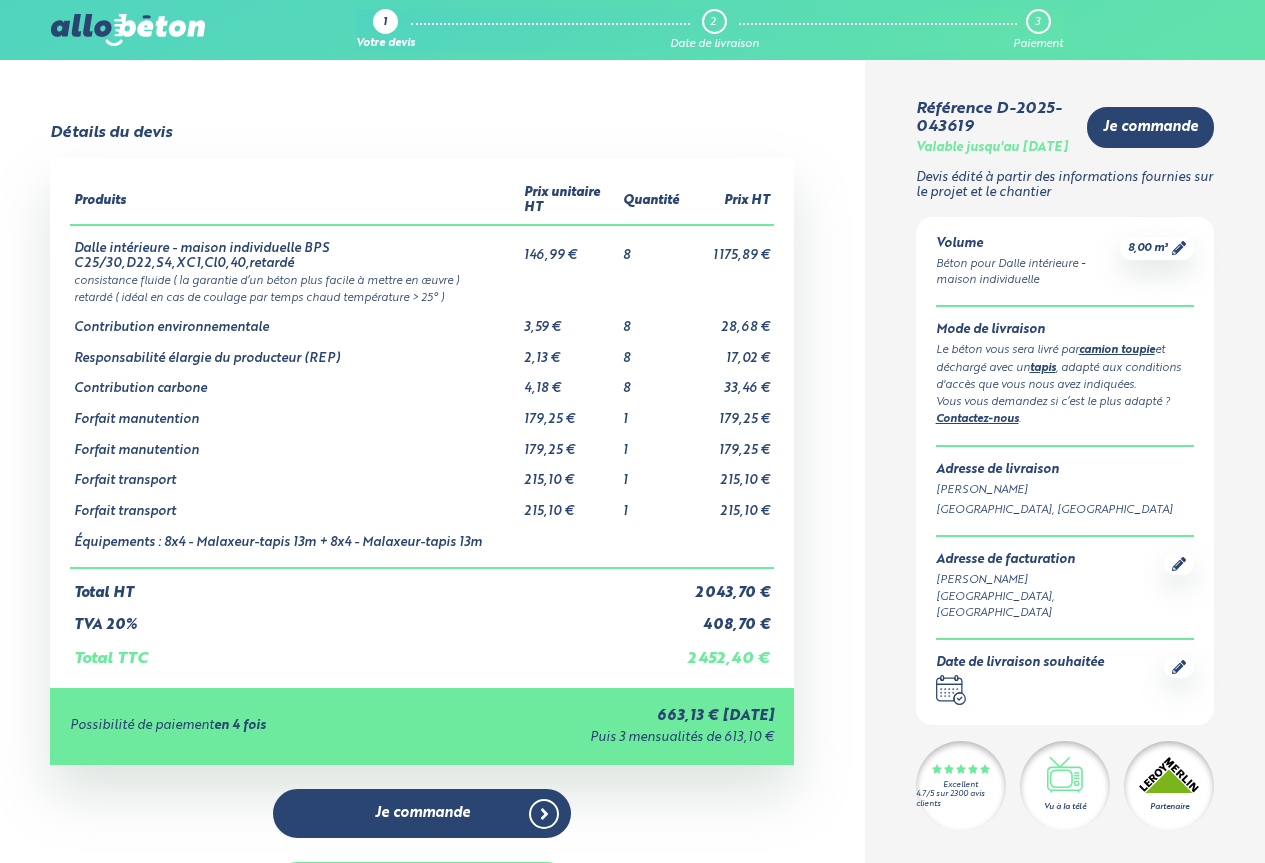 scroll, scrollTop: 0, scrollLeft: 0, axis: both 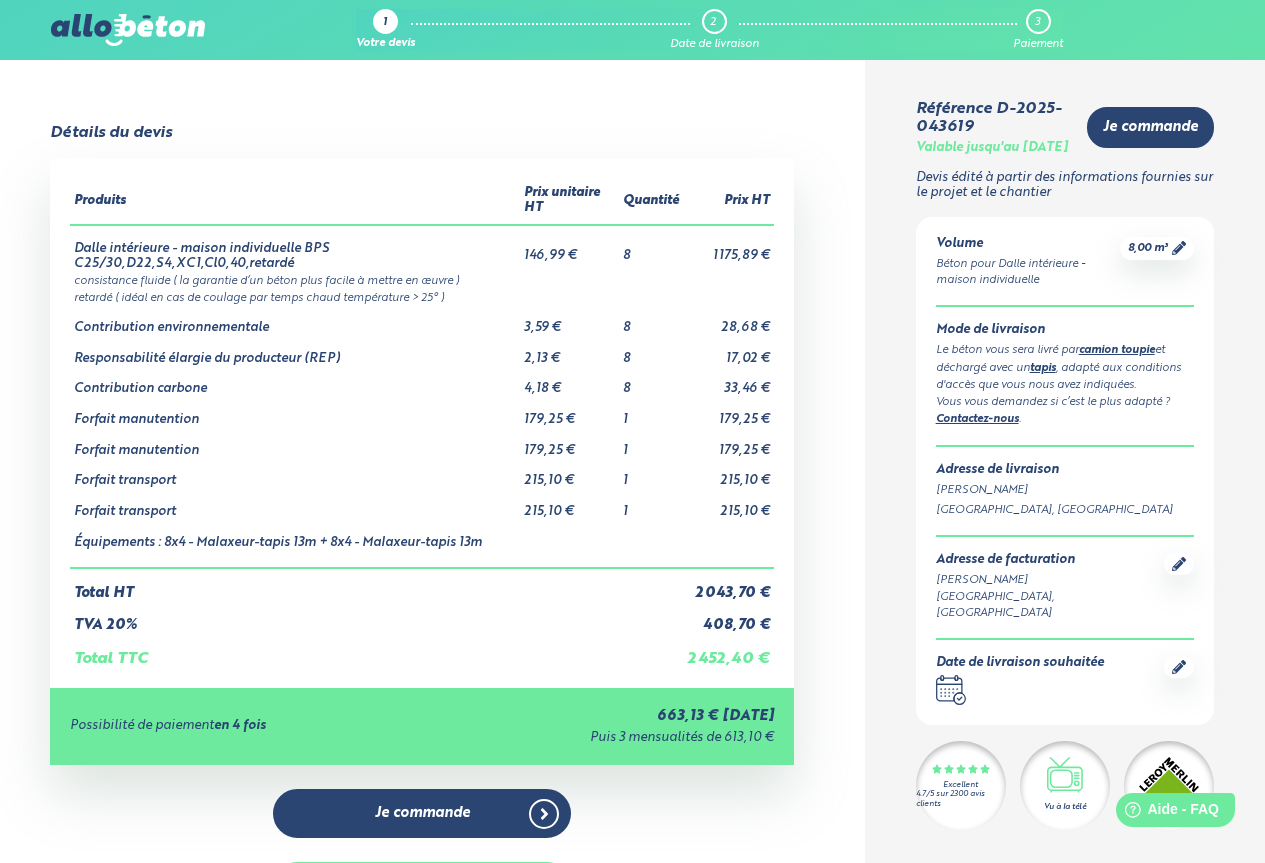 click 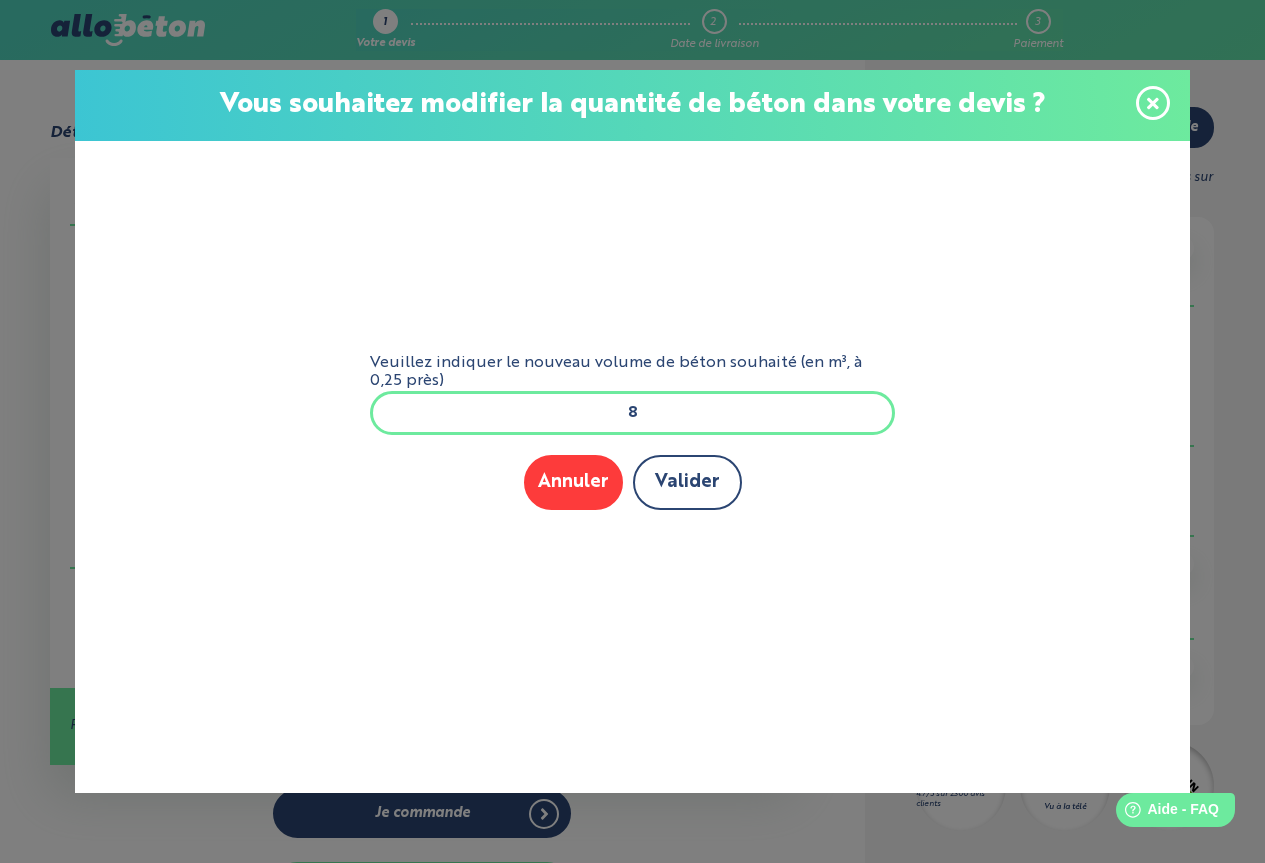 click on "Valider" at bounding box center [687, 482] 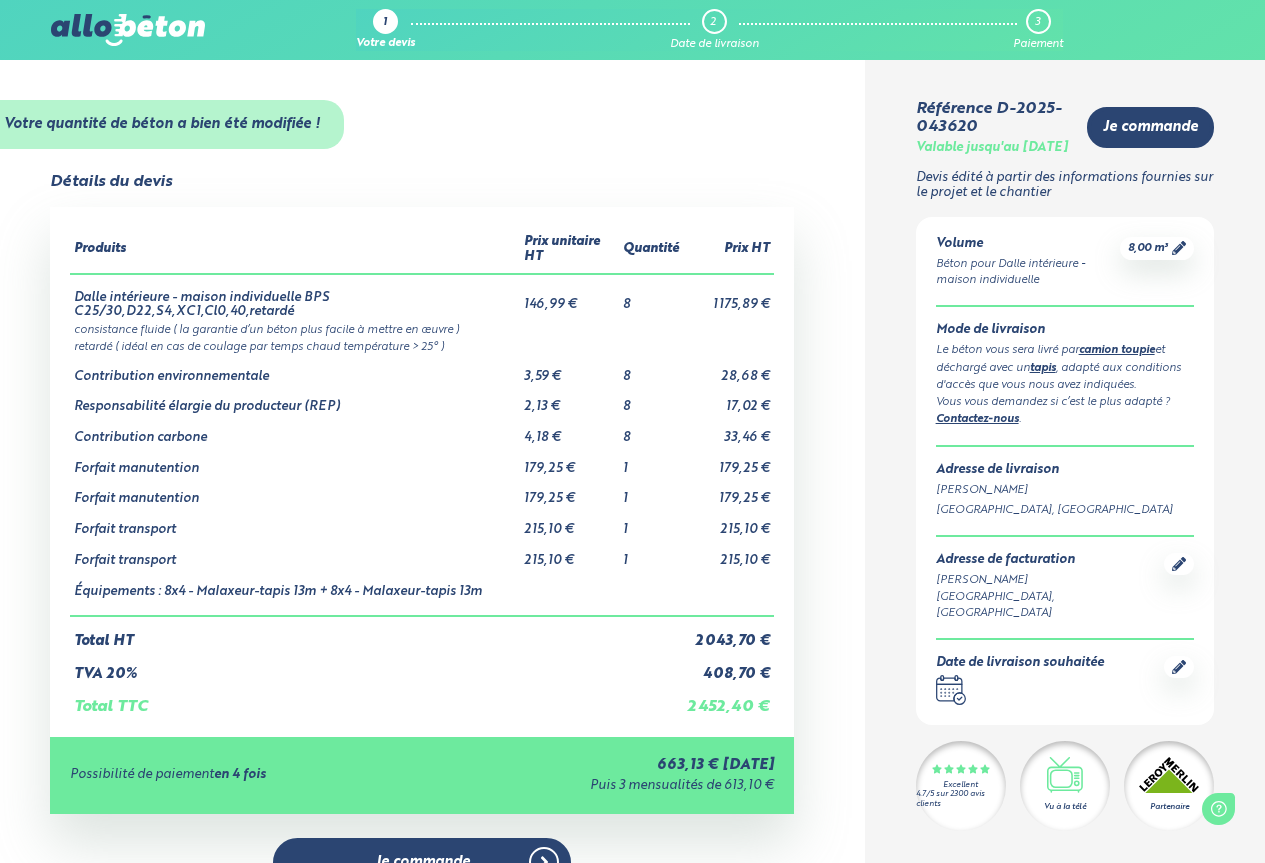 scroll, scrollTop: 0, scrollLeft: 0, axis: both 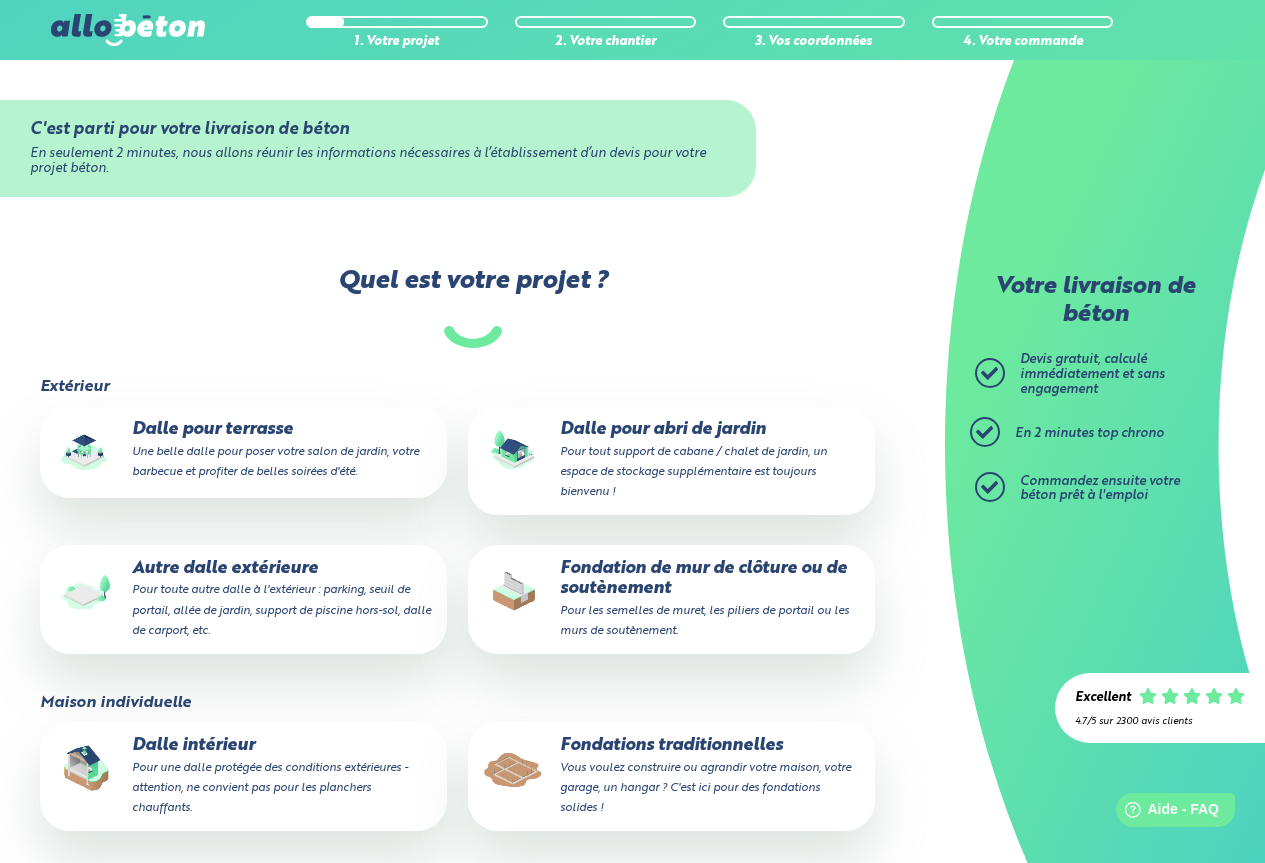 click on "Dalle intérieur
Pour une dalle protégée des conditions extérieures - attention, ne convient pas pour les planchers chauffants." at bounding box center (243, 776) 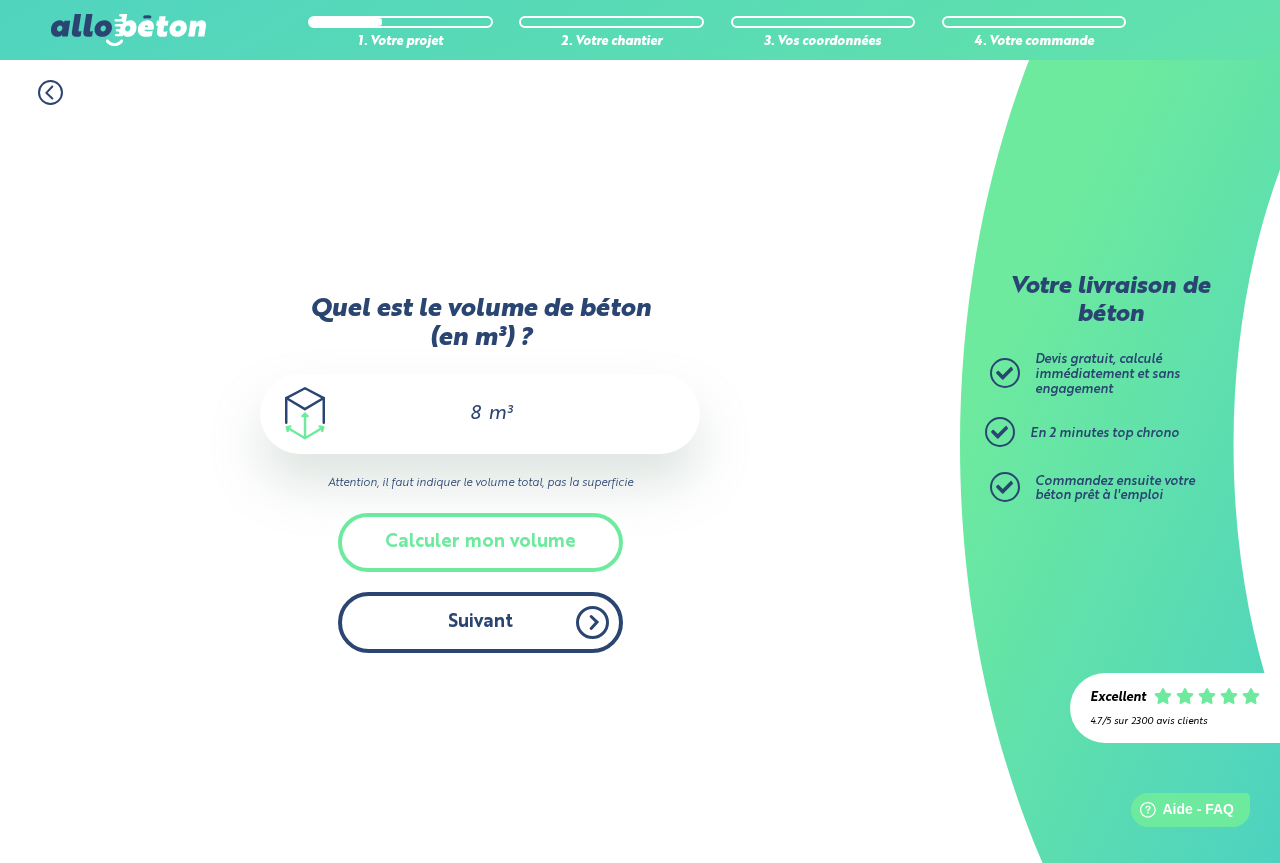 click on "Suivant" at bounding box center (480, 622) 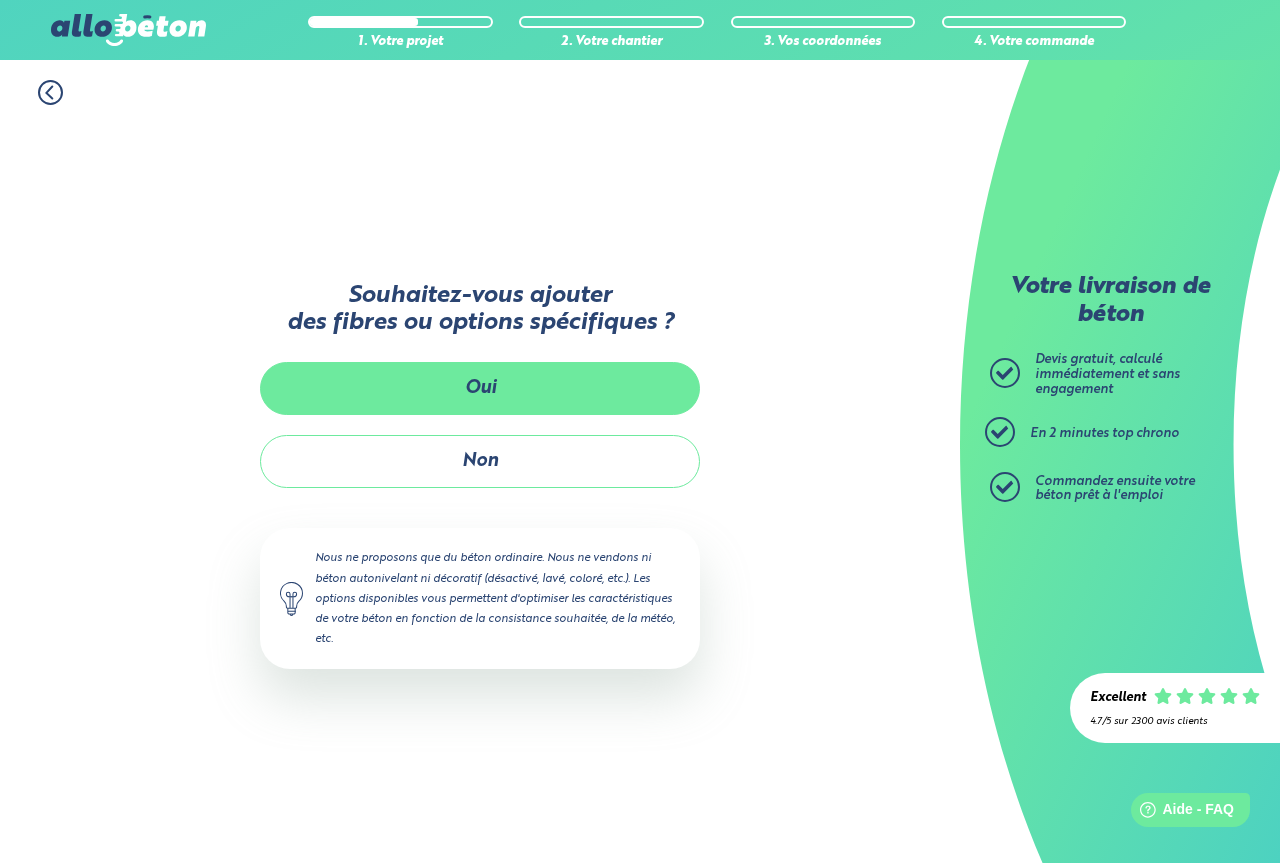 click on "Oui" at bounding box center [480, 388] 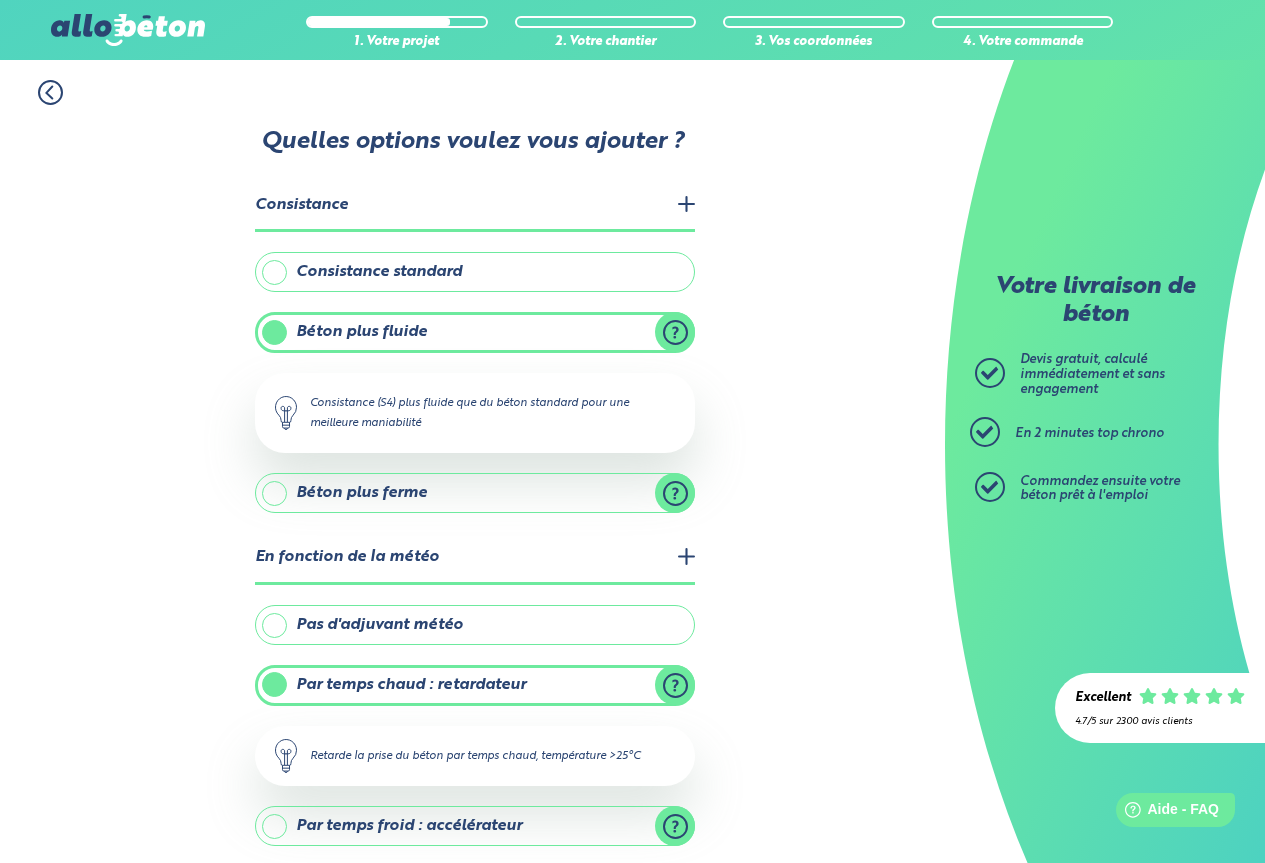 scroll, scrollTop: 100, scrollLeft: 0, axis: vertical 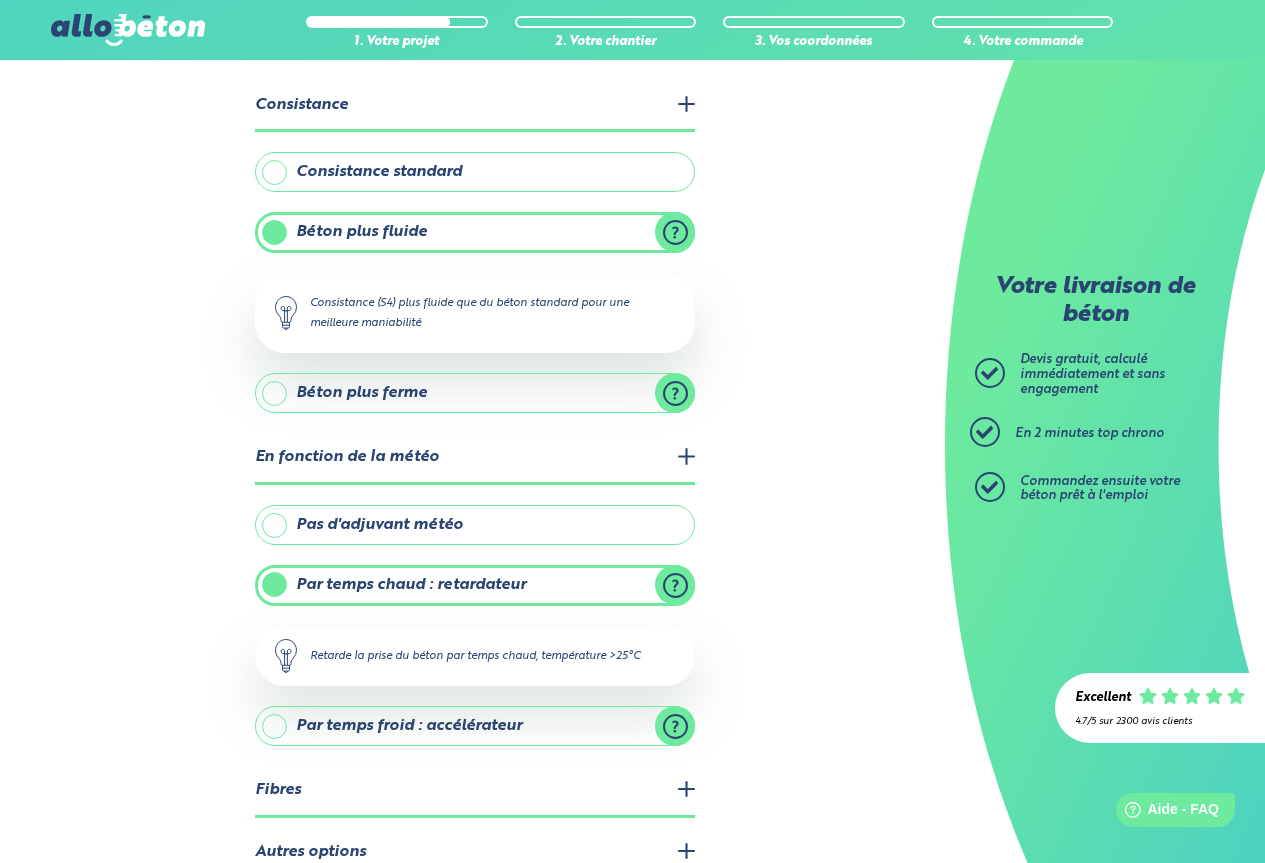 click on "Consistance standard" at bounding box center [475, 172] 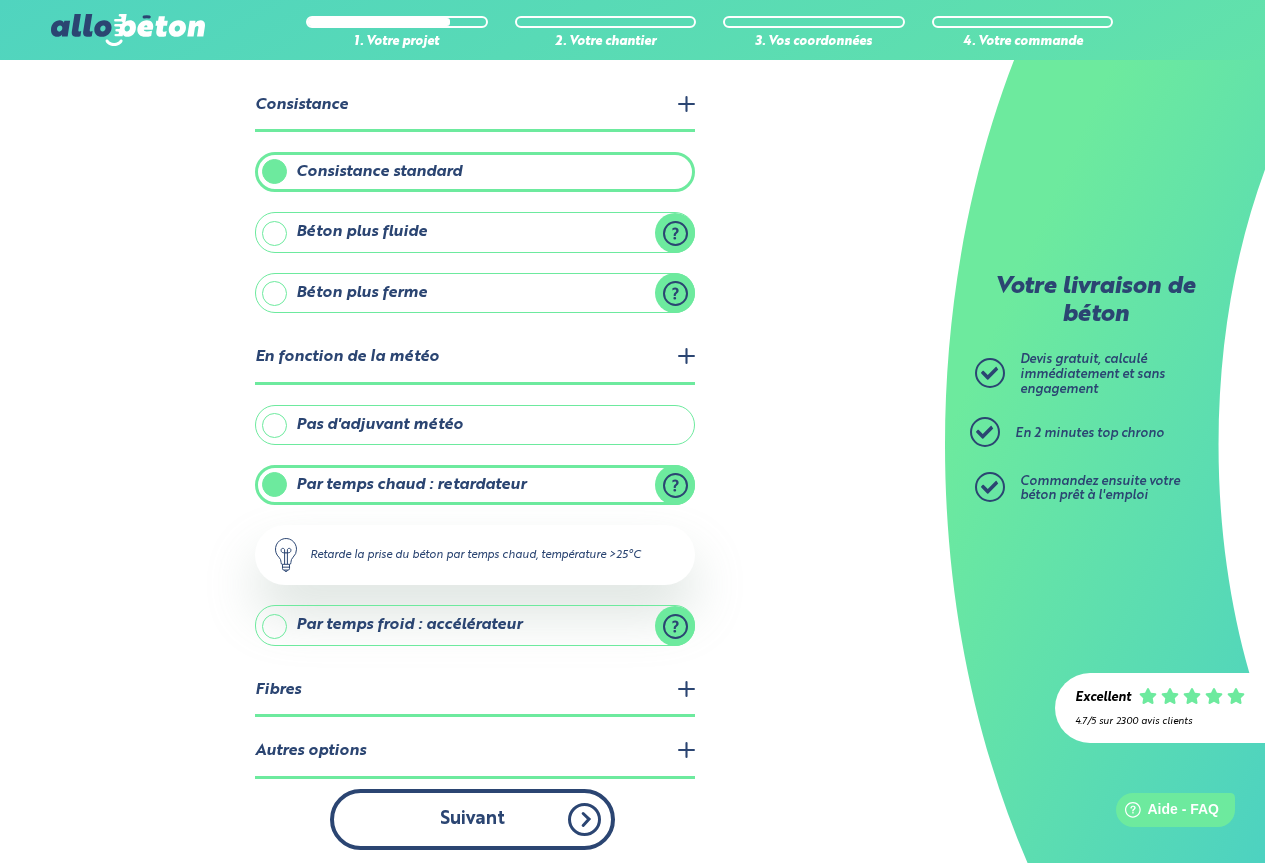 click on "Suivant" at bounding box center [472, 819] 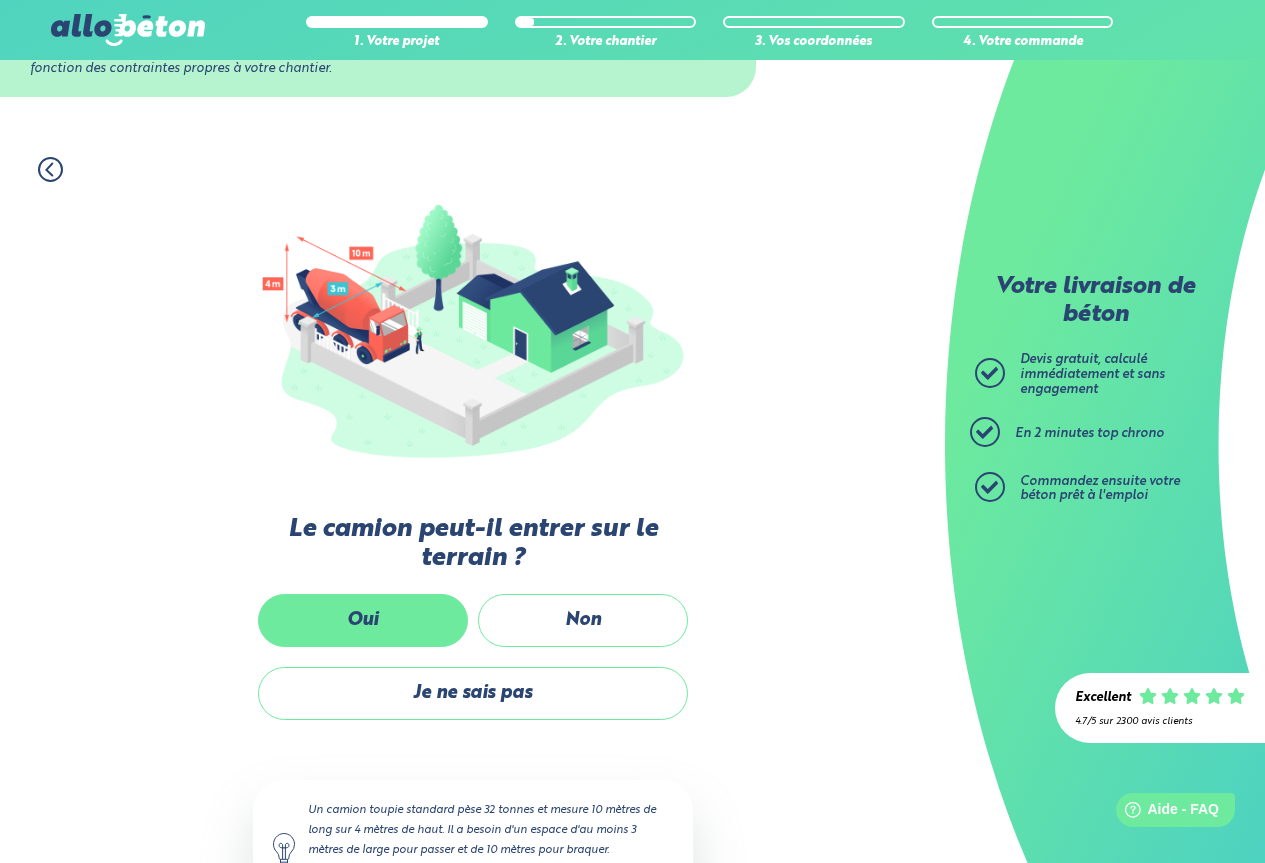 click on "Oui" at bounding box center (363, 620) 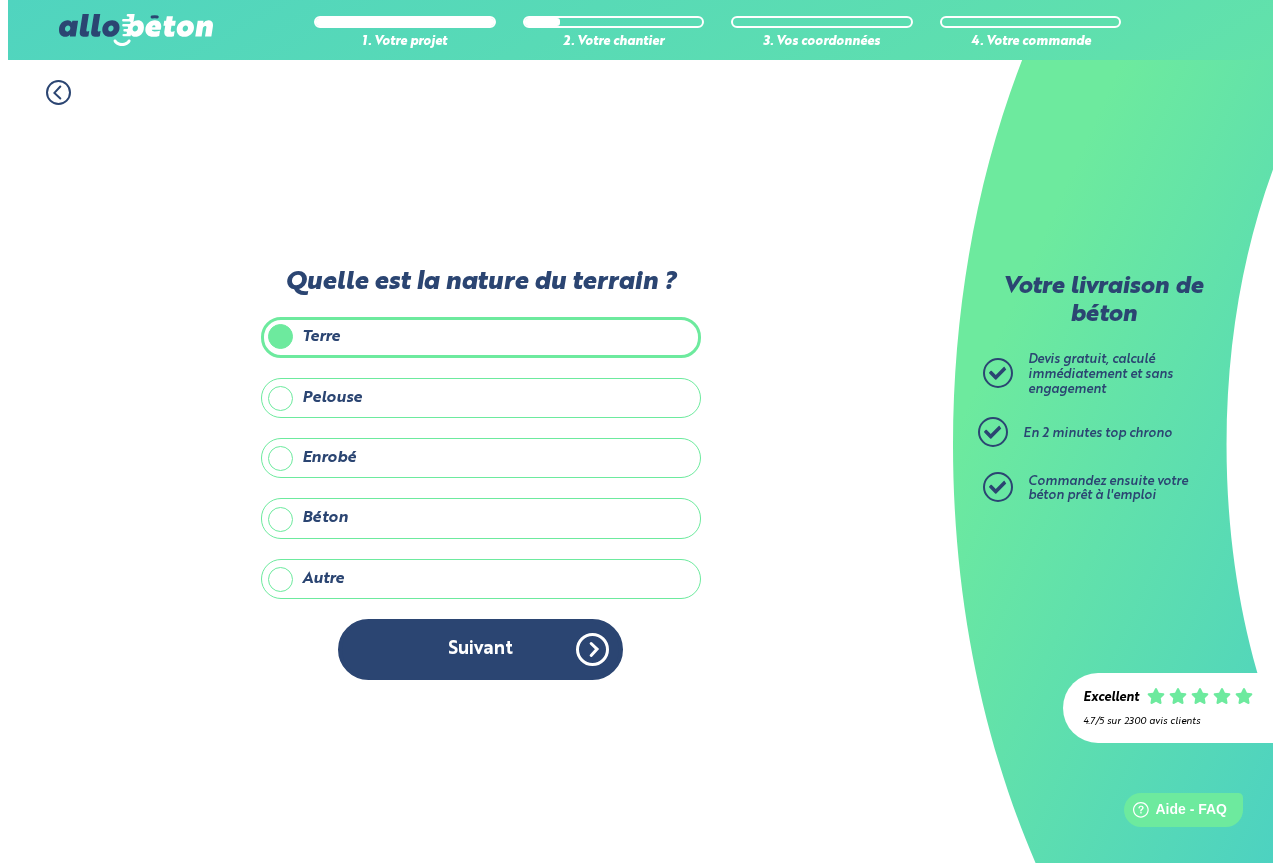 scroll, scrollTop: 0, scrollLeft: 0, axis: both 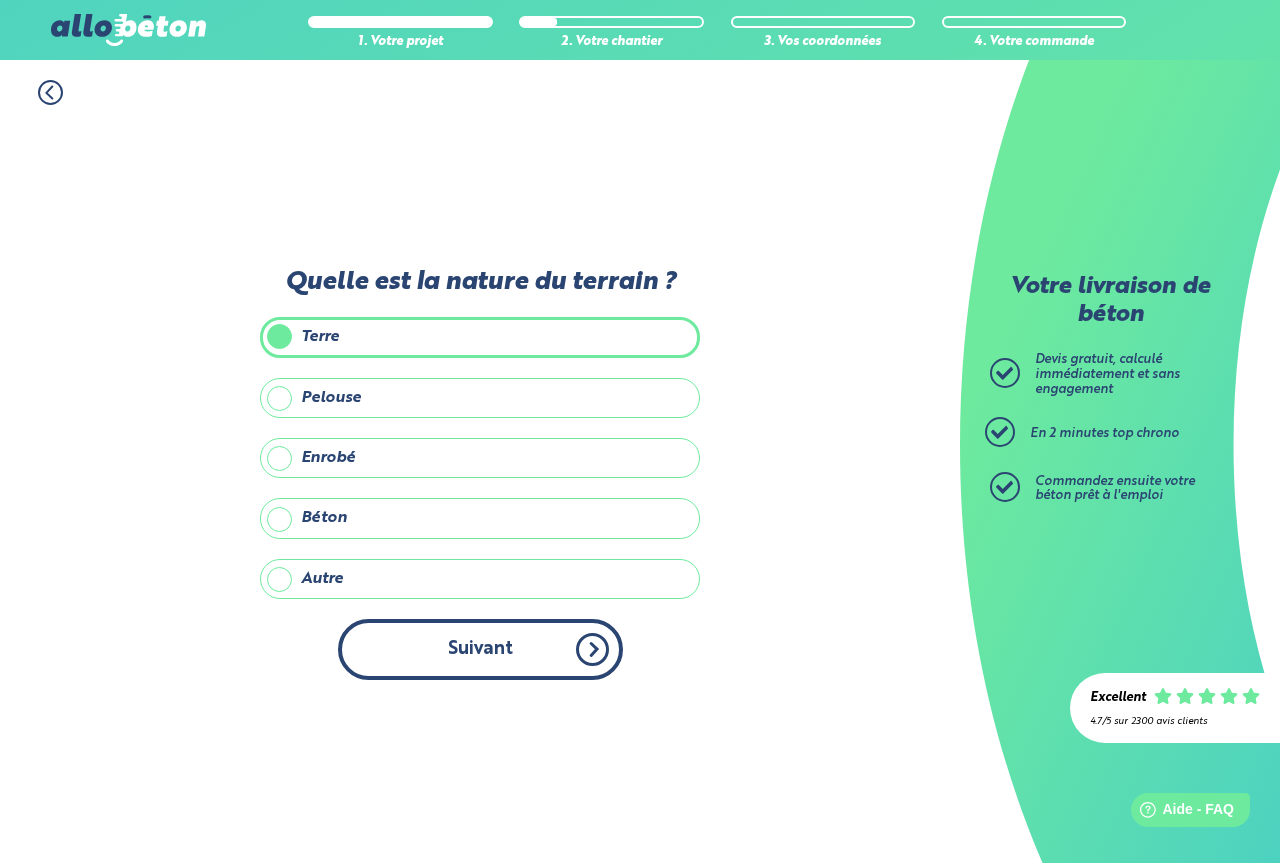 click on "Suivant" at bounding box center [480, 649] 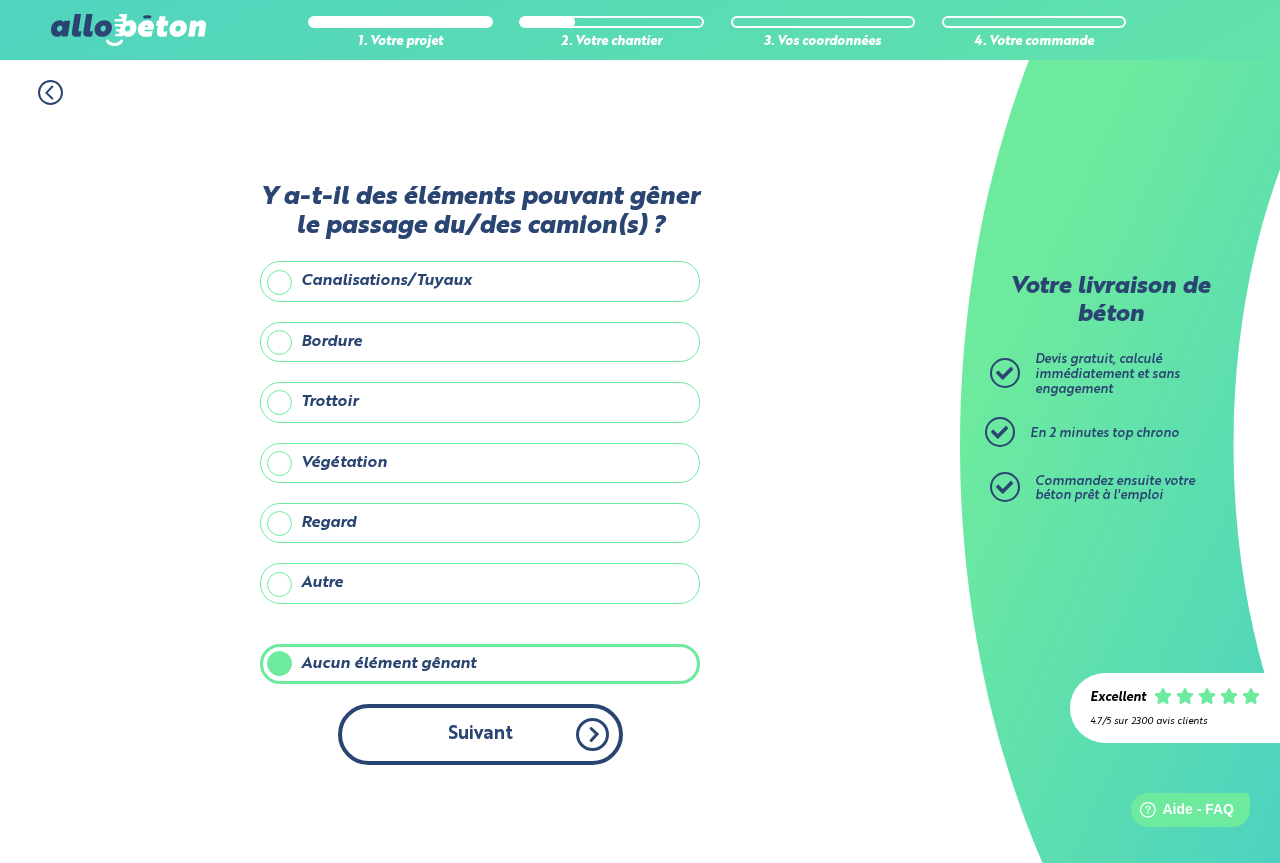 click on "Suivant" at bounding box center [480, 734] 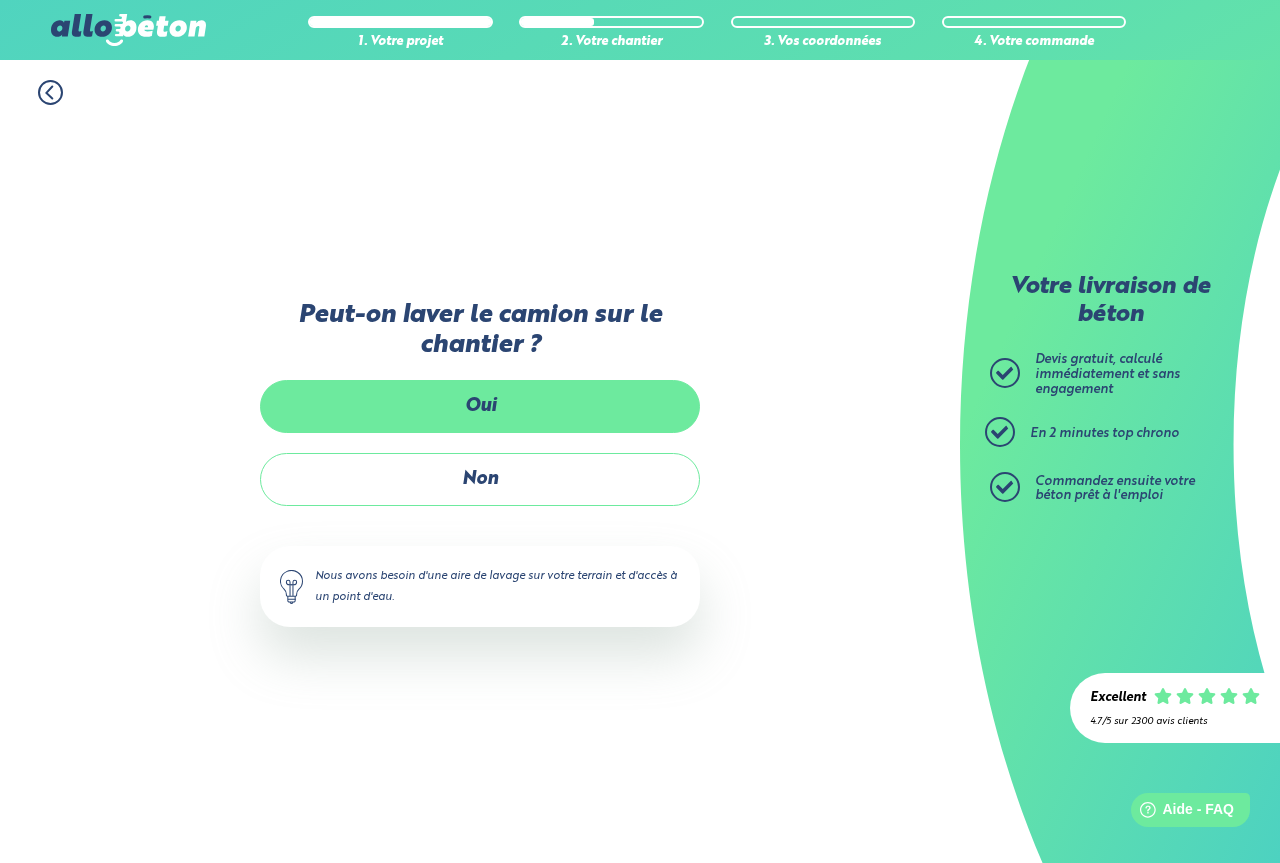 click on "Oui" at bounding box center (480, 406) 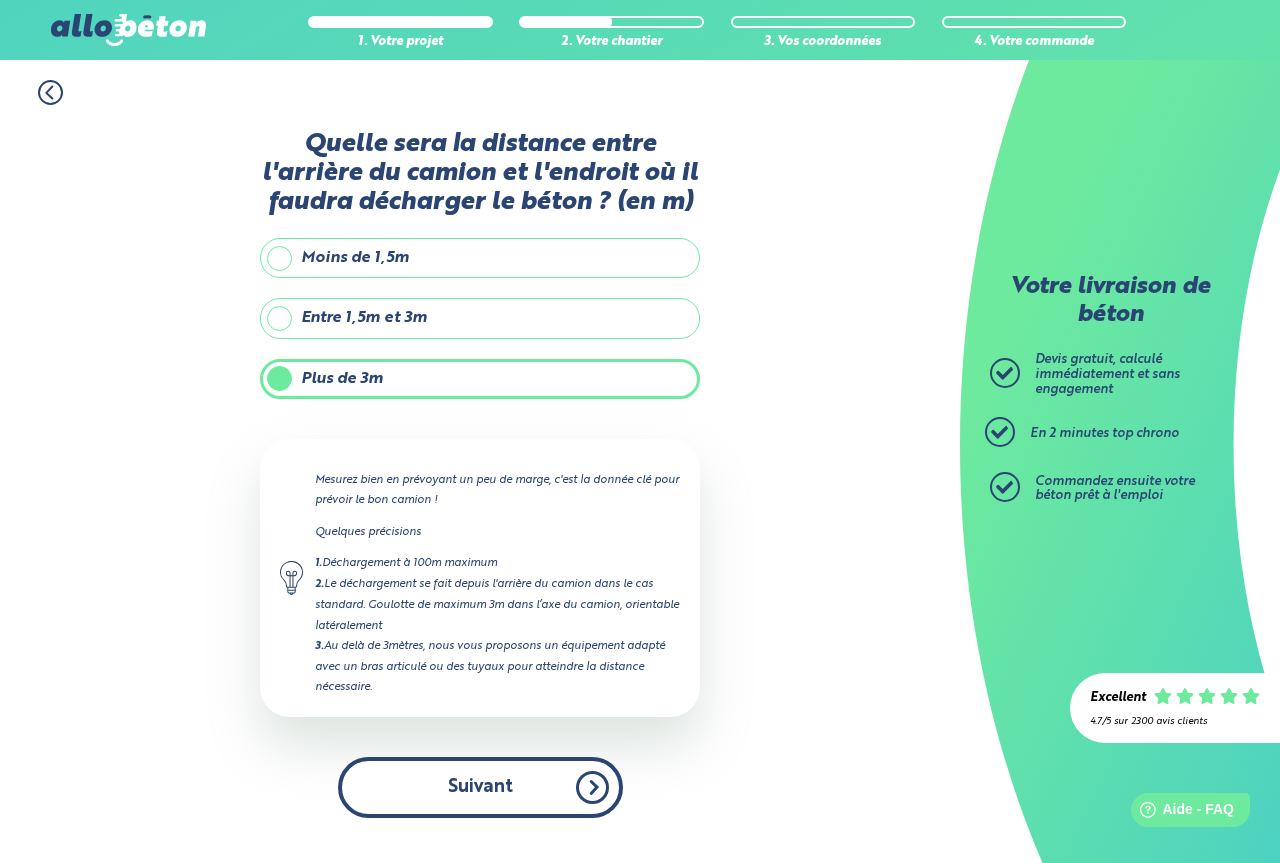 click on "Suivant" at bounding box center [480, 787] 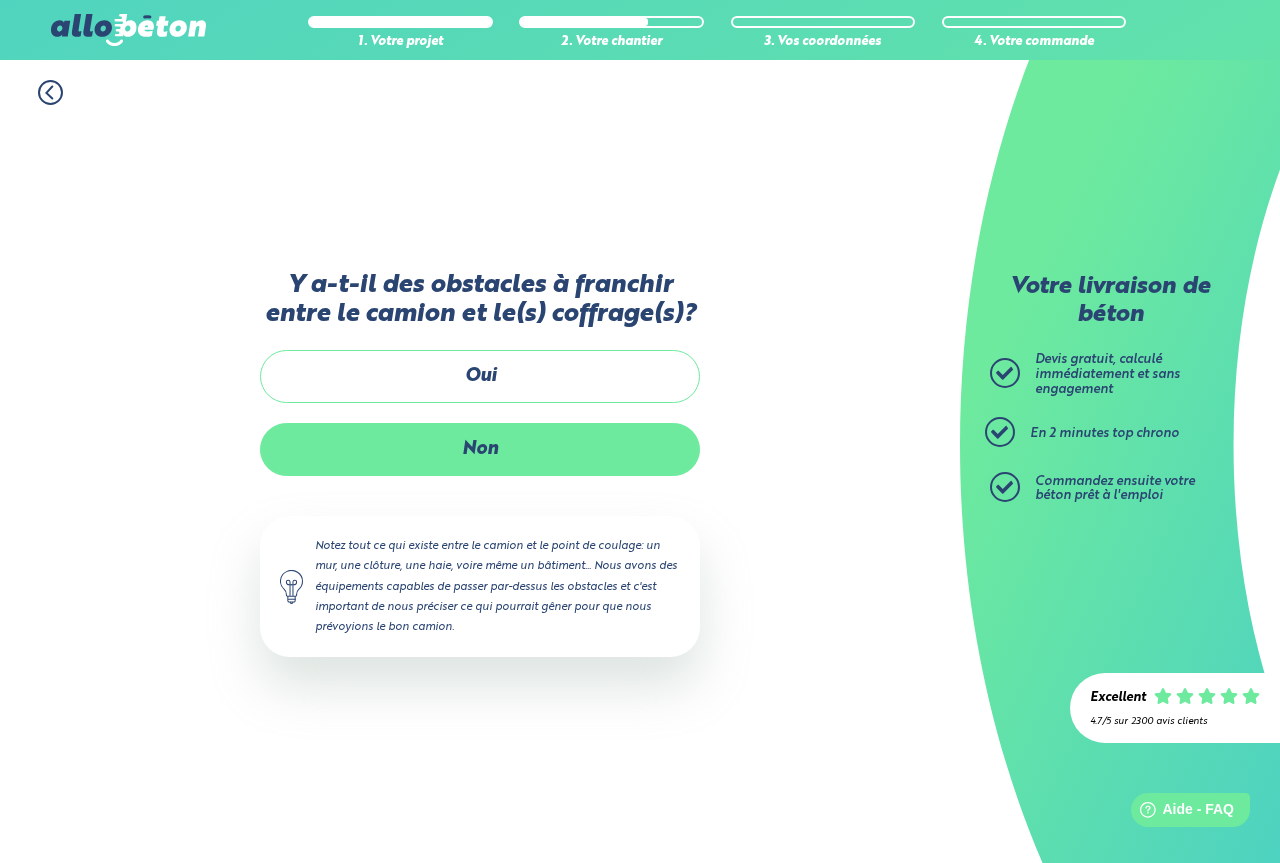 click on "Non" at bounding box center [480, 449] 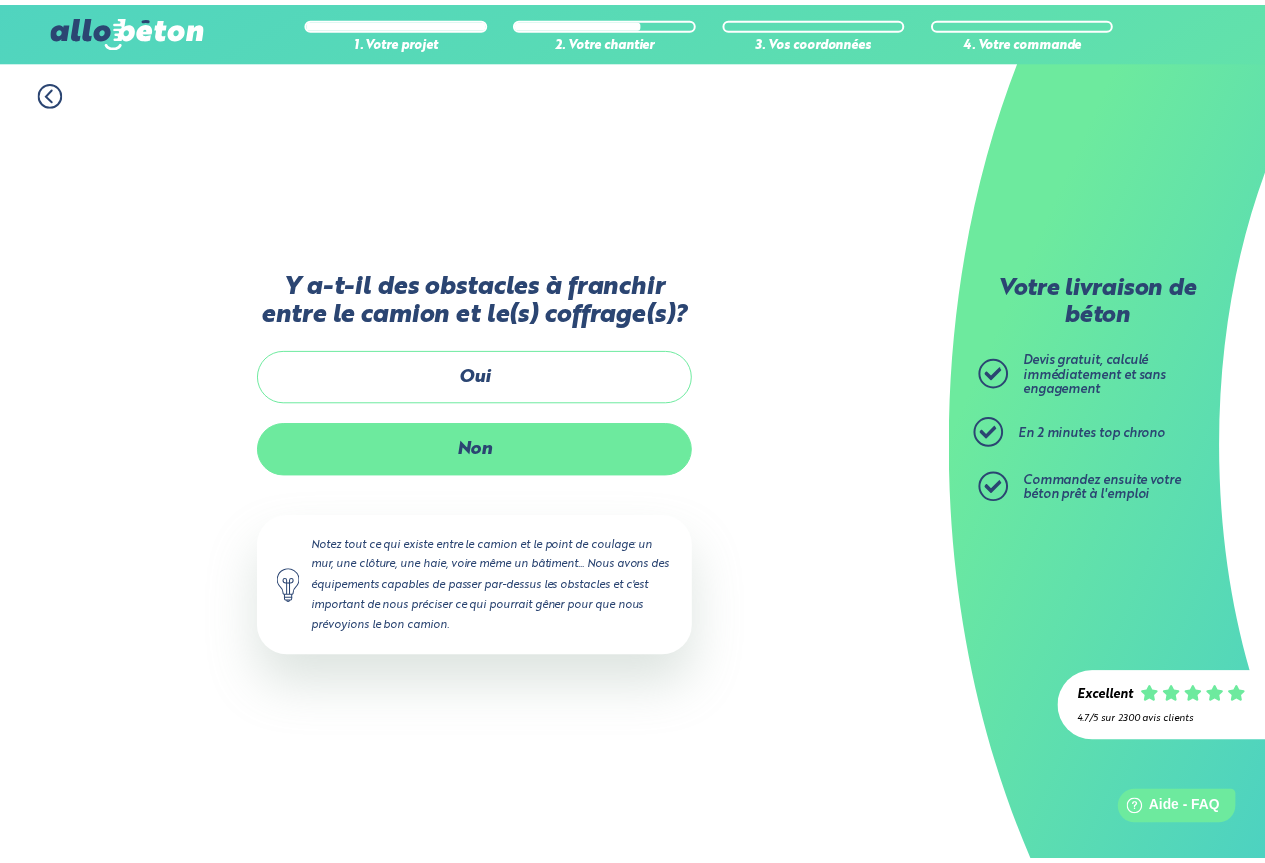 scroll, scrollTop: 64, scrollLeft: 0, axis: vertical 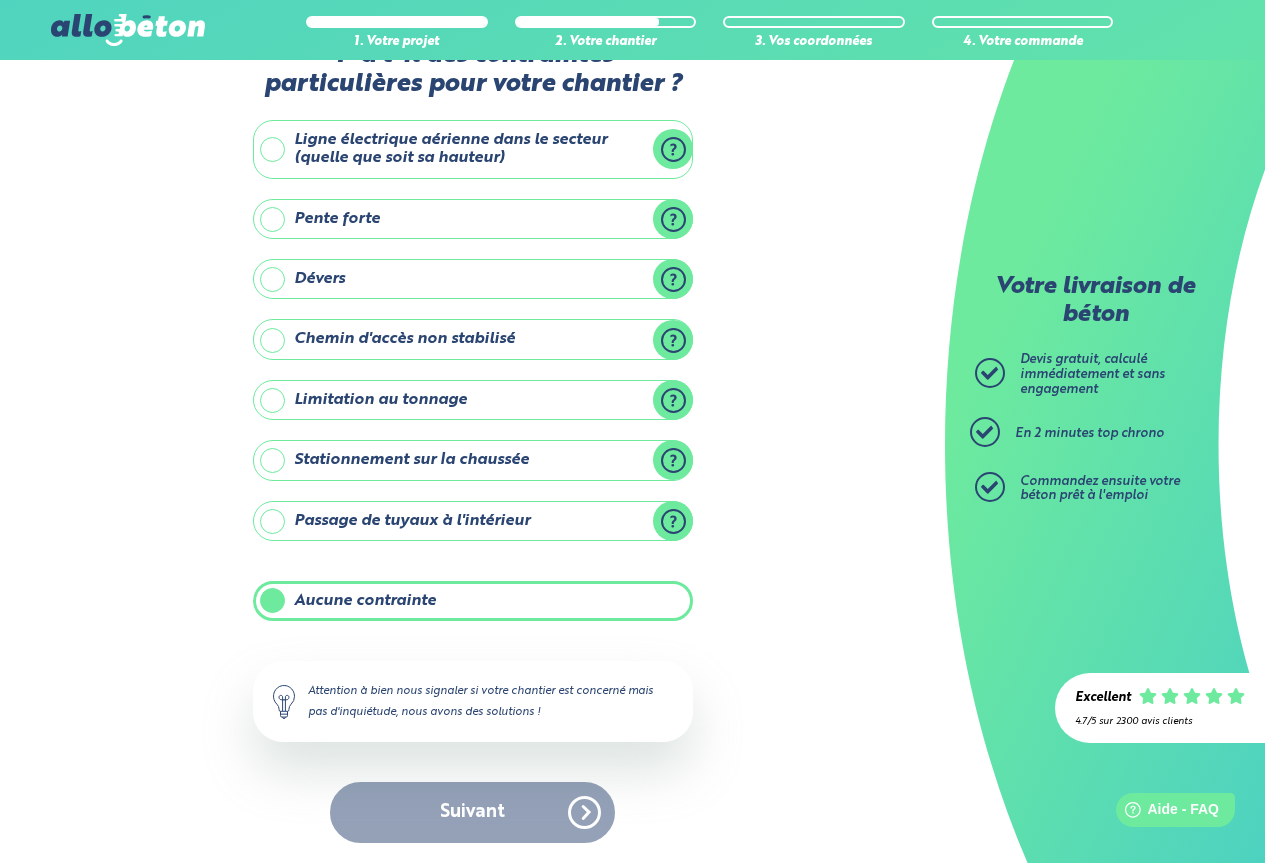 click on "Suivant" at bounding box center (473, 812) 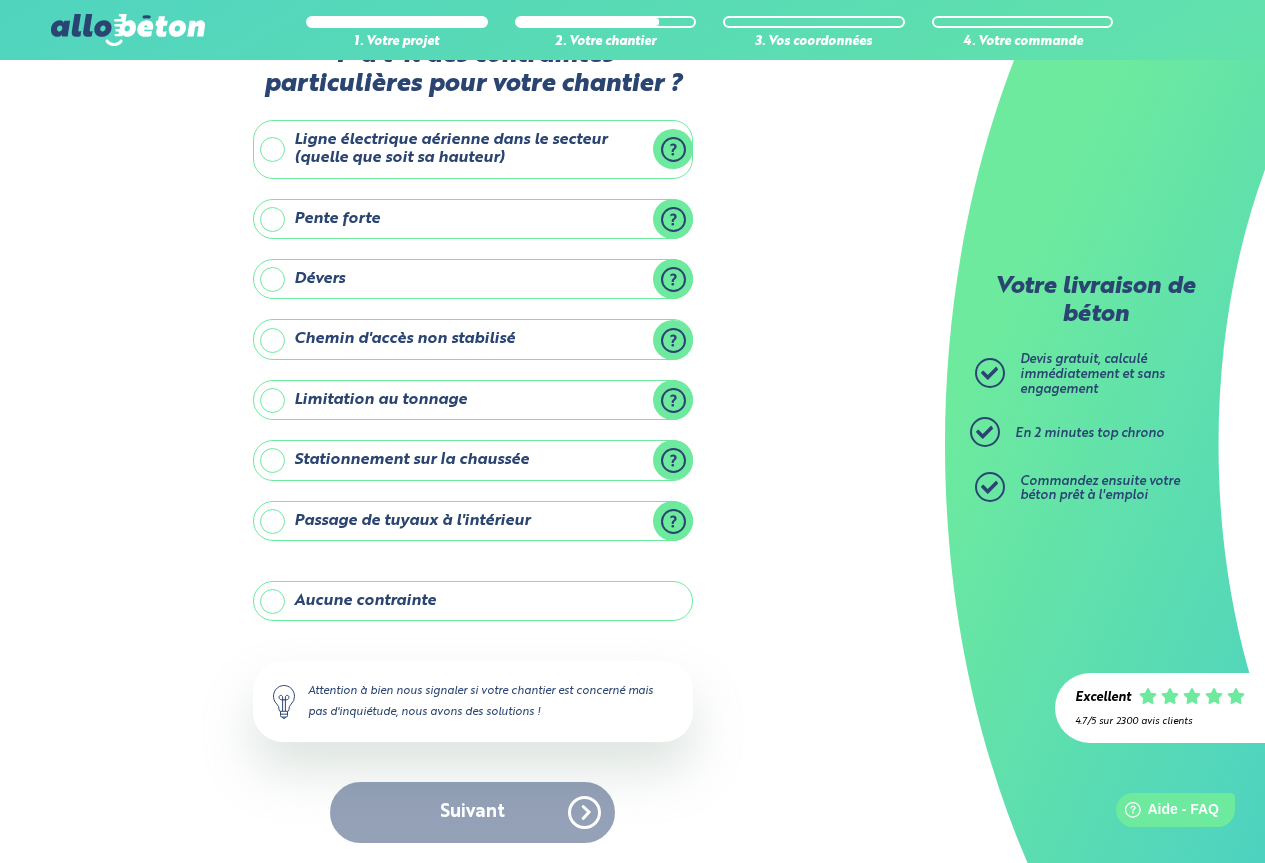 click on "Aucune contrainte" at bounding box center (473, 601) 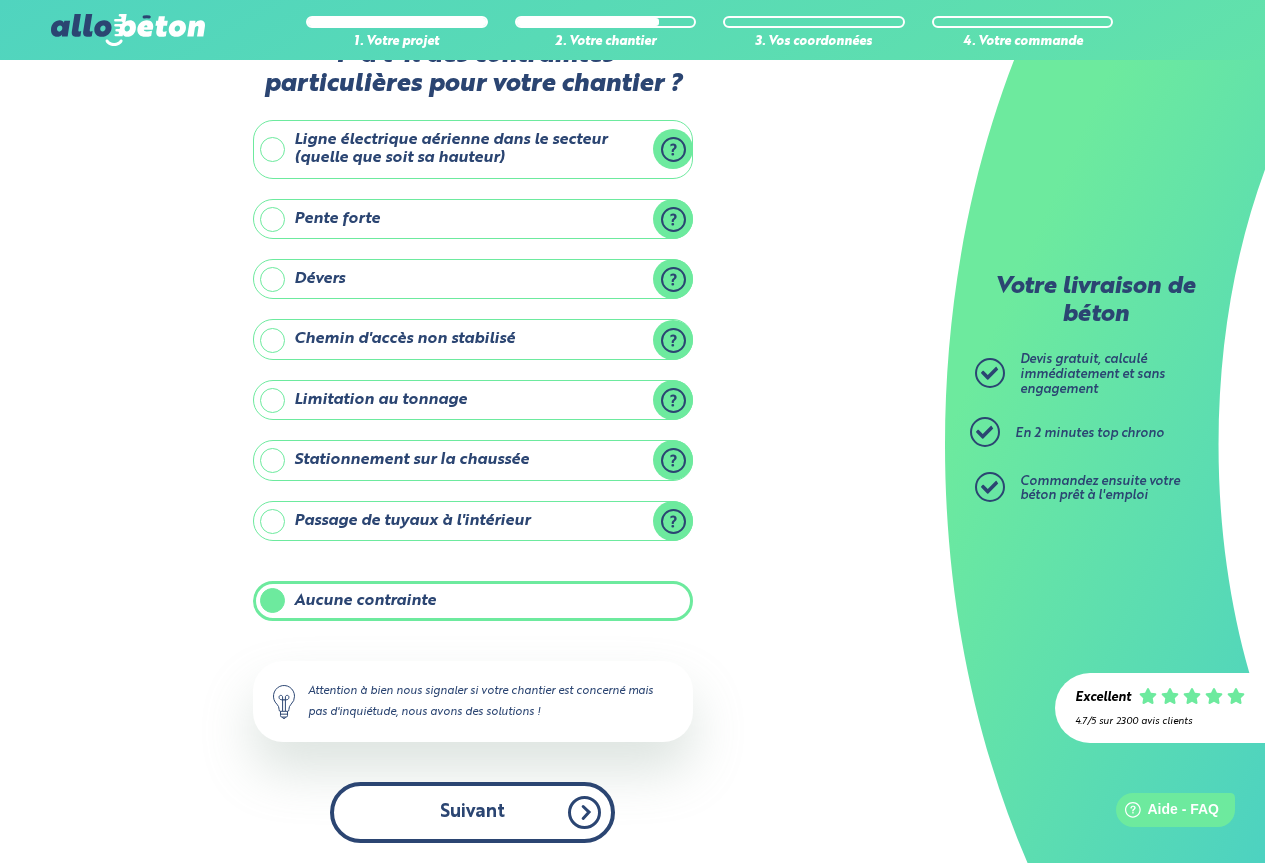 click on "Suivant" at bounding box center (472, 812) 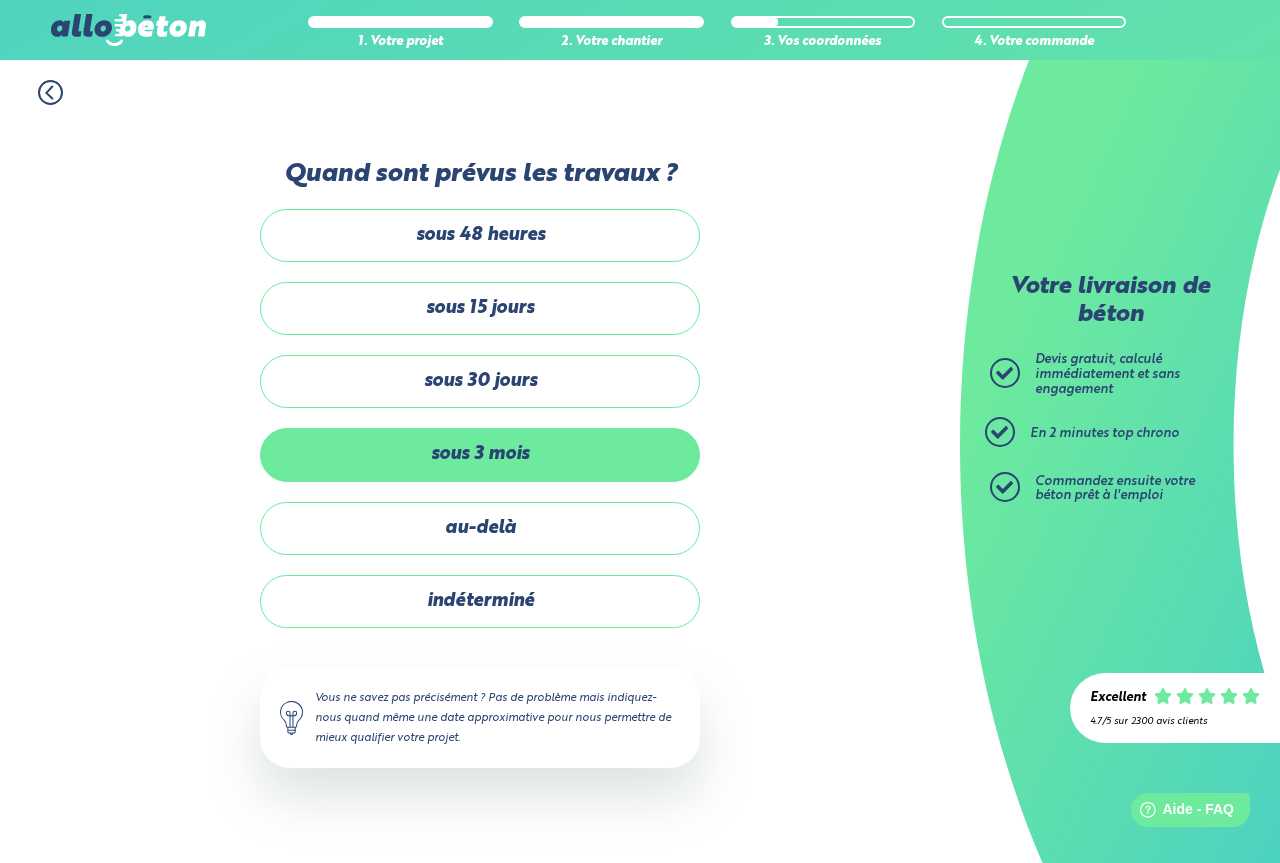 click on "sous 3 mois" at bounding box center [480, 454] 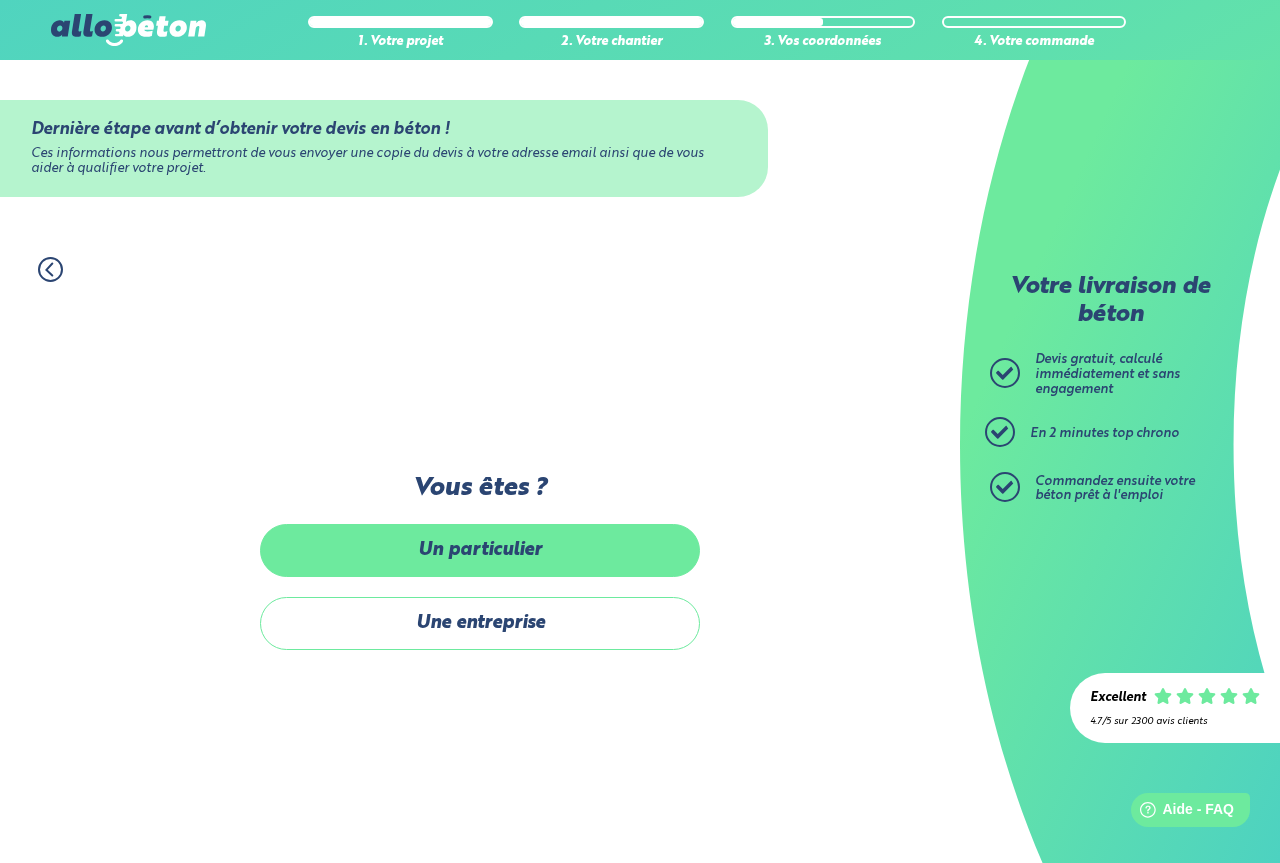 click on "Un particulier" at bounding box center (480, 550) 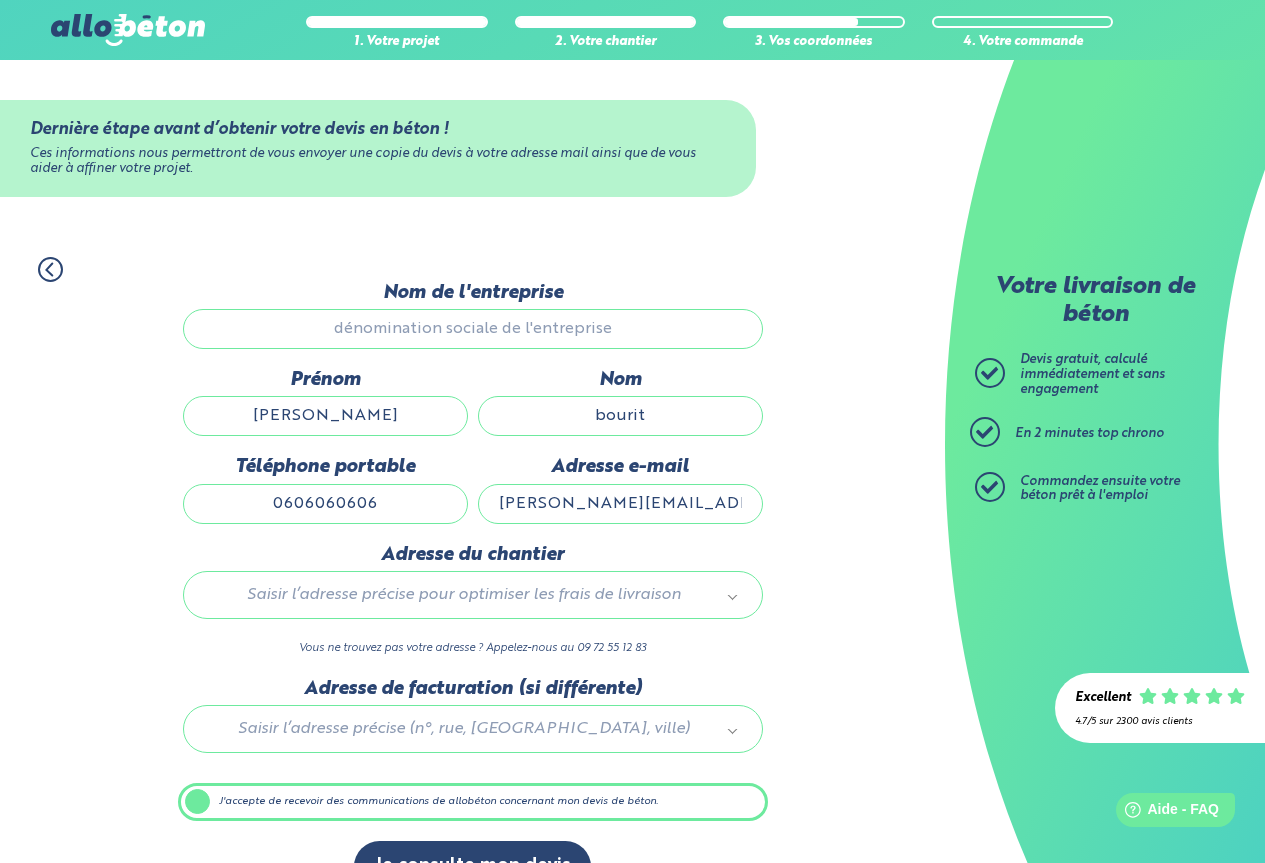 scroll, scrollTop: 49, scrollLeft: 0, axis: vertical 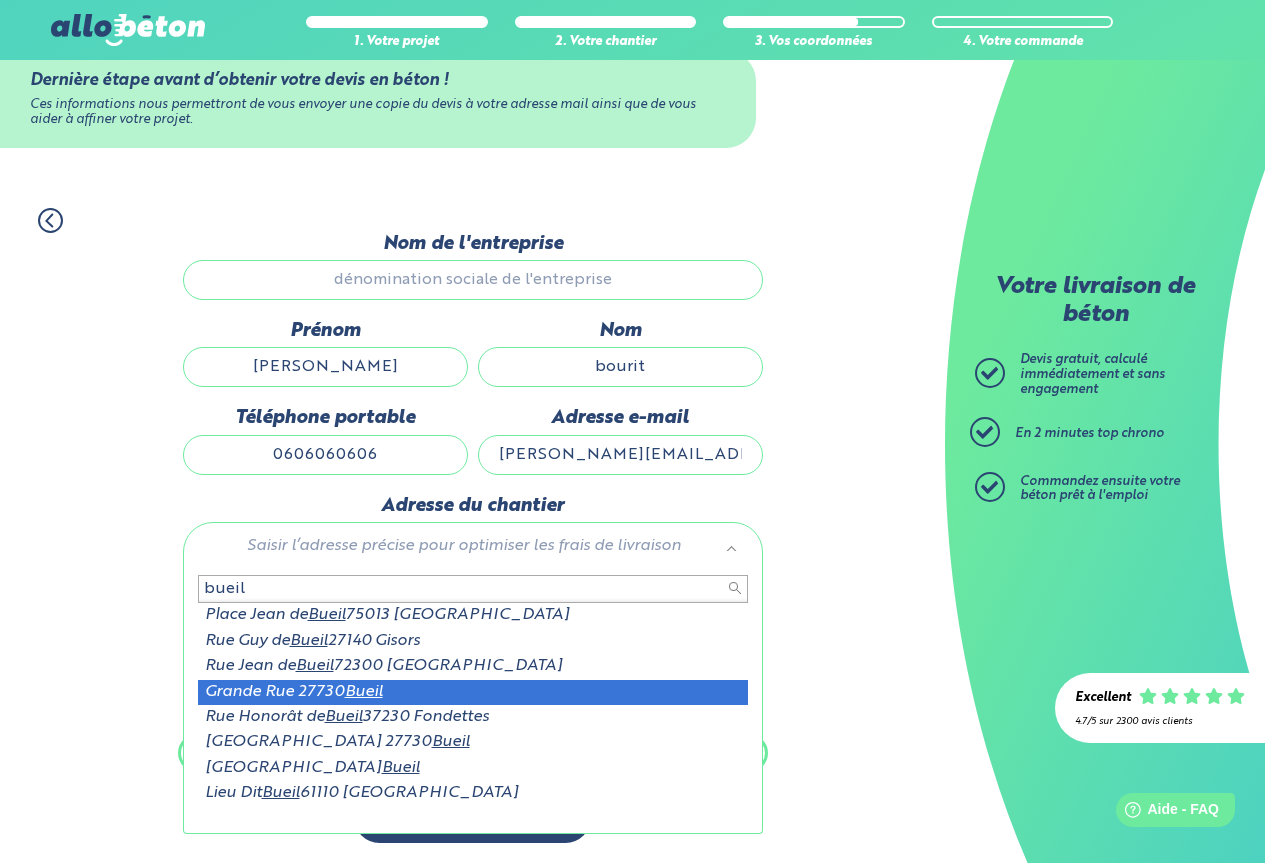 type on "bueil" 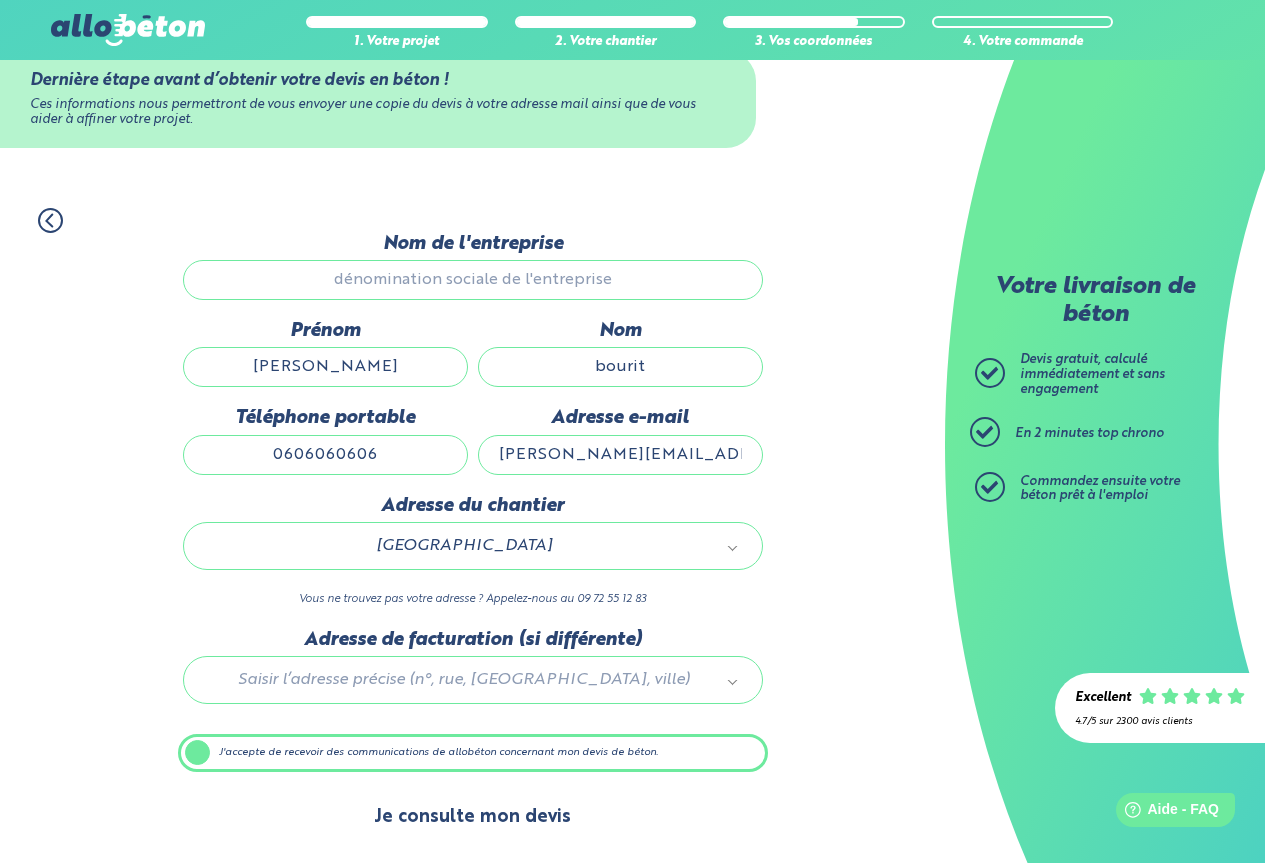 click on "Je consulte mon devis" at bounding box center [472, 817] 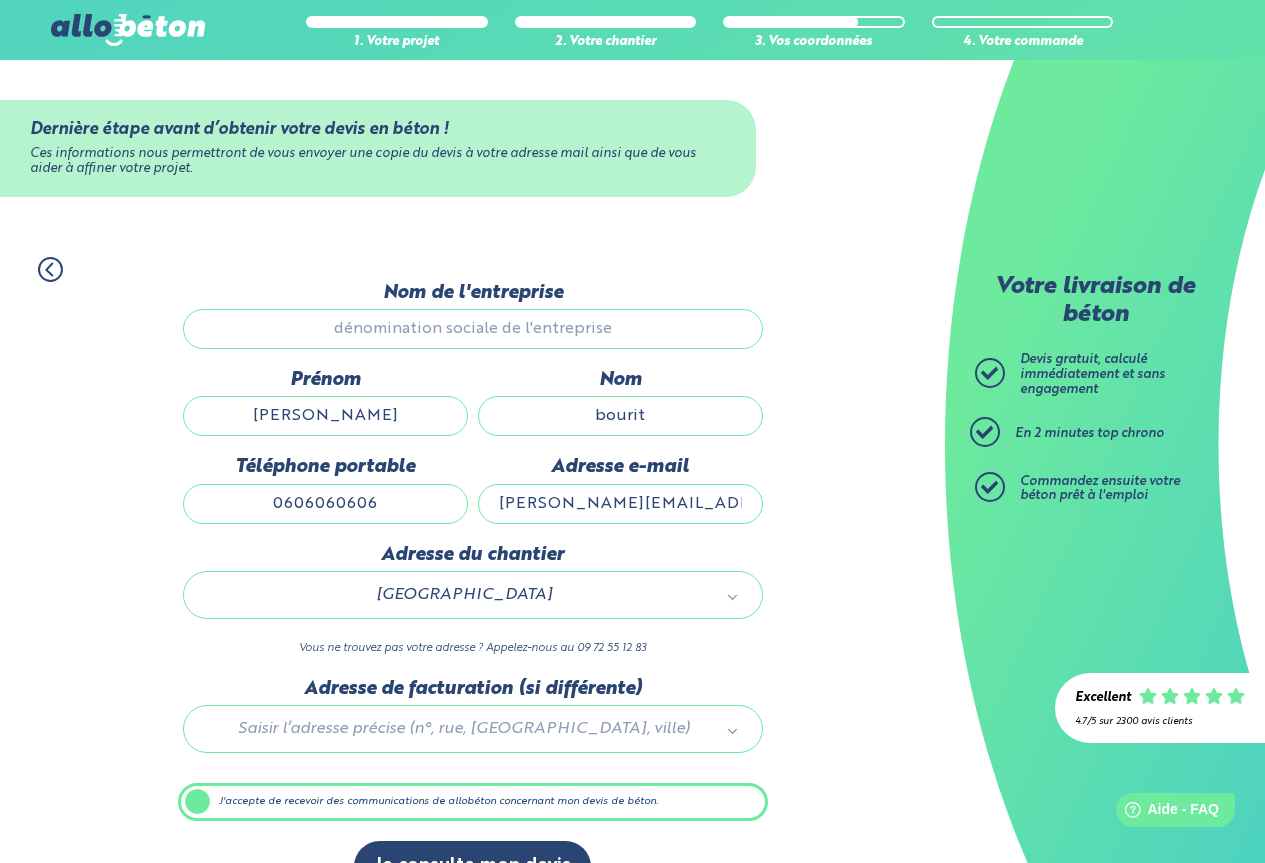 scroll, scrollTop: 49, scrollLeft: 0, axis: vertical 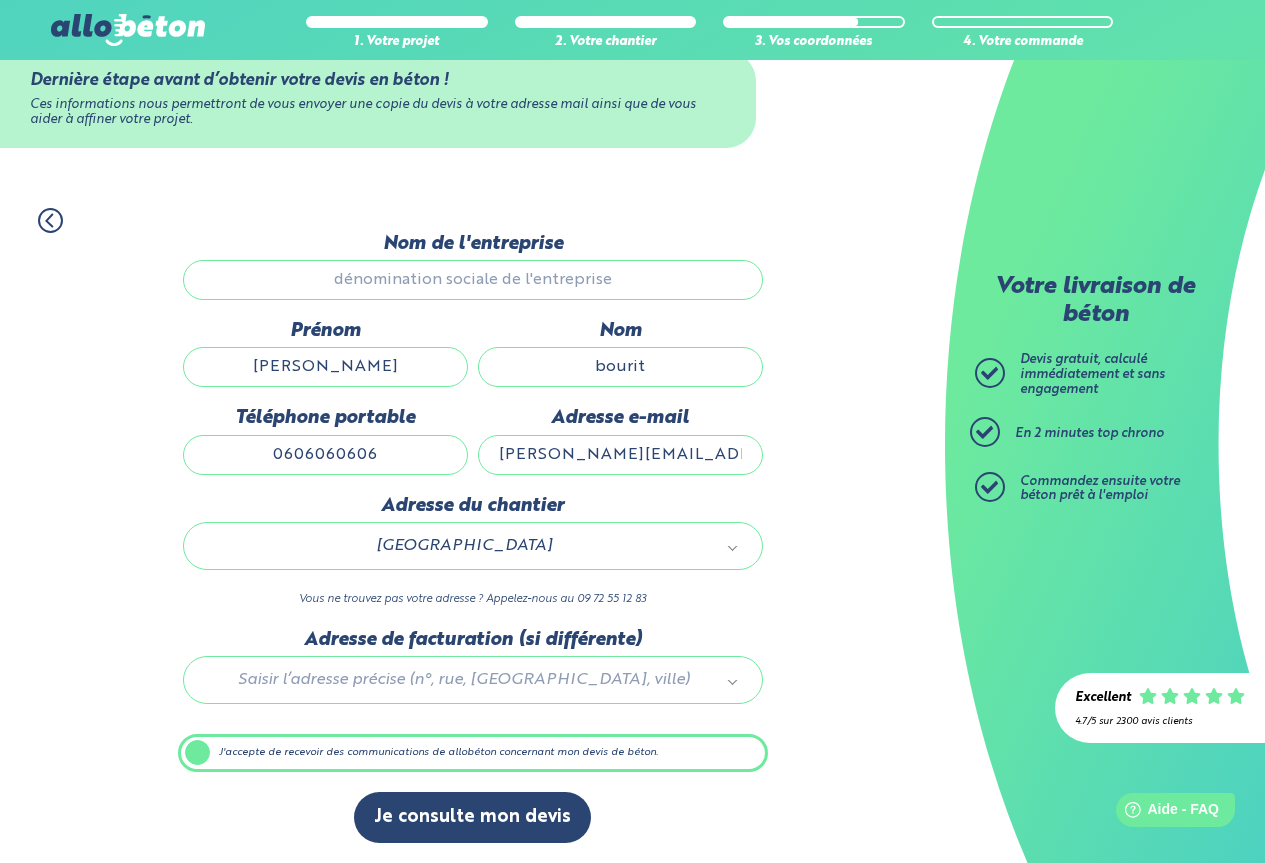 click at bounding box center (473, 676) 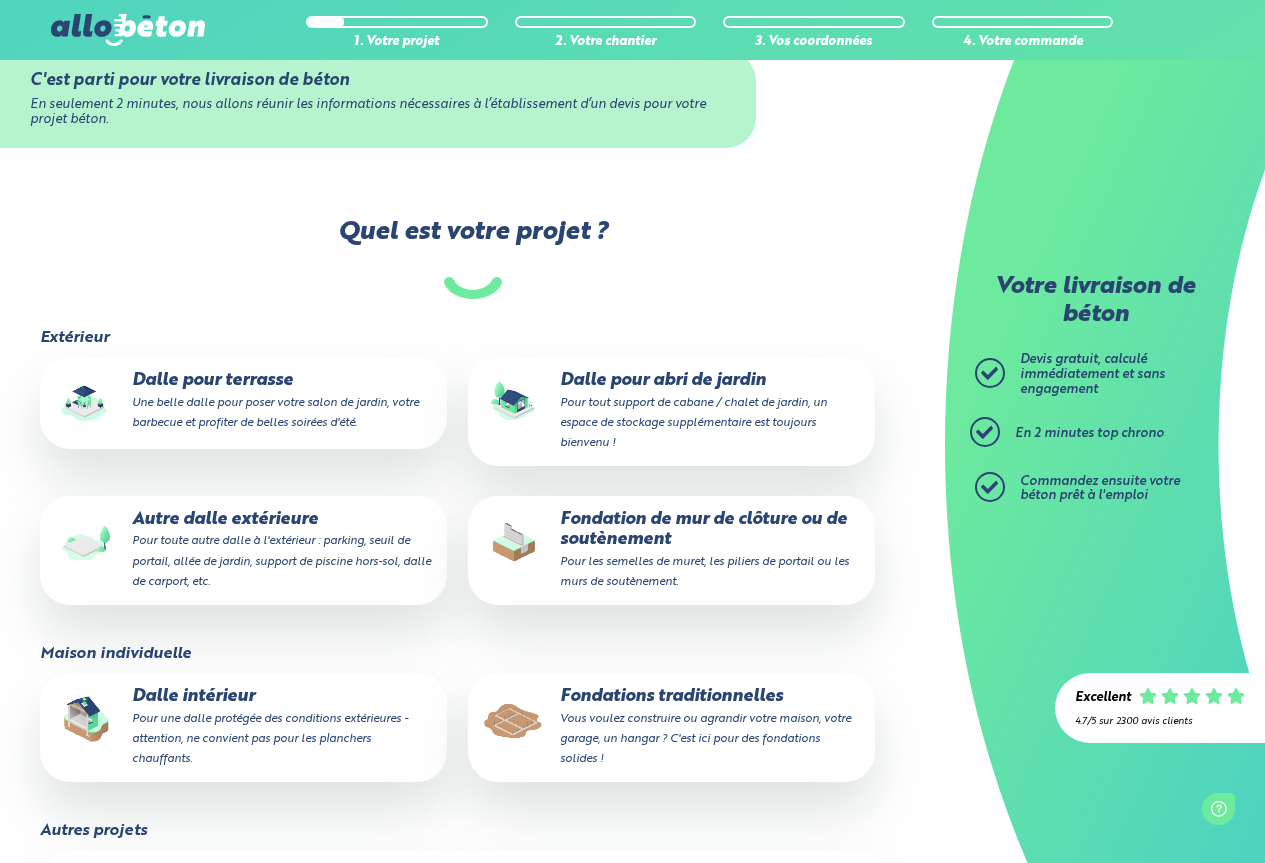 scroll, scrollTop: 0, scrollLeft: 0, axis: both 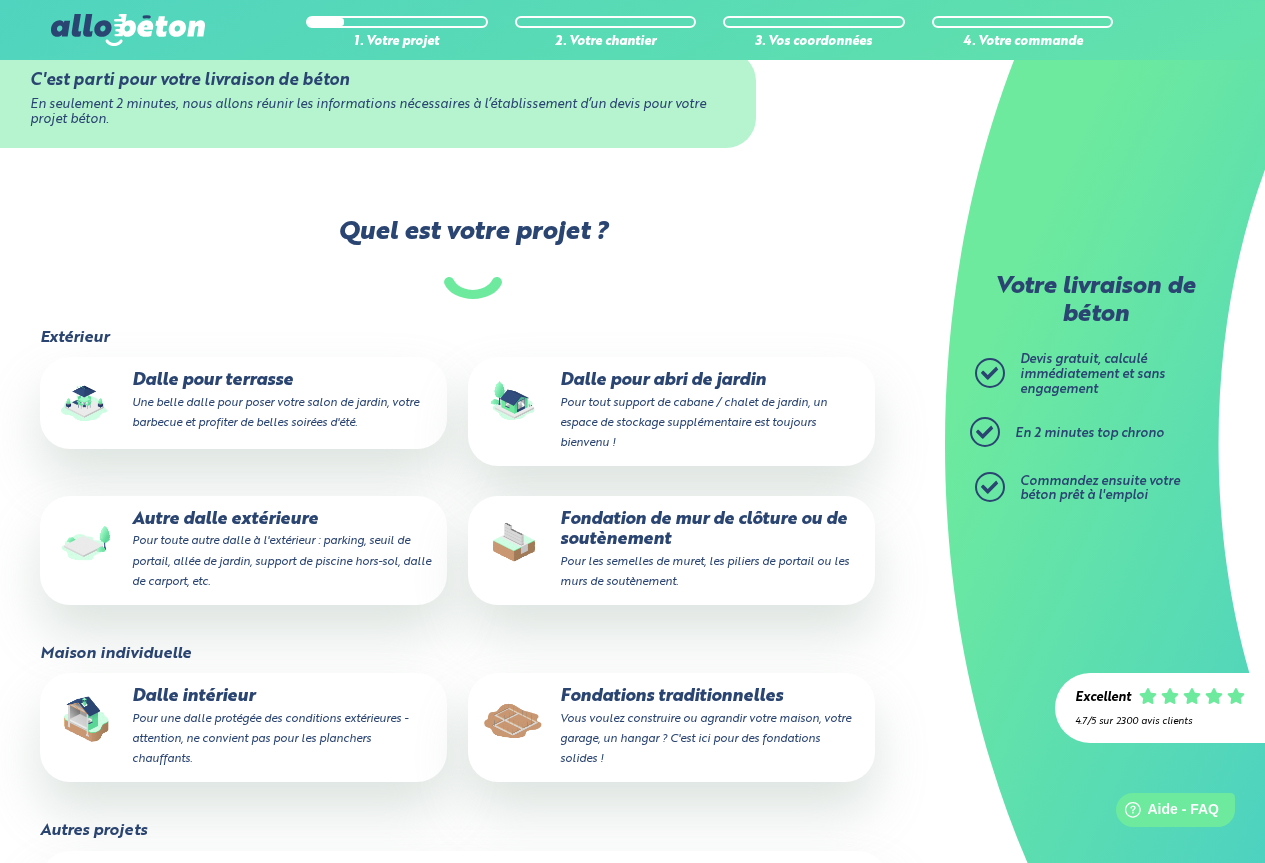 click on "Pour une dalle protégée des conditions extérieures - attention, ne convient pas pour les planchers chauffants." at bounding box center [270, 739] 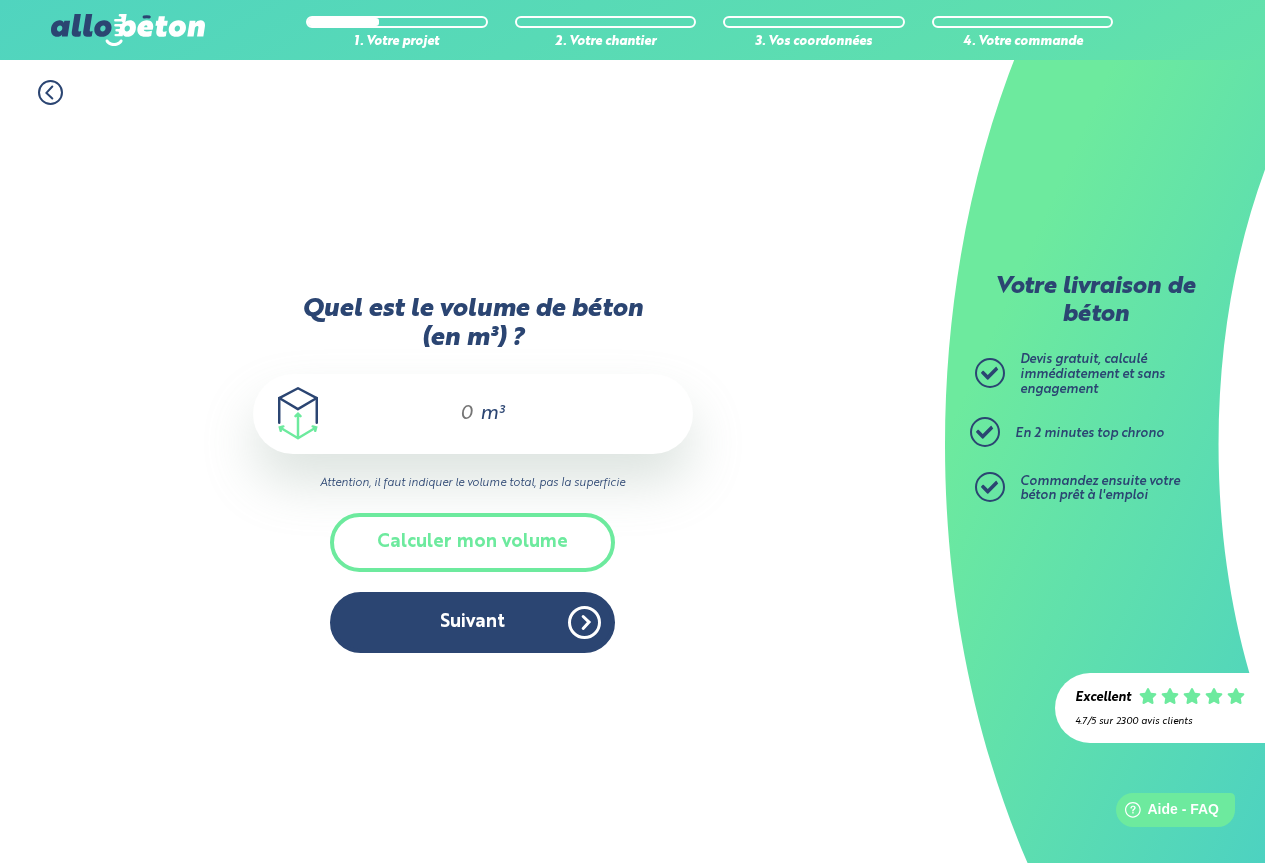 scroll, scrollTop: 0, scrollLeft: 0, axis: both 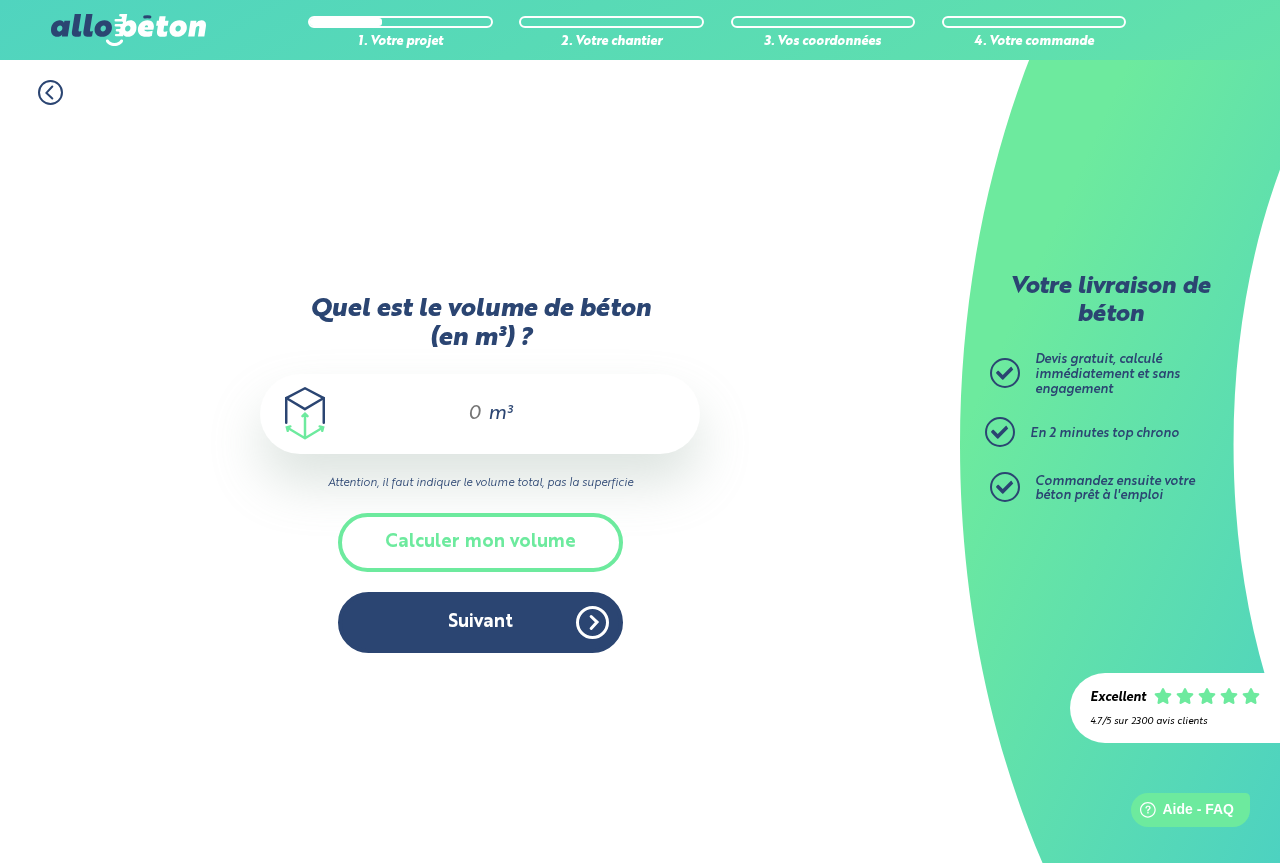 drag, startPoint x: 481, startPoint y: 411, endPoint x: 421, endPoint y: 423, distance: 61.188232 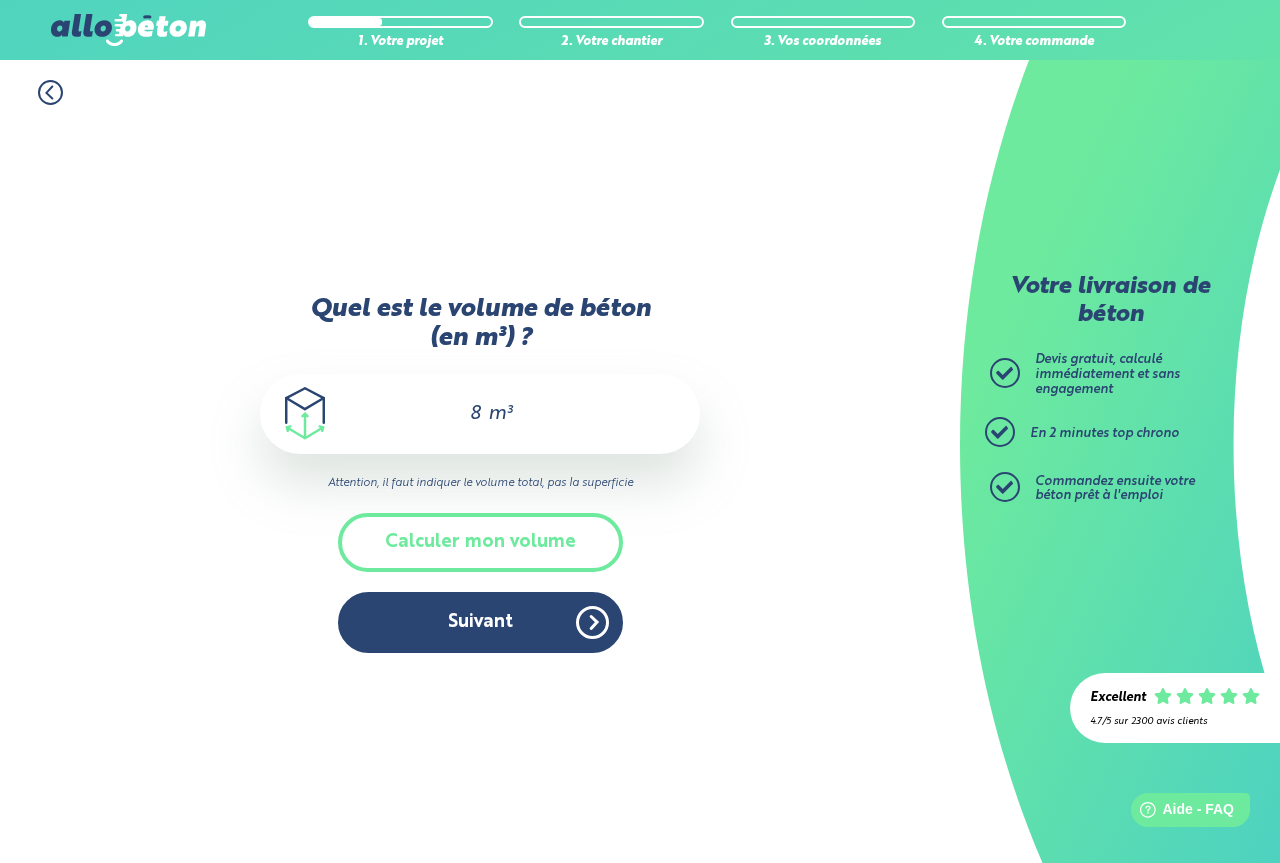type on "8" 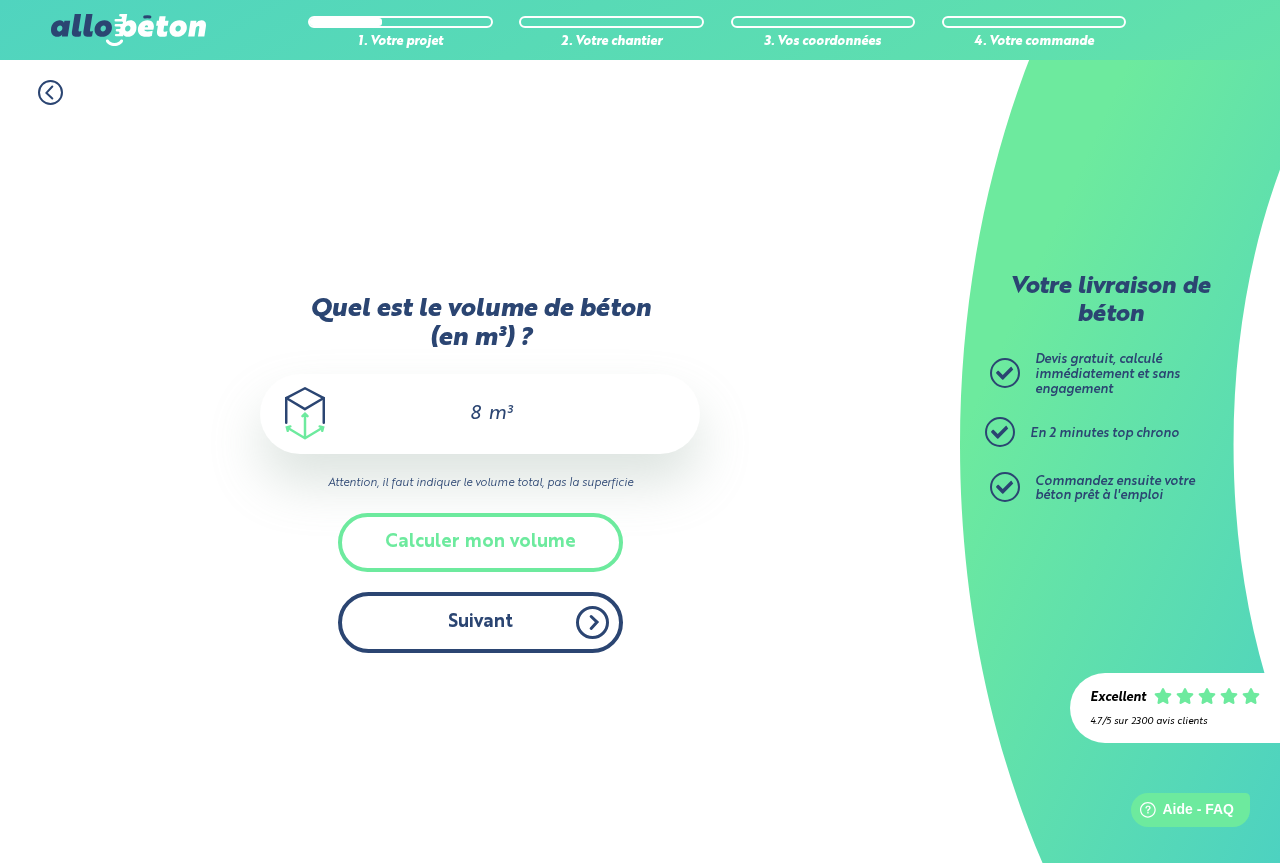 click on "Suivant" at bounding box center [480, 622] 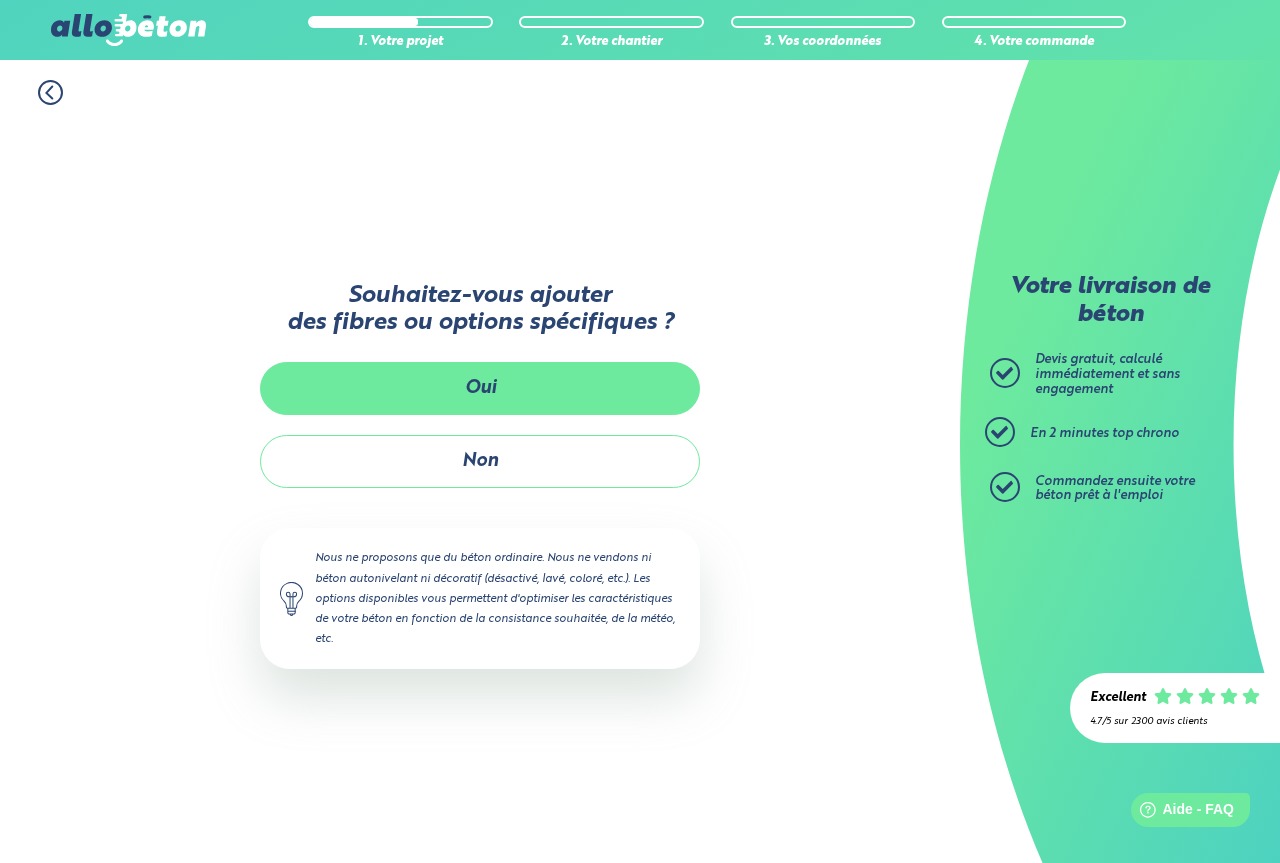 click on "Oui" at bounding box center (480, 388) 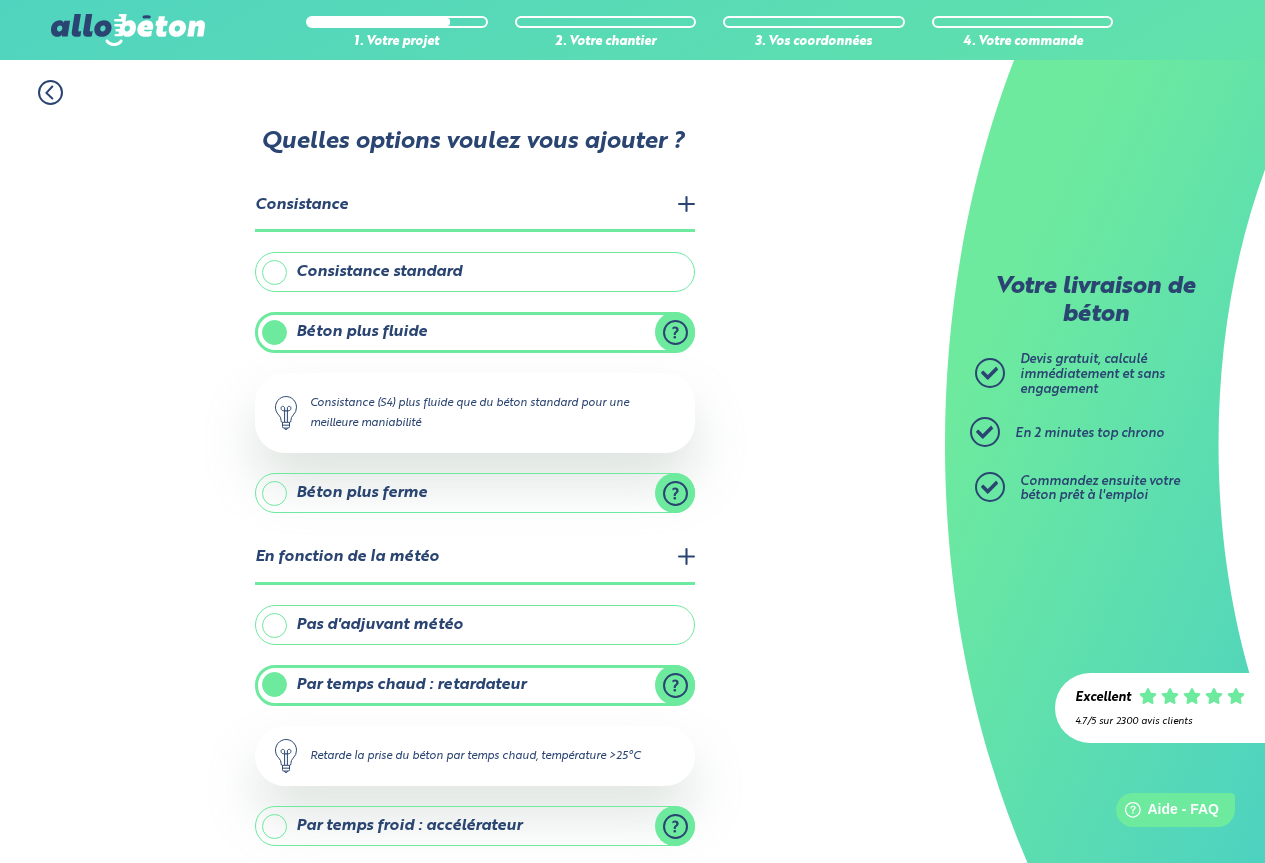 click on "Consistance standard
Béton plus fluide
Consistance (S4) plus fluide que du béton standard pour une meilleure maniabilité
Béton plus ferme
Consistance (S2) plus ferme que du béton standard - recommandé uniquement dans le cas de dalles en forte pente, par exemple descente de garage" at bounding box center [475, 382] 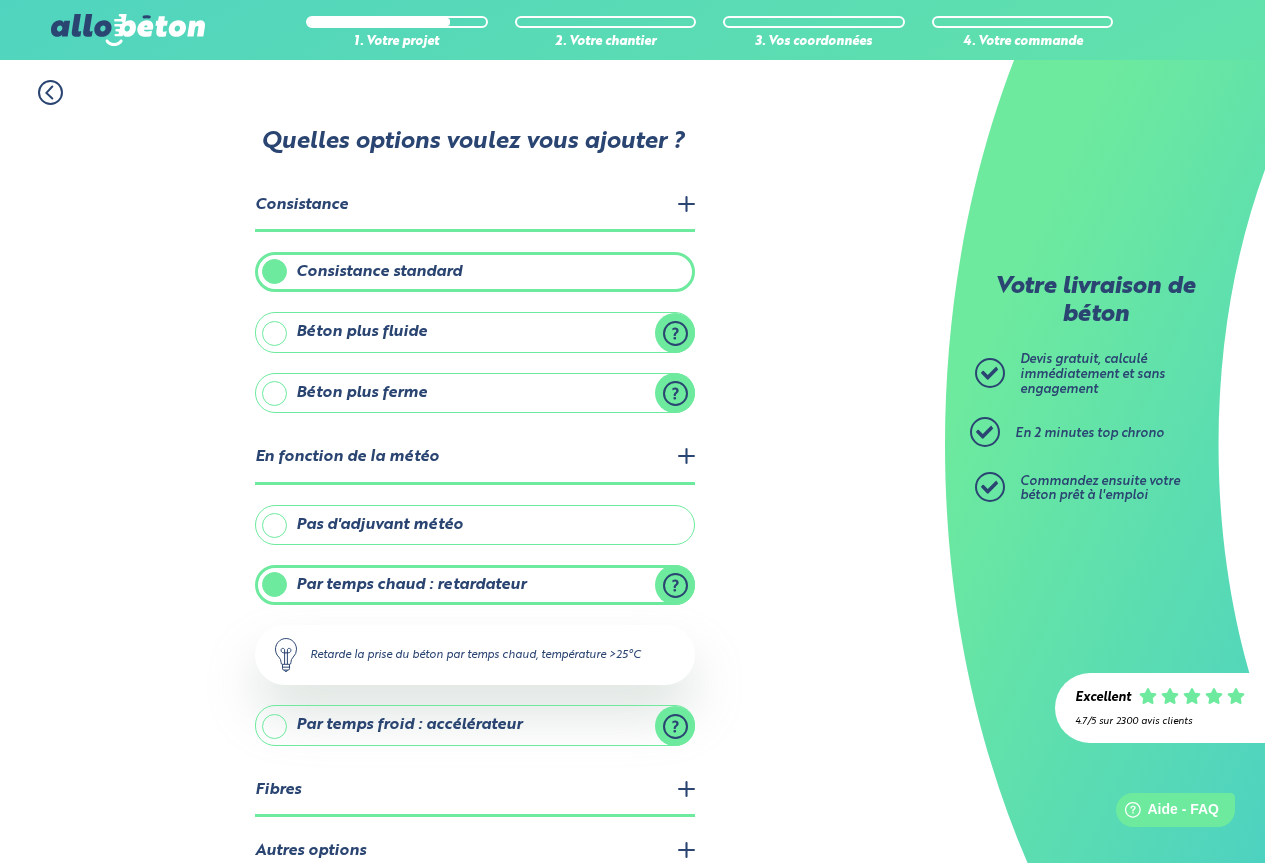 scroll, scrollTop: 107, scrollLeft: 0, axis: vertical 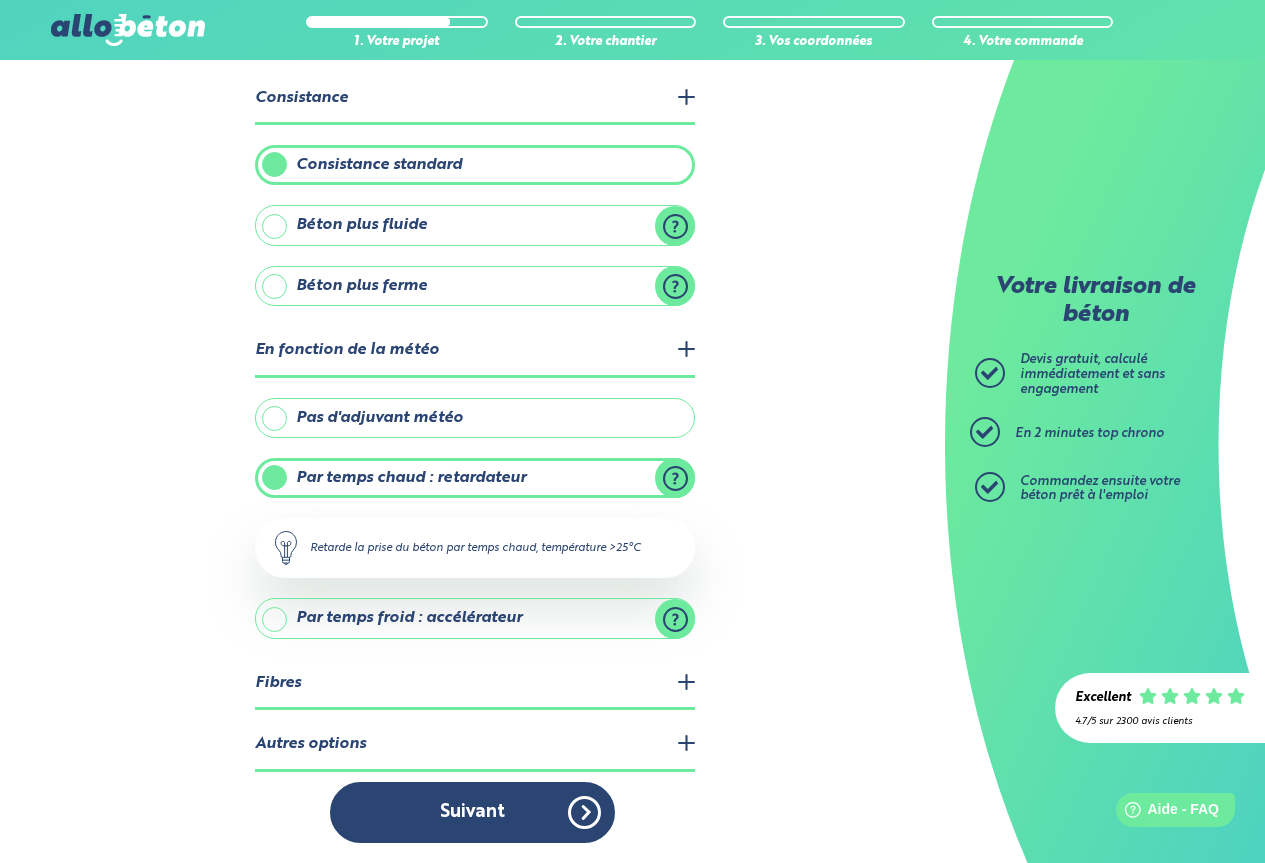 click on "Fibres" at bounding box center [475, 684] 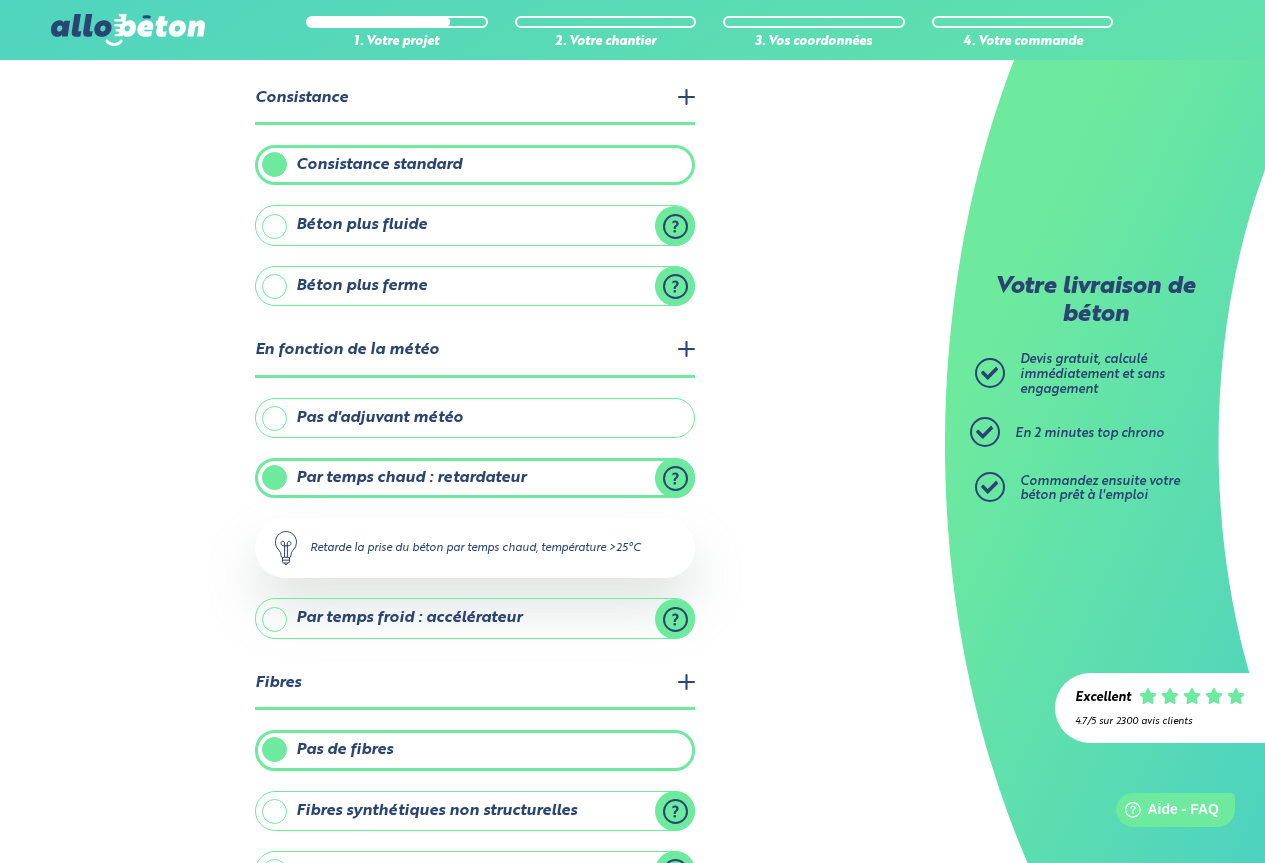 scroll, scrollTop: 298, scrollLeft: 0, axis: vertical 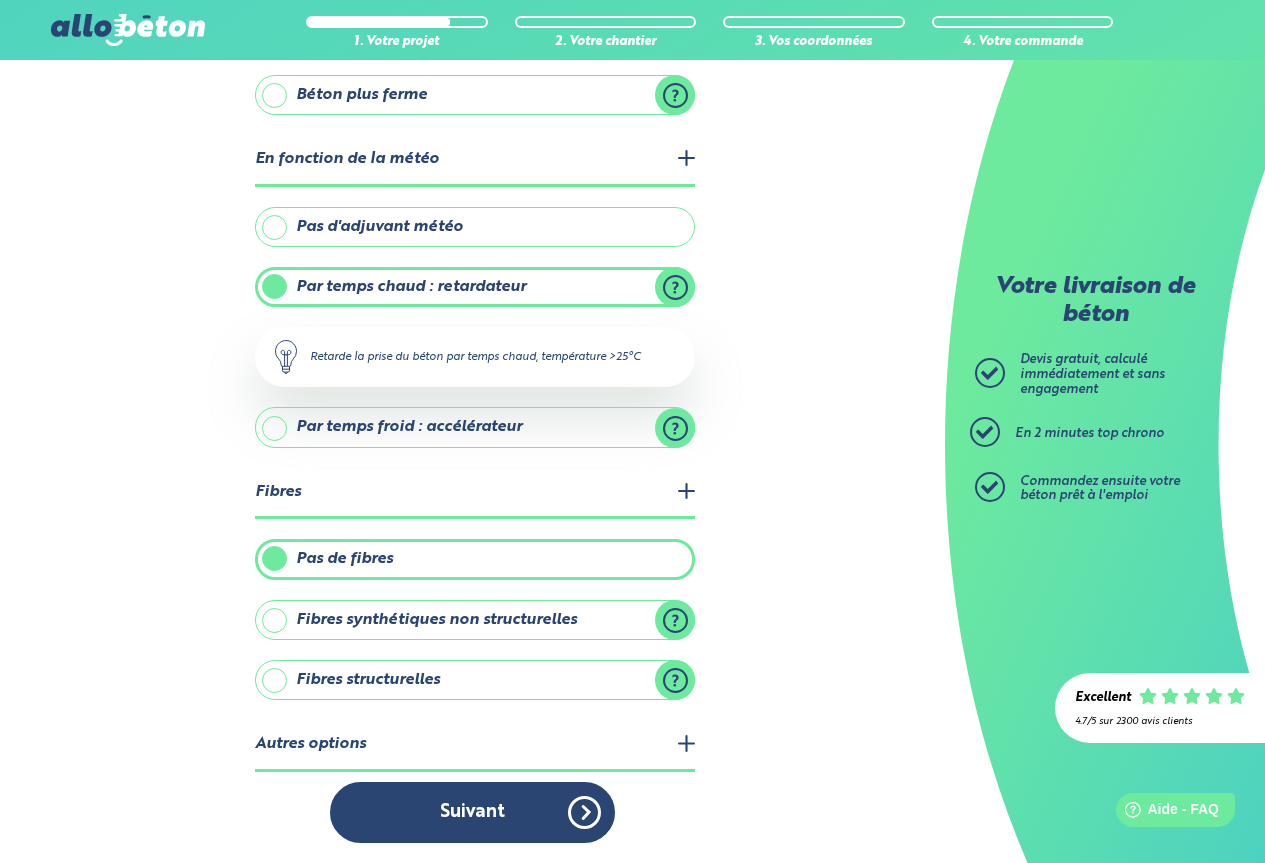 click on "Autres options" at bounding box center (475, 745) 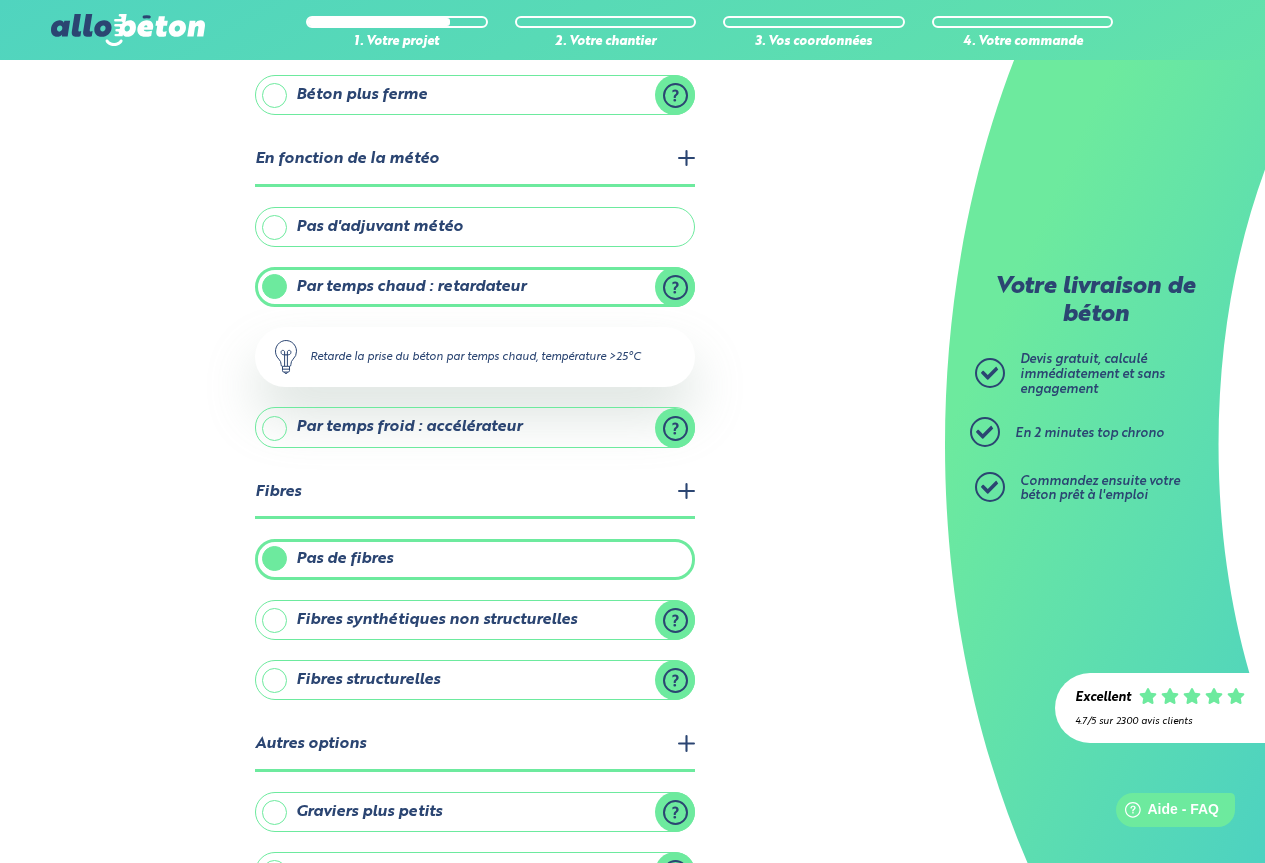 scroll, scrollTop: 429, scrollLeft: 0, axis: vertical 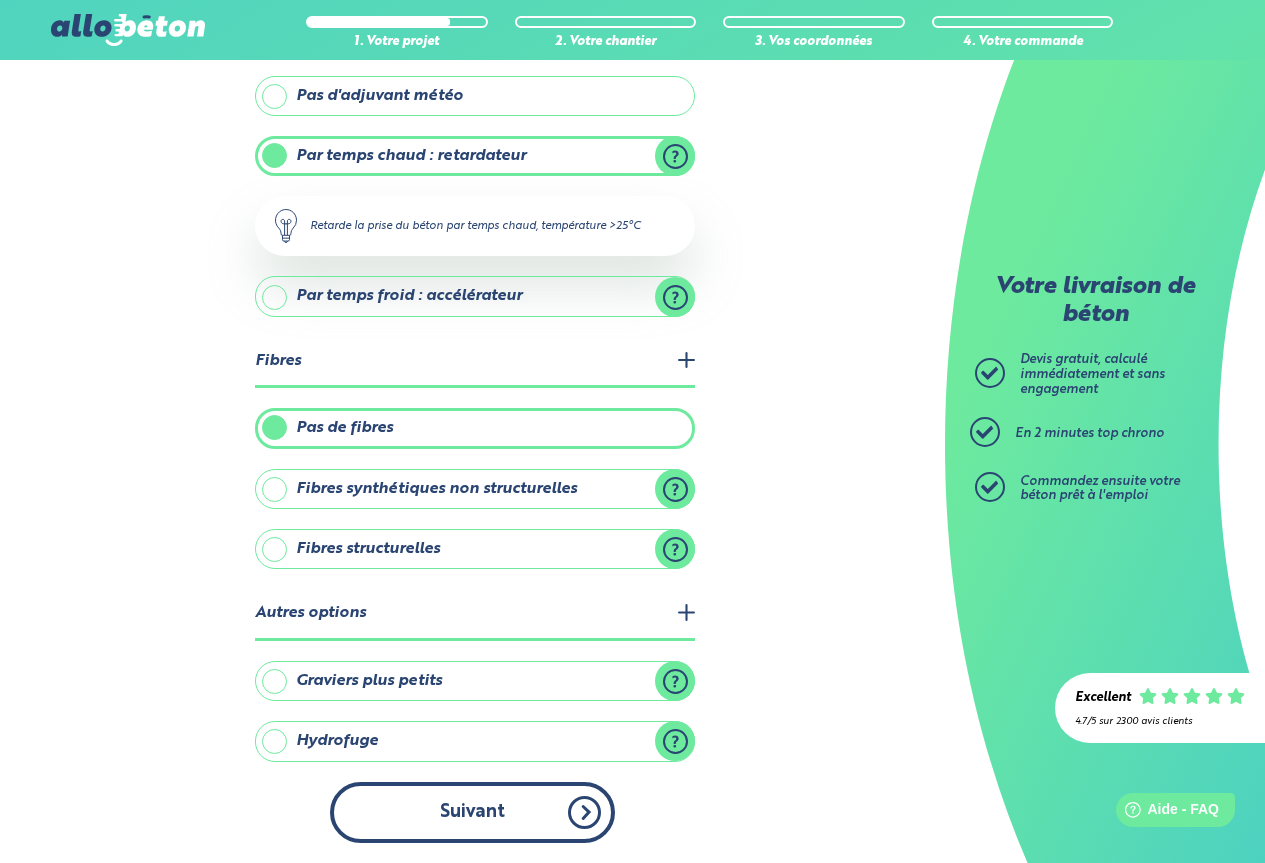 click on "Suivant" at bounding box center [472, 812] 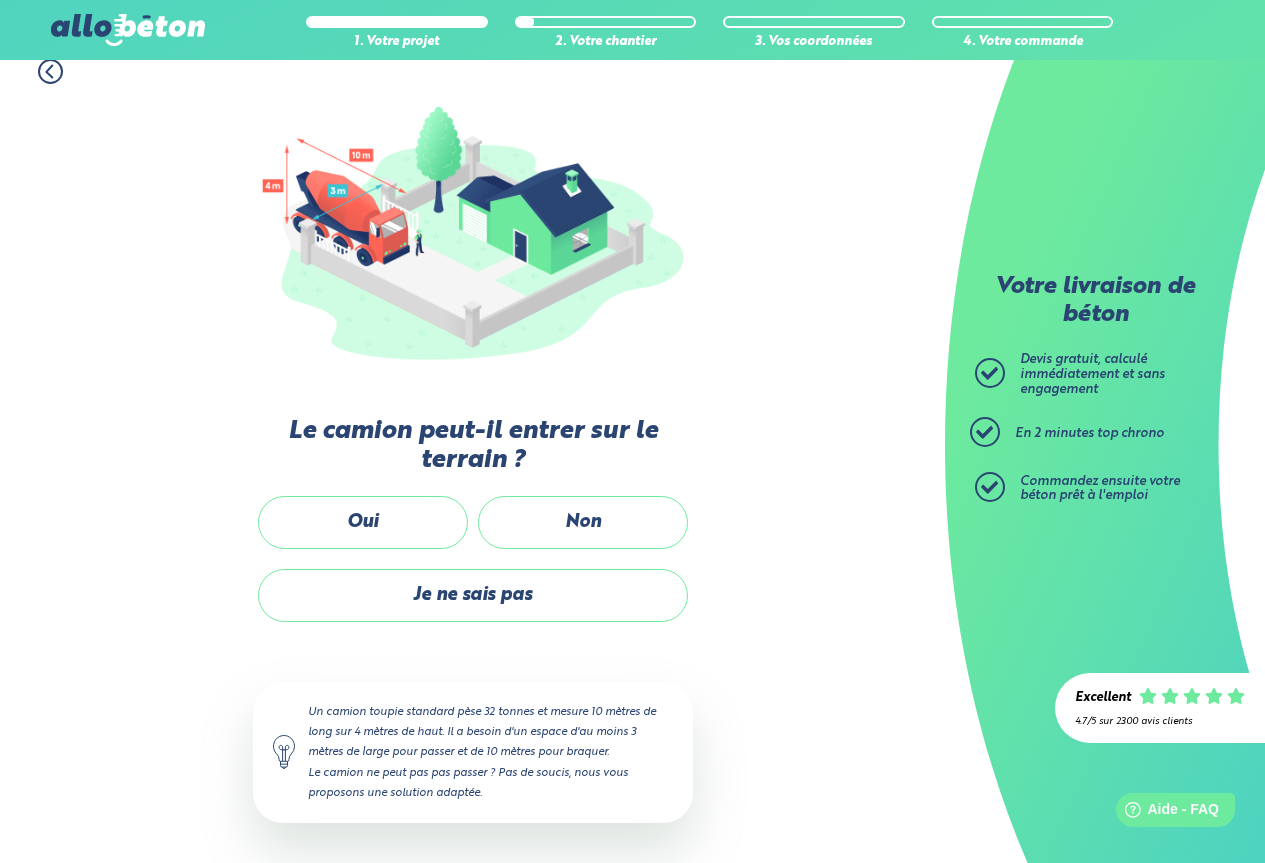 scroll, scrollTop: 196, scrollLeft: 0, axis: vertical 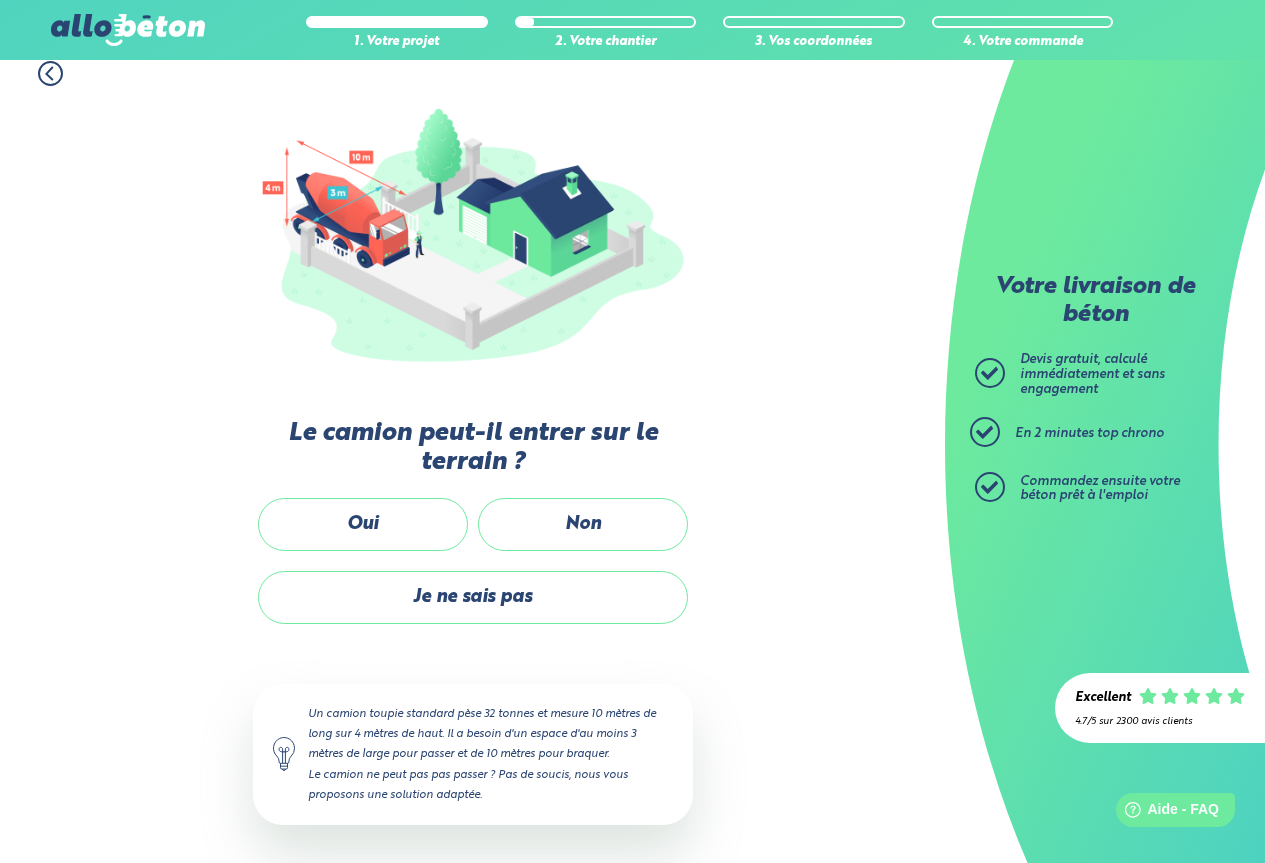 click on "Oui" at bounding box center (363, 534) 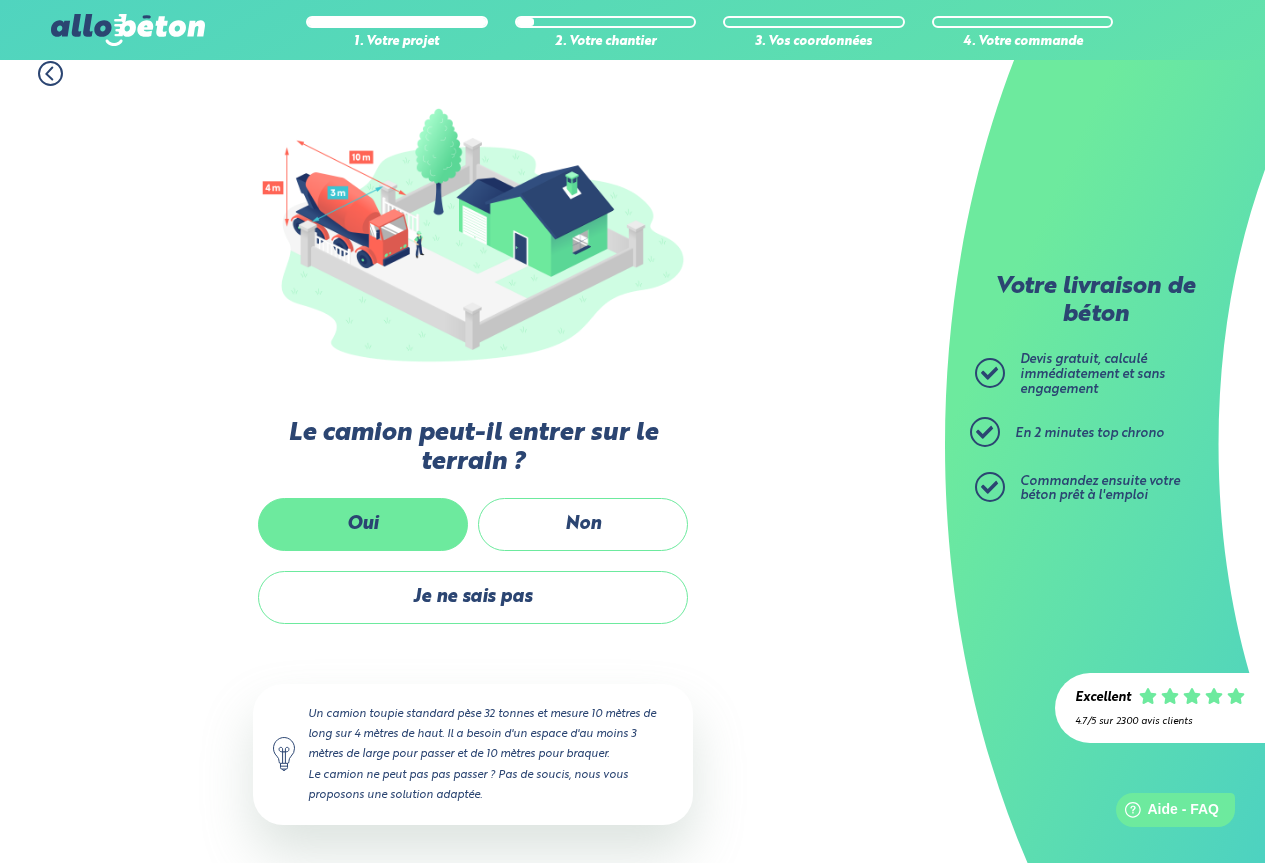 click on "Oui" at bounding box center [363, 524] 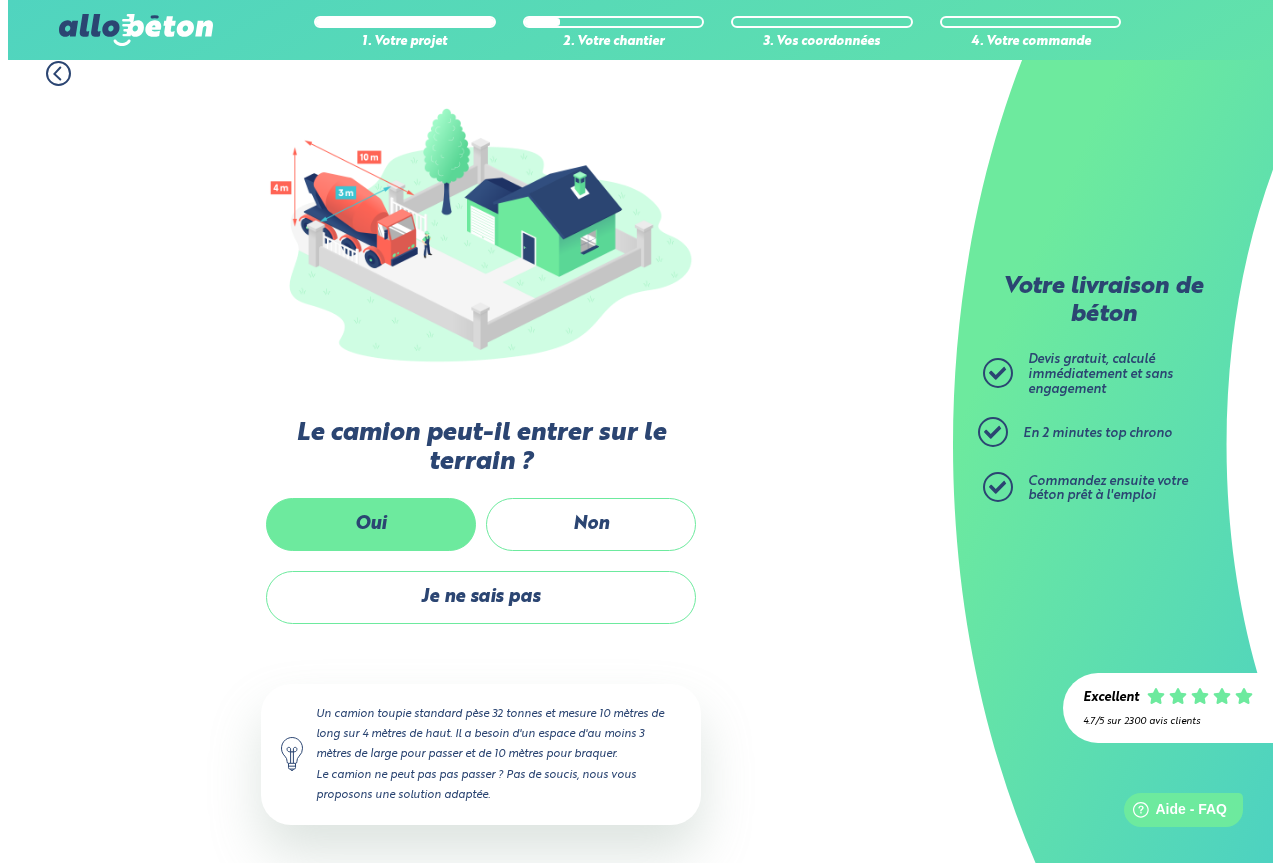 scroll, scrollTop: 0, scrollLeft: 0, axis: both 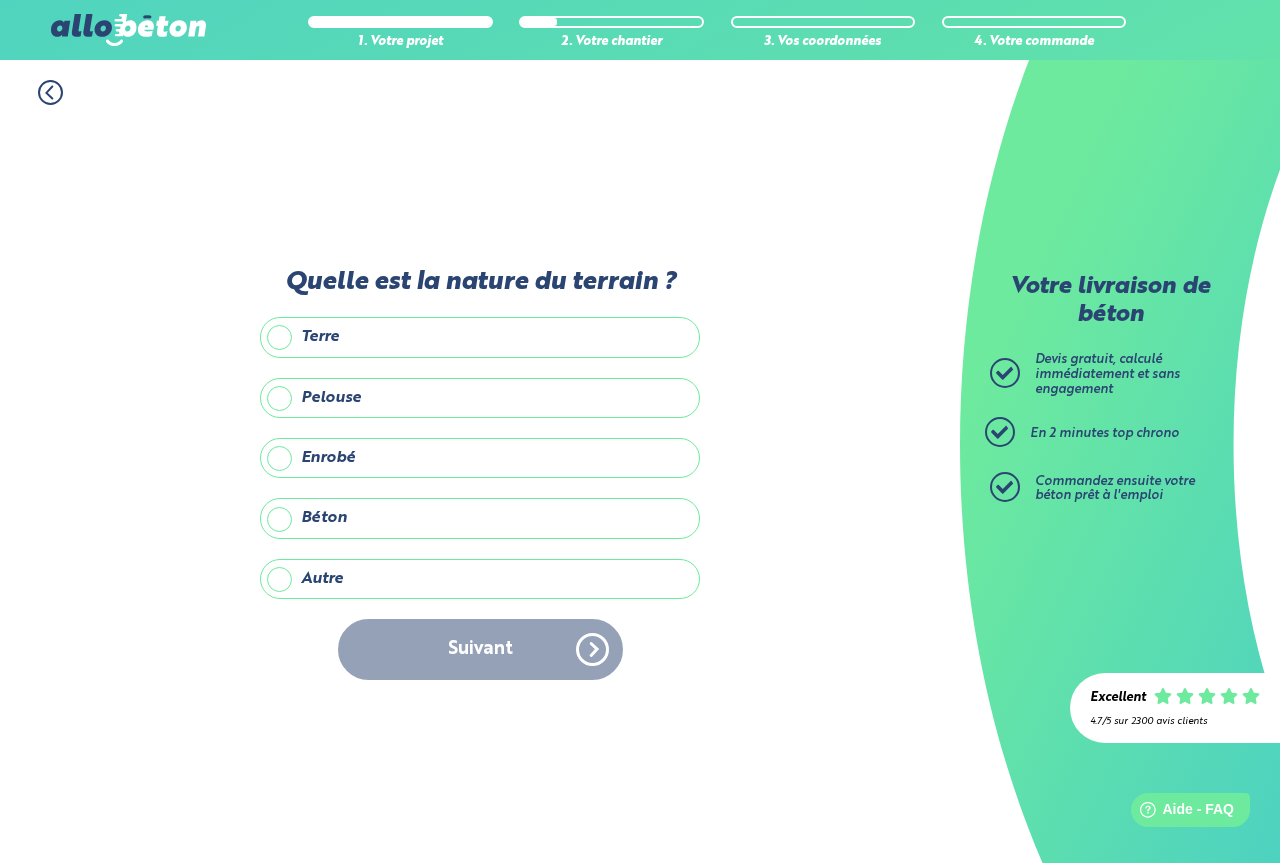 click on "Terre" at bounding box center [480, 337] 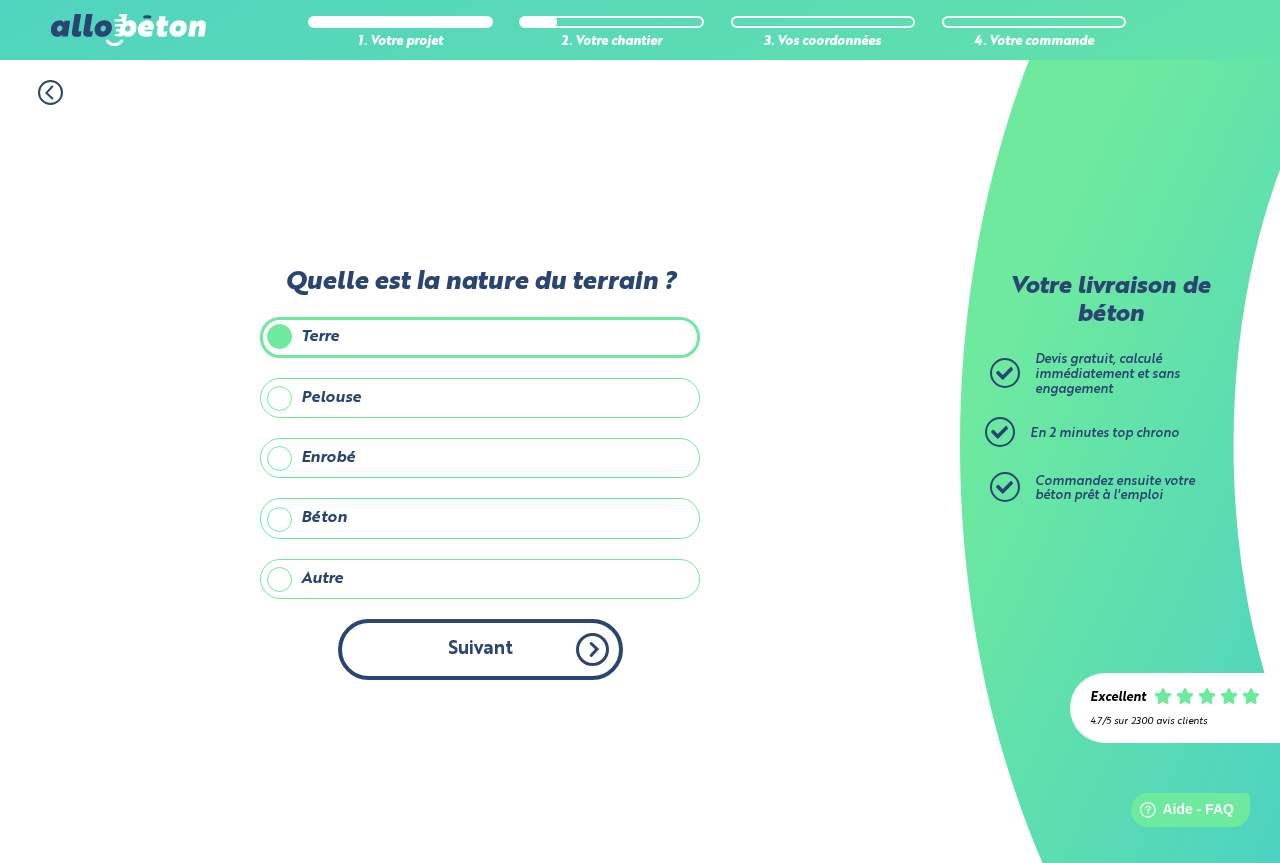 click on "Suivant" at bounding box center [480, 649] 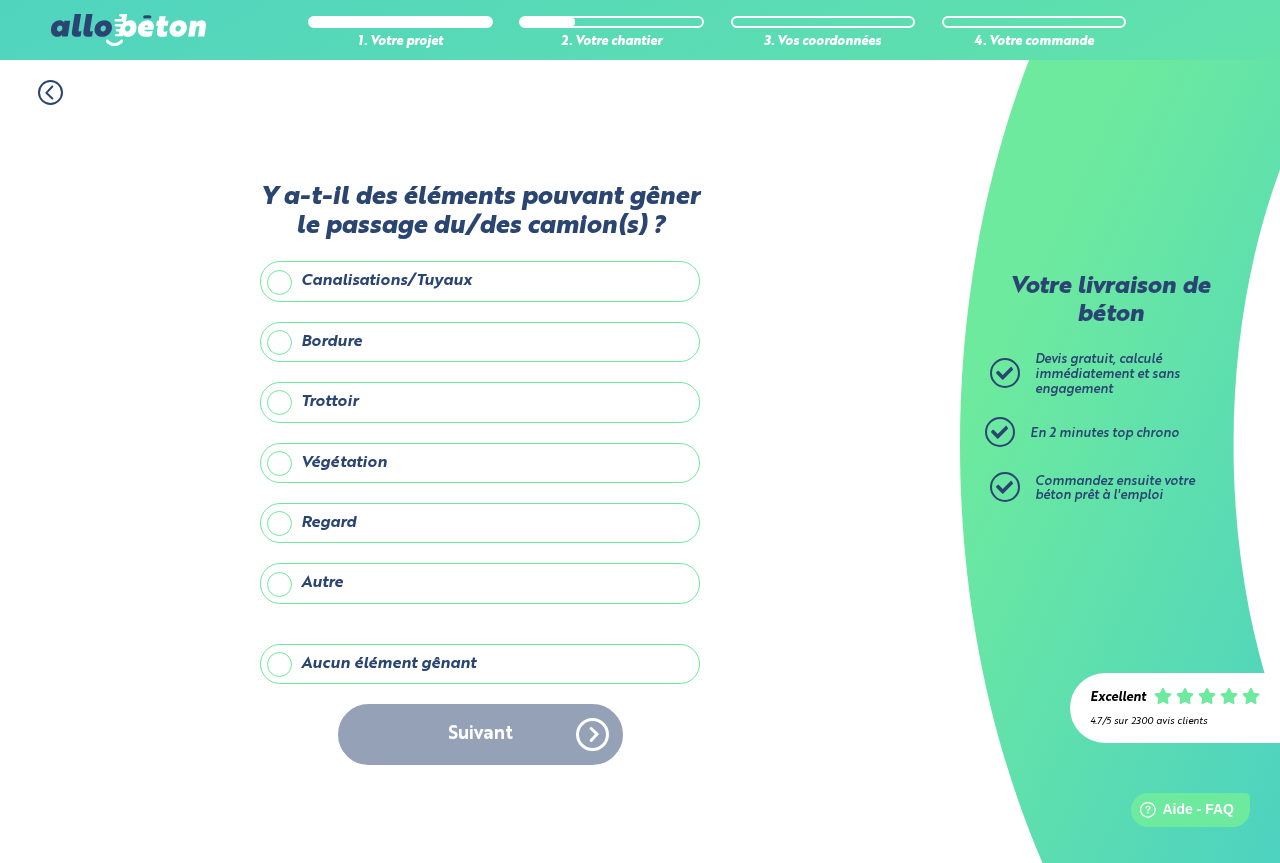 click on "Aucun élément gênant" at bounding box center [480, 664] 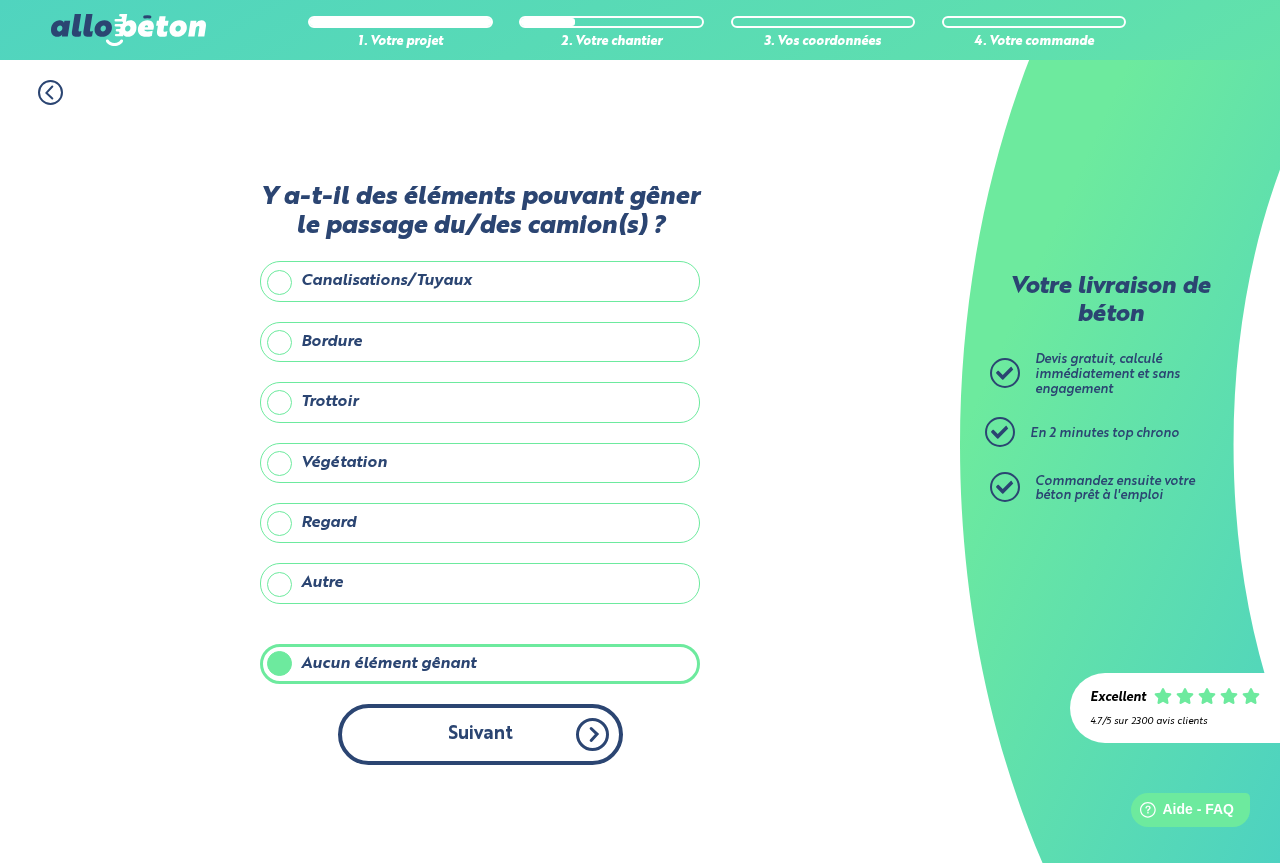 click on "Suivant" at bounding box center [480, 734] 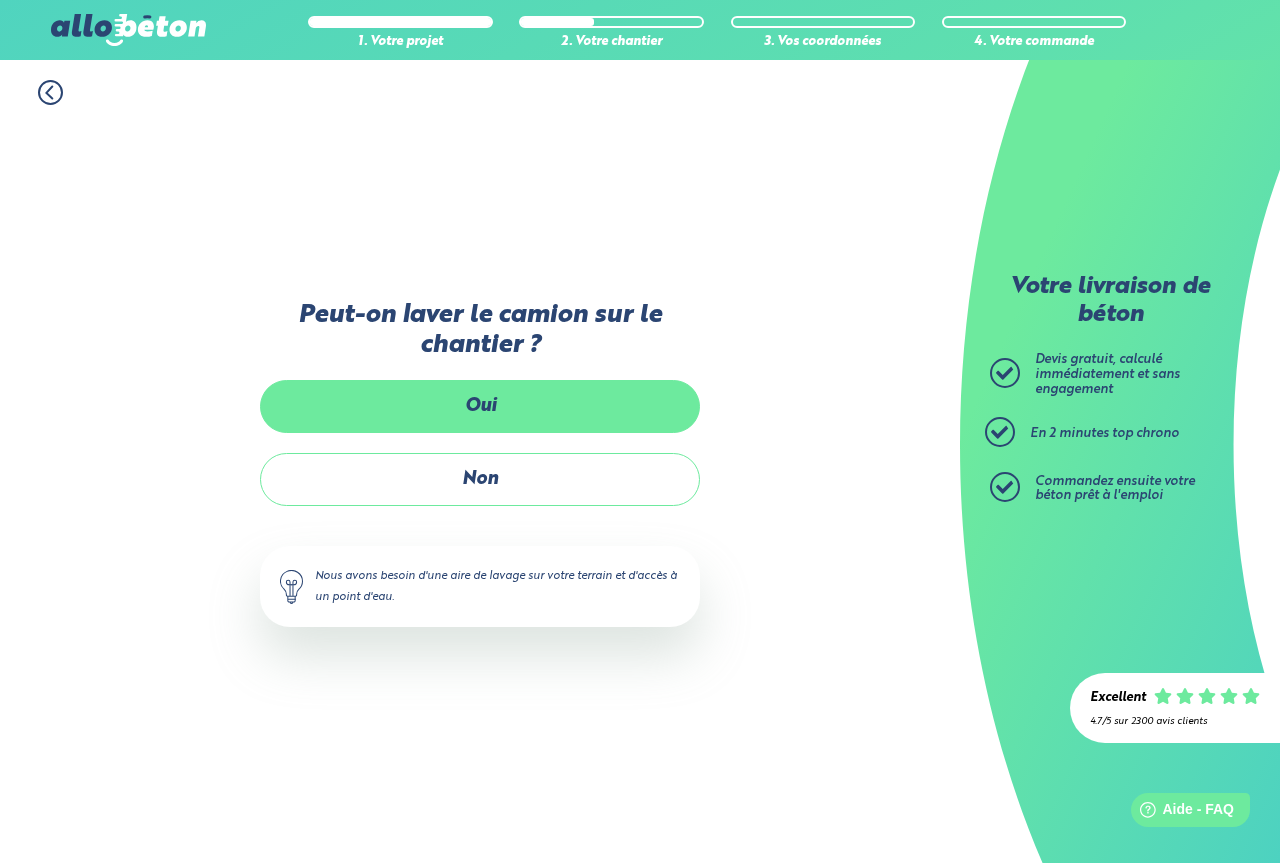 click on "Oui" at bounding box center (480, 406) 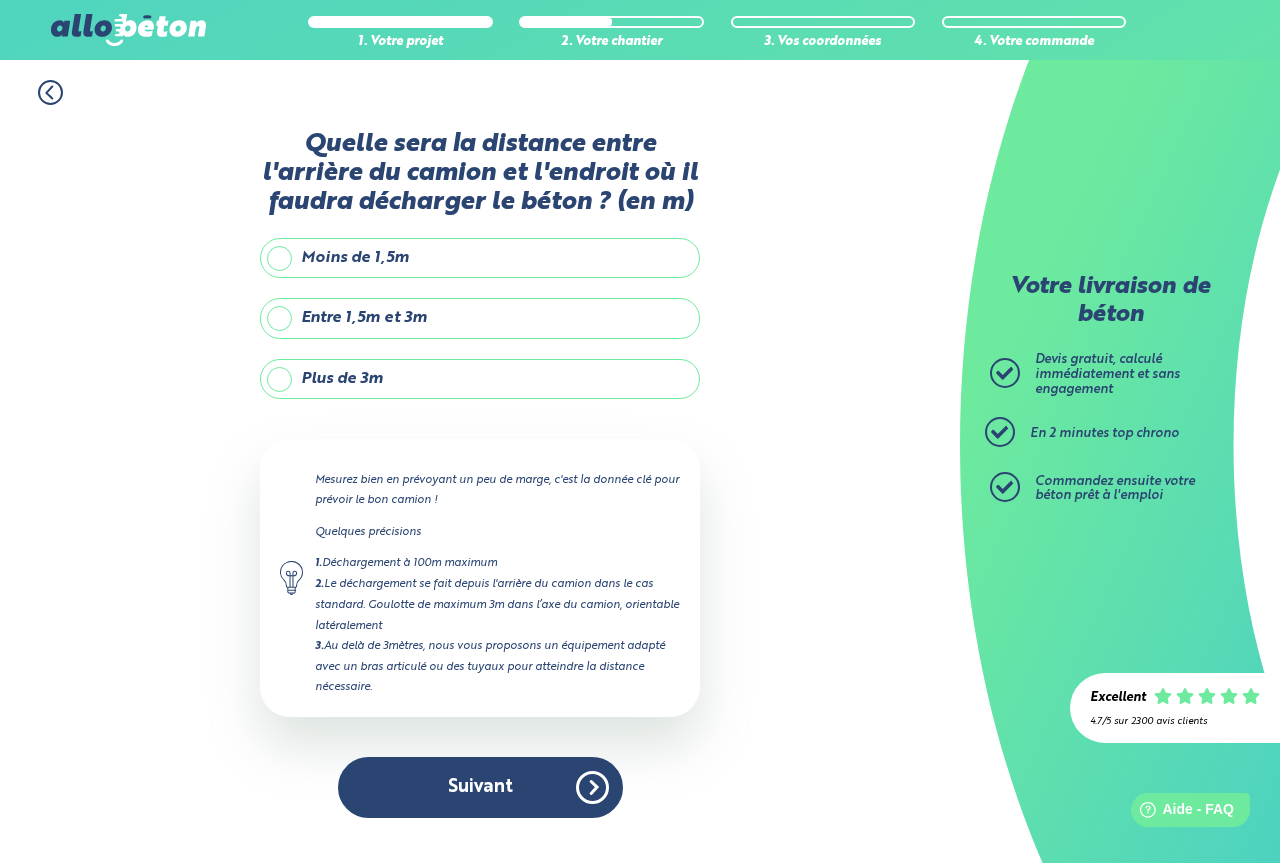 click on "Plus de 3m" at bounding box center (480, 379) 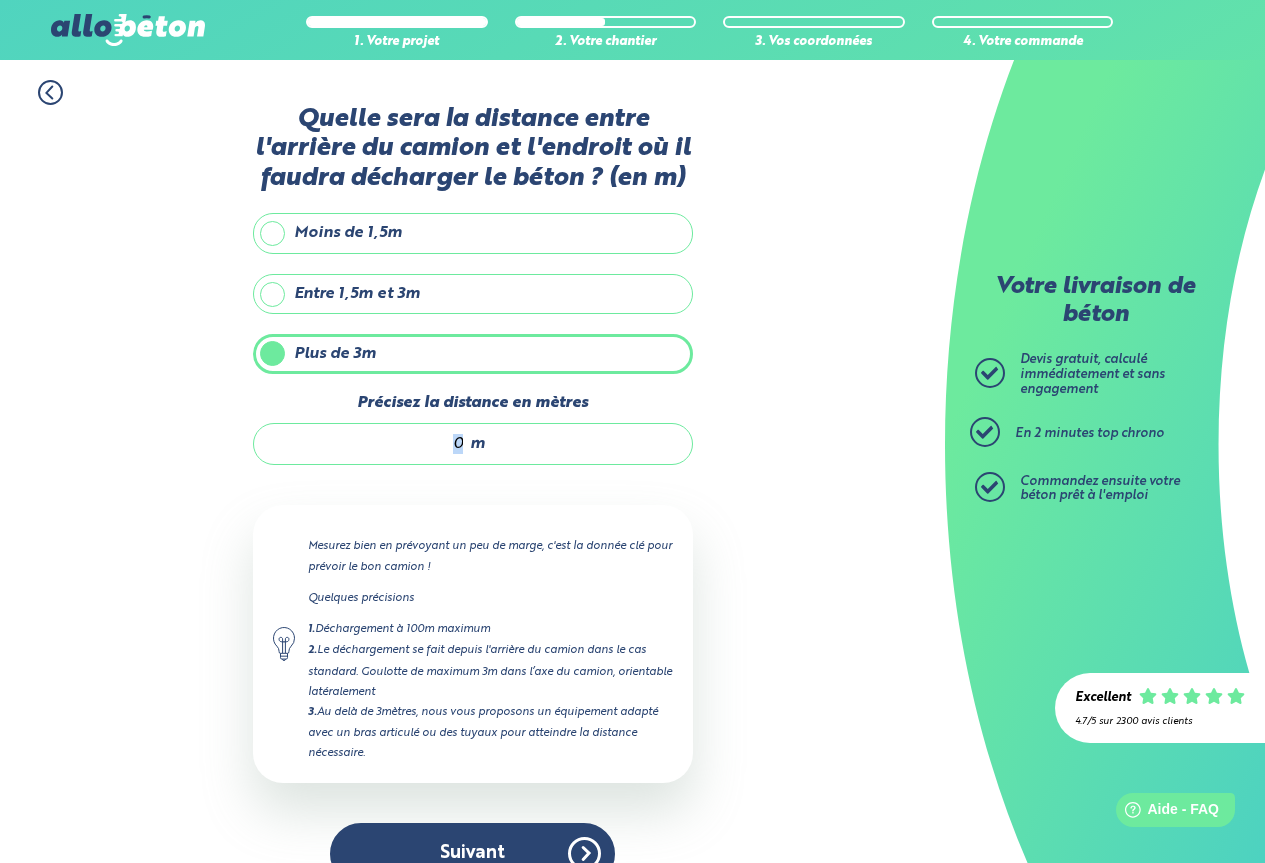 drag, startPoint x: 469, startPoint y: 441, endPoint x: 455, endPoint y: 445, distance: 14.56022 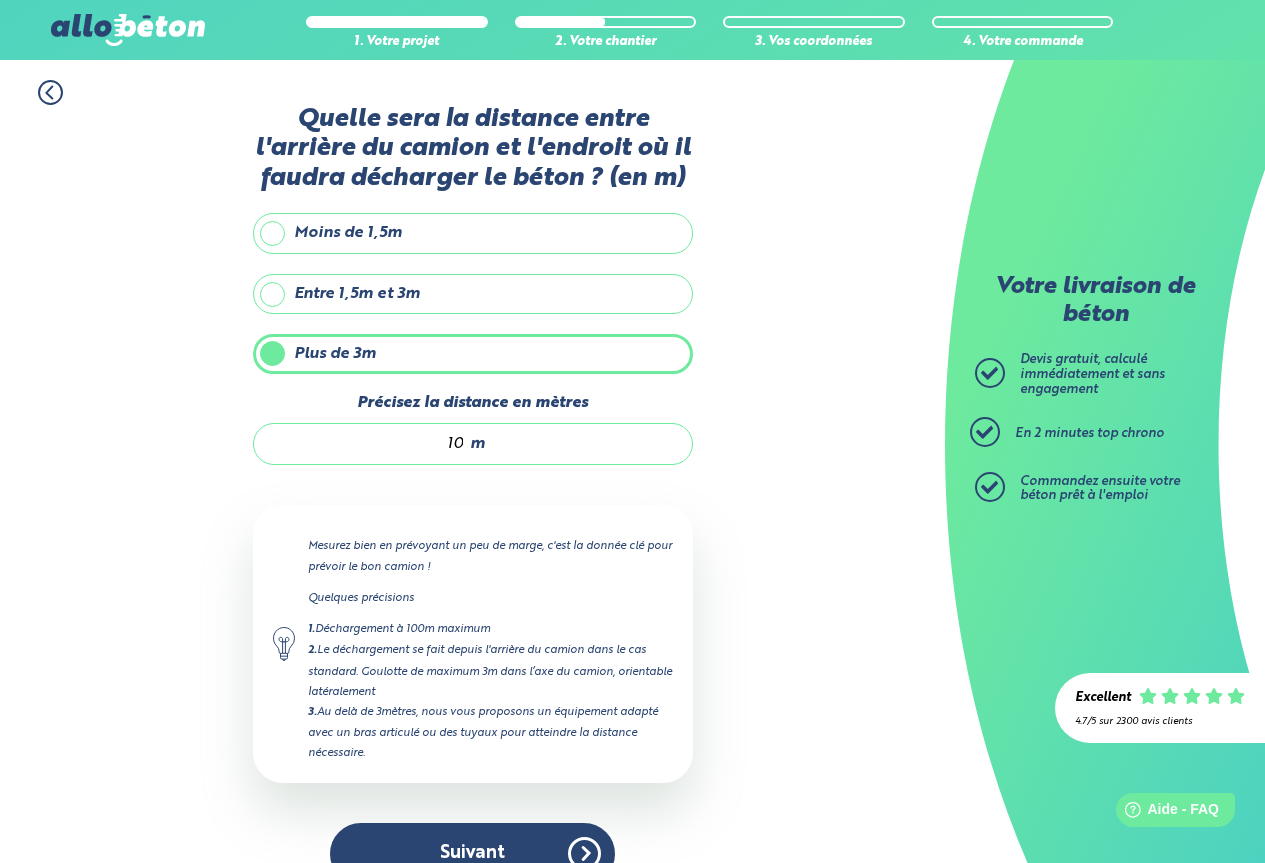 type on "10" 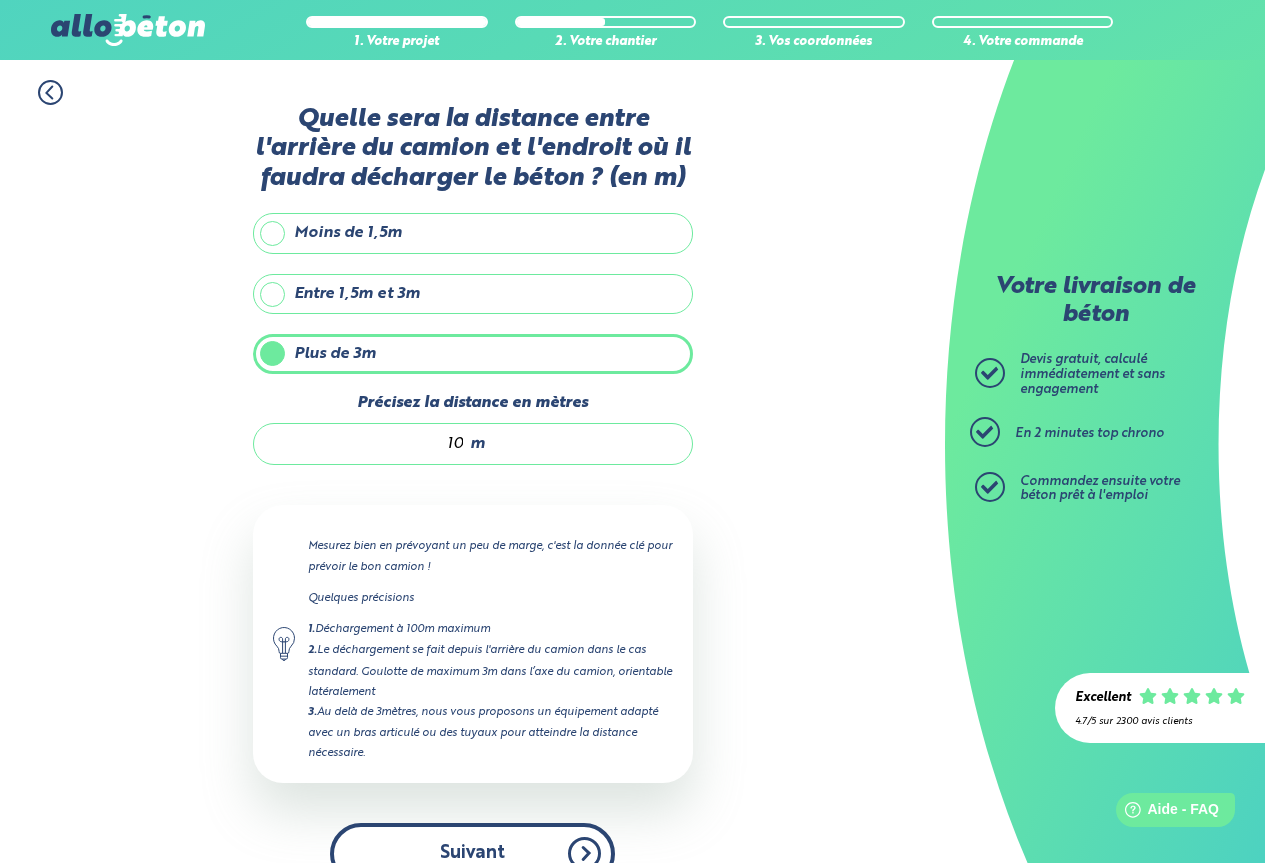 click on "Suivant" at bounding box center [472, 853] 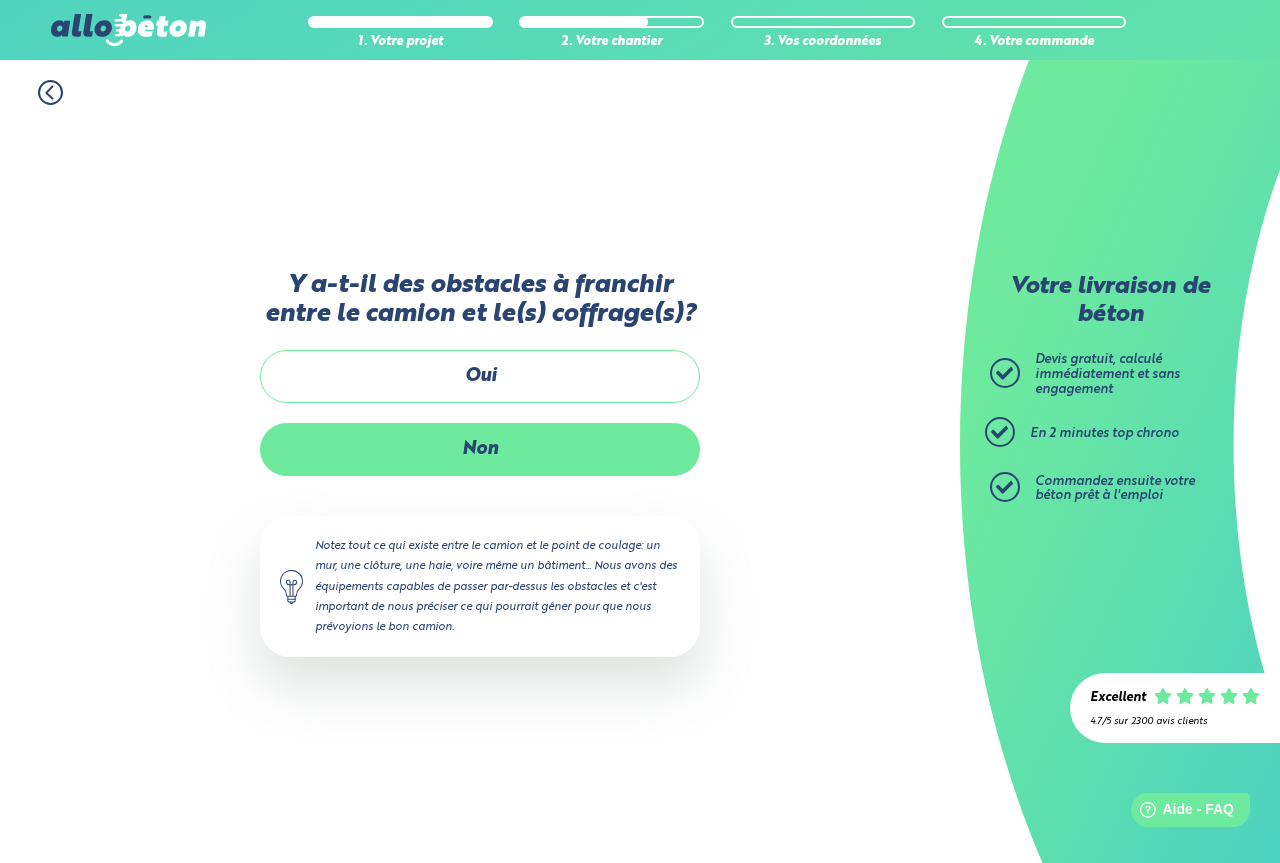 click on "Non" at bounding box center (480, 449) 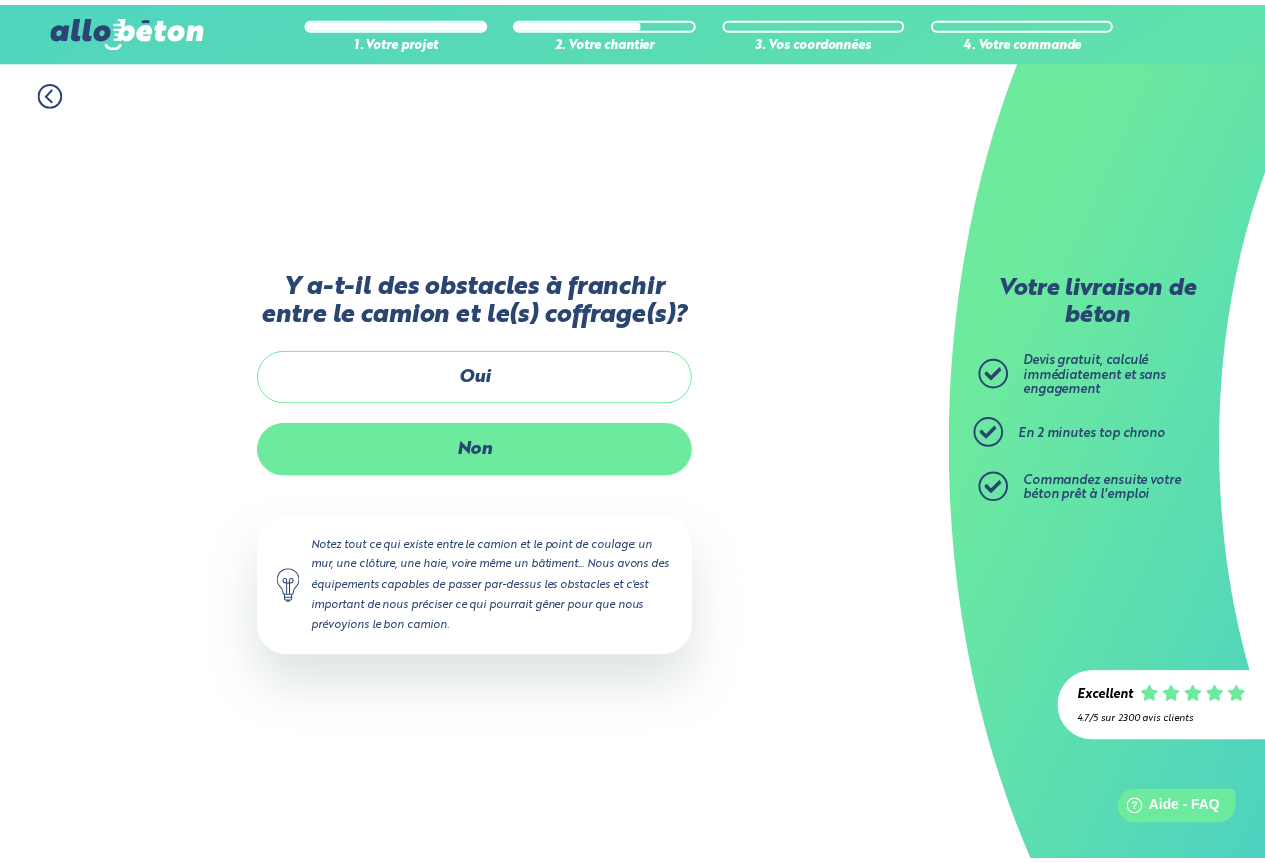 scroll, scrollTop: 64, scrollLeft: 0, axis: vertical 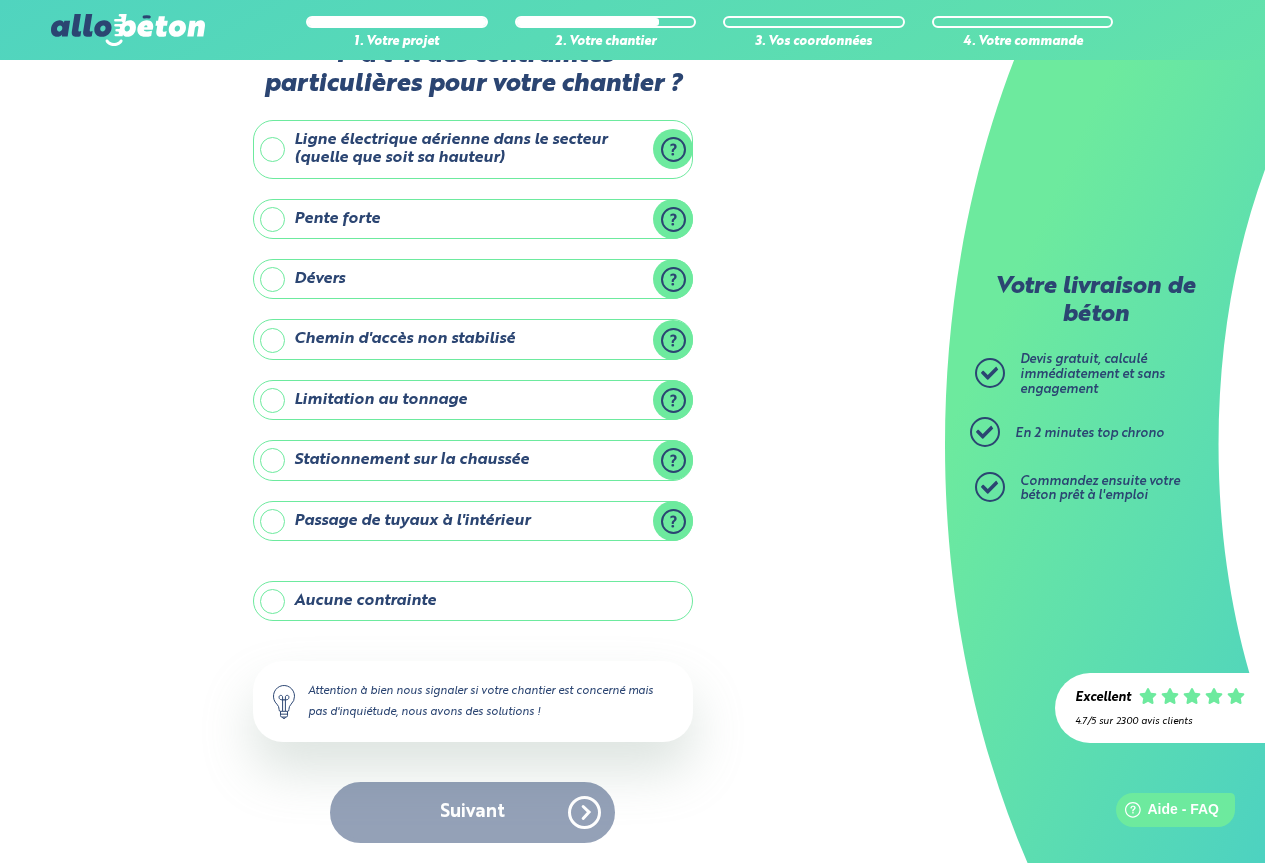 click on "Aucune contrainte" at bounding box center [473, 601] 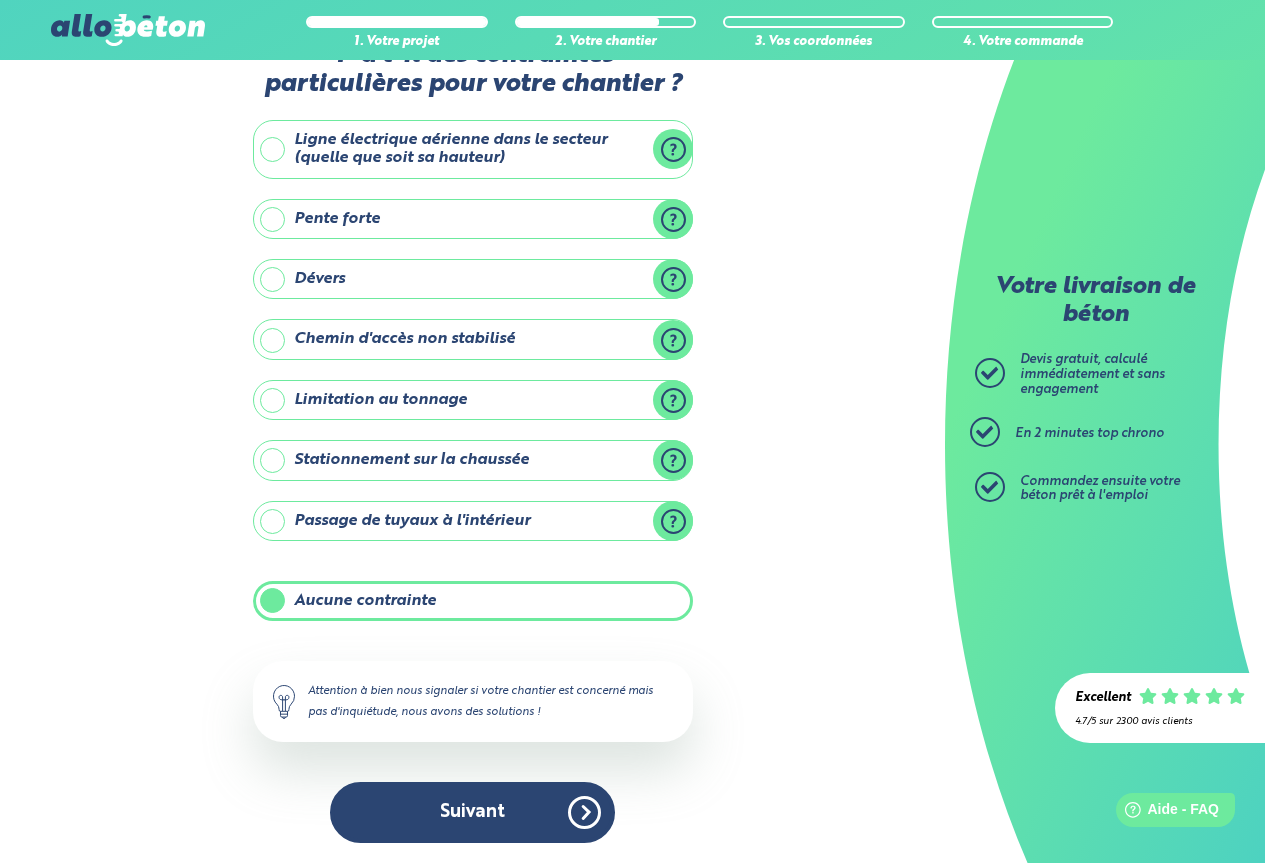 click on "Suivant" at bounding box center (472, 812) 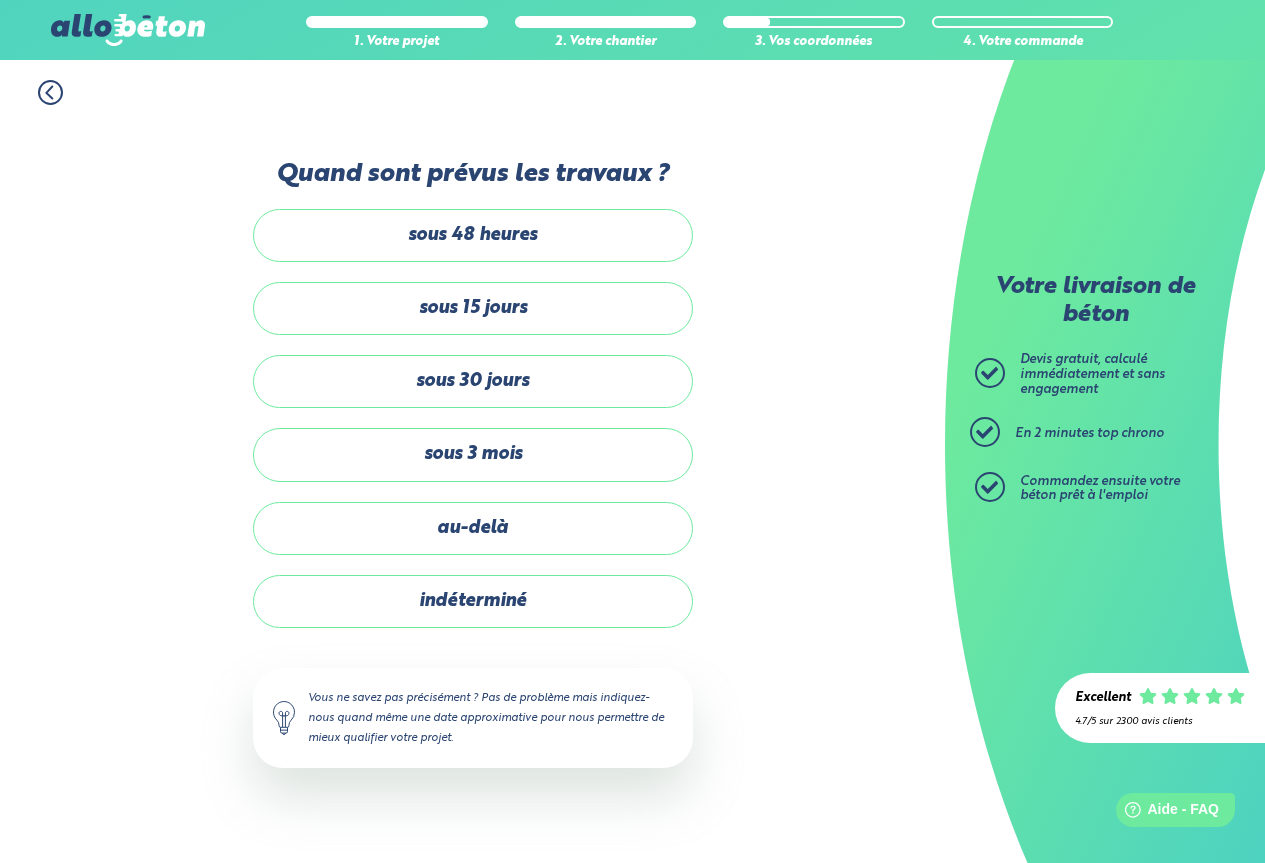 scroll, scrollTop: 0, scrollLeft: 0, axis: both 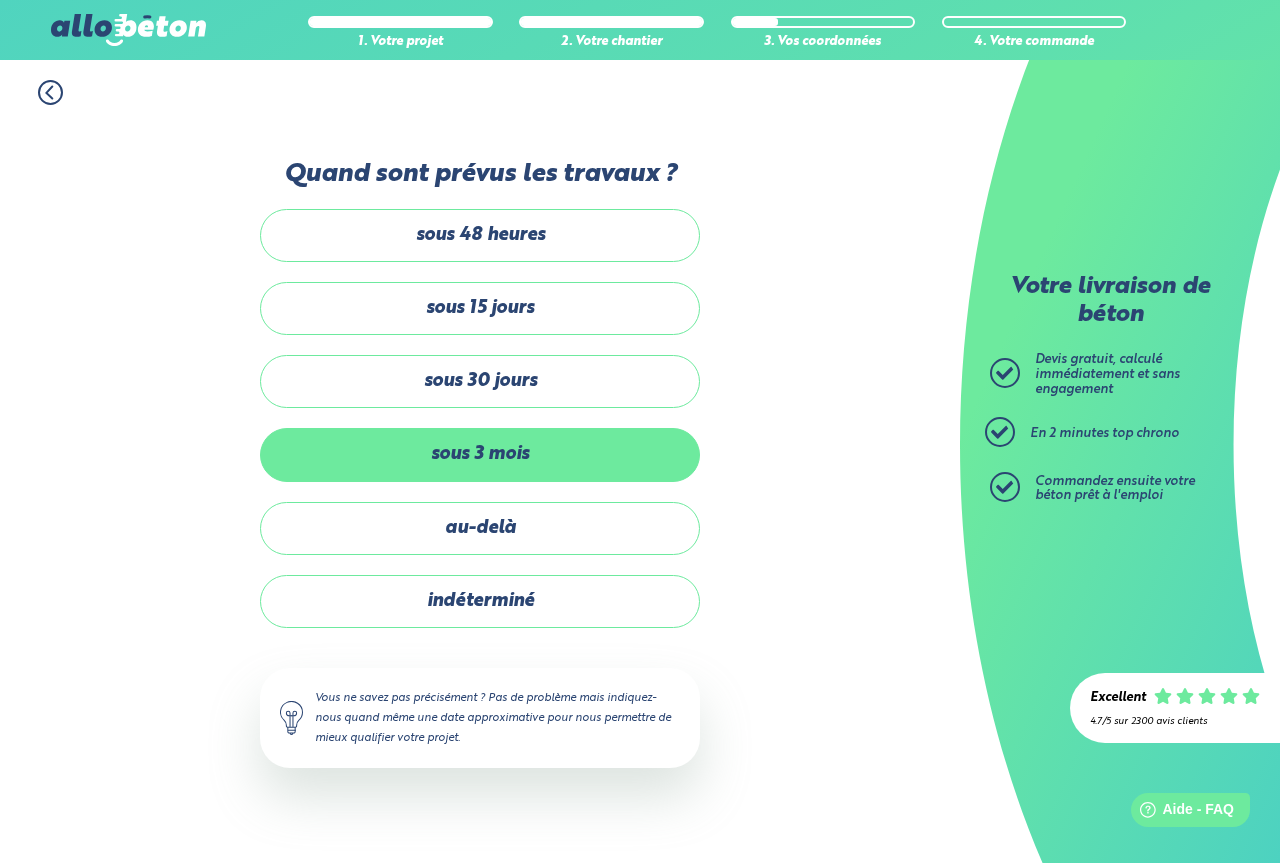 click on "sous 3 mois" at bounding box center (480, 454) 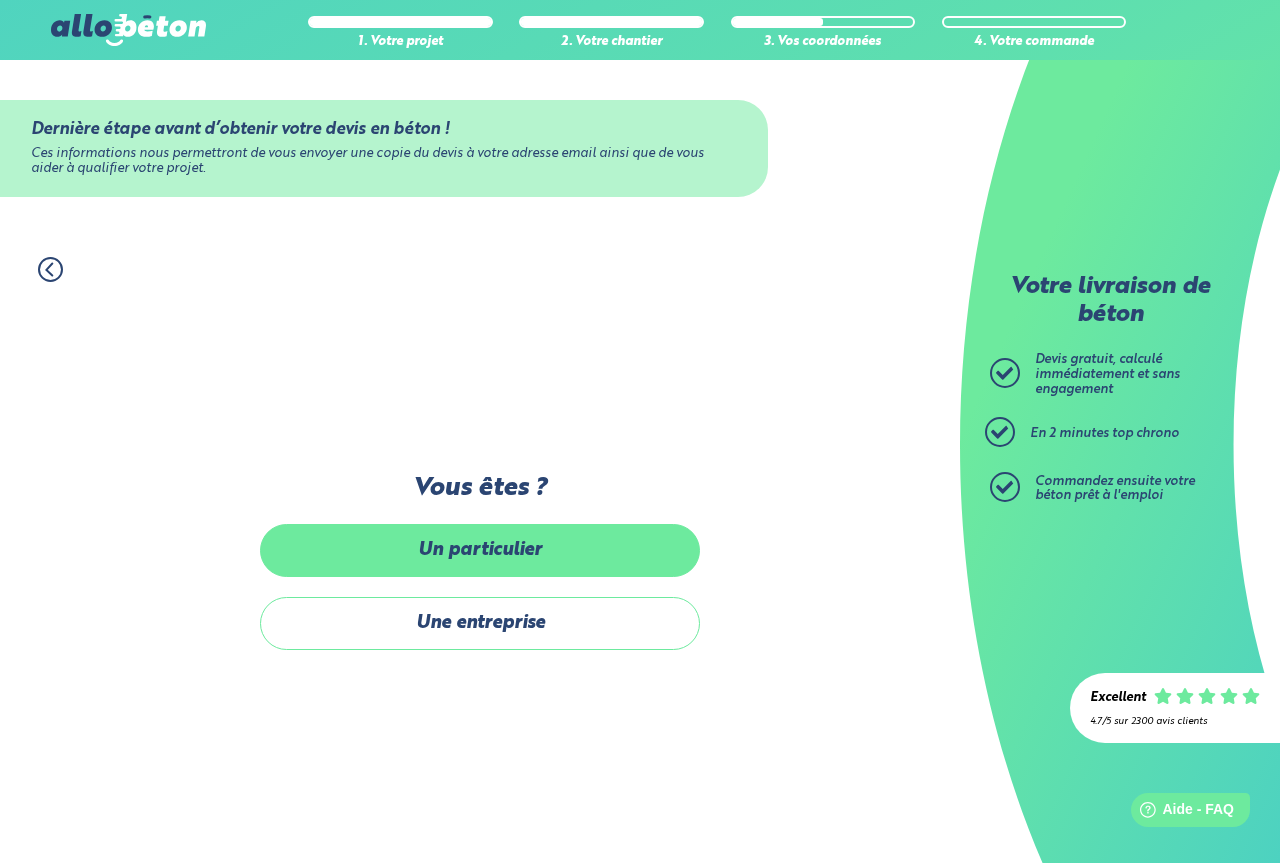 click on "Un particulier" at bounding box center (480, 550) 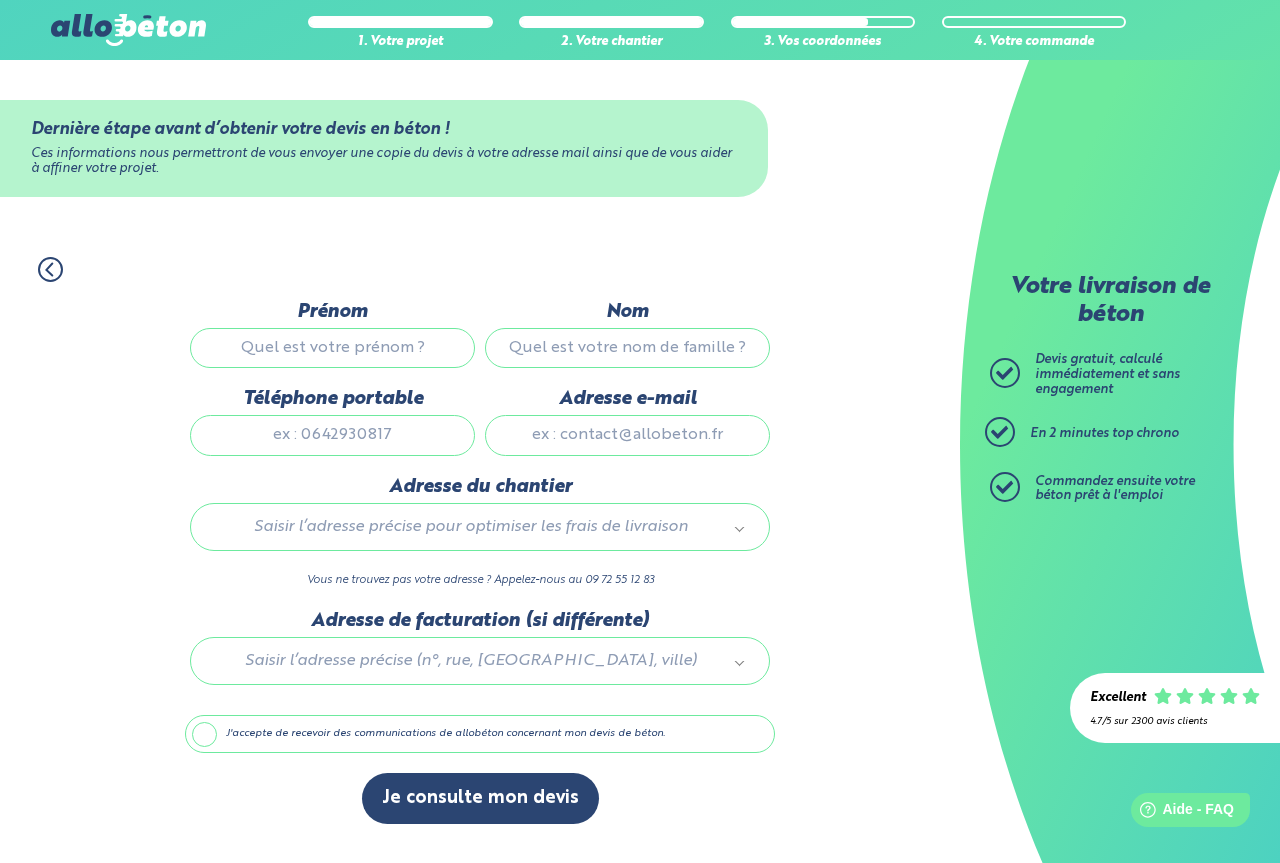 click on "Prénom" at bounding box center [332, 348] 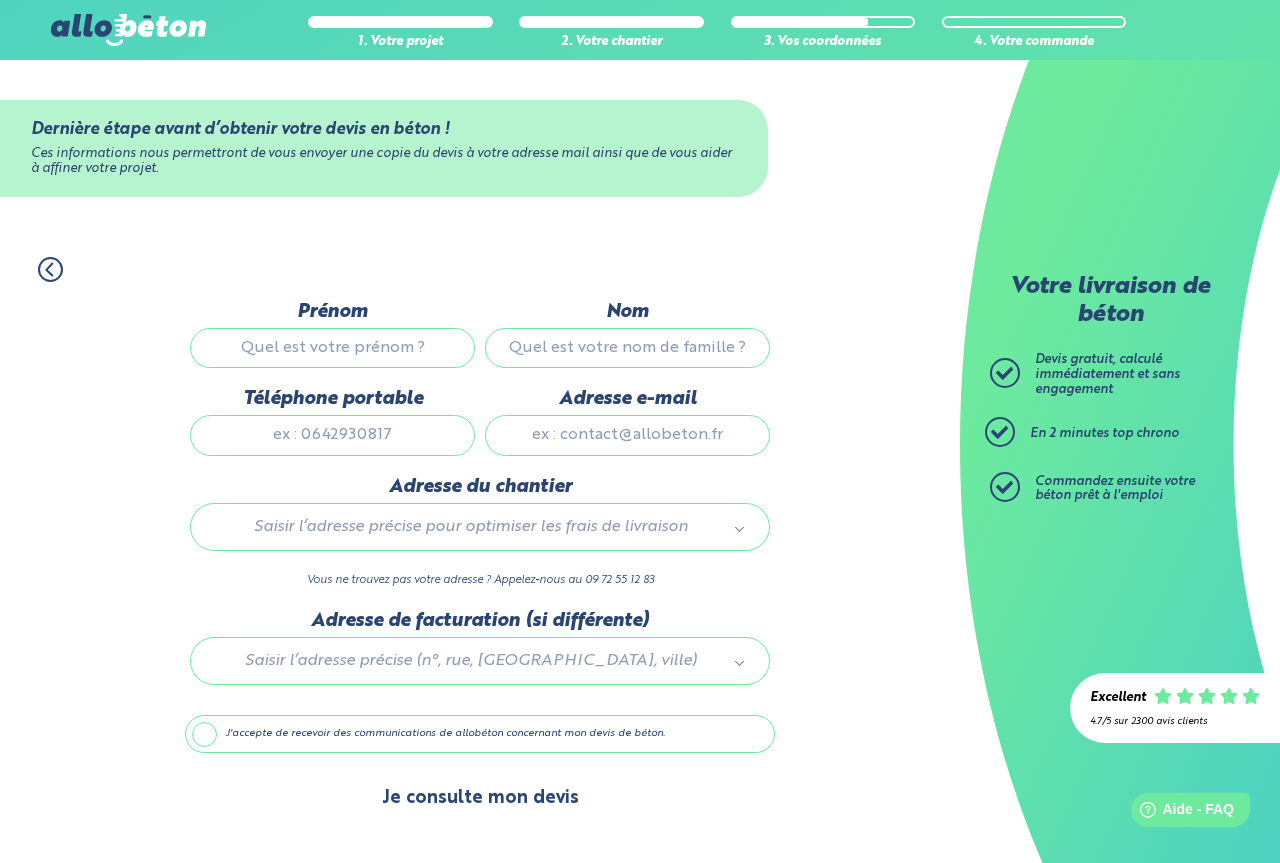 click on "Je consulte mon devis" at bounding box center (480, 798) 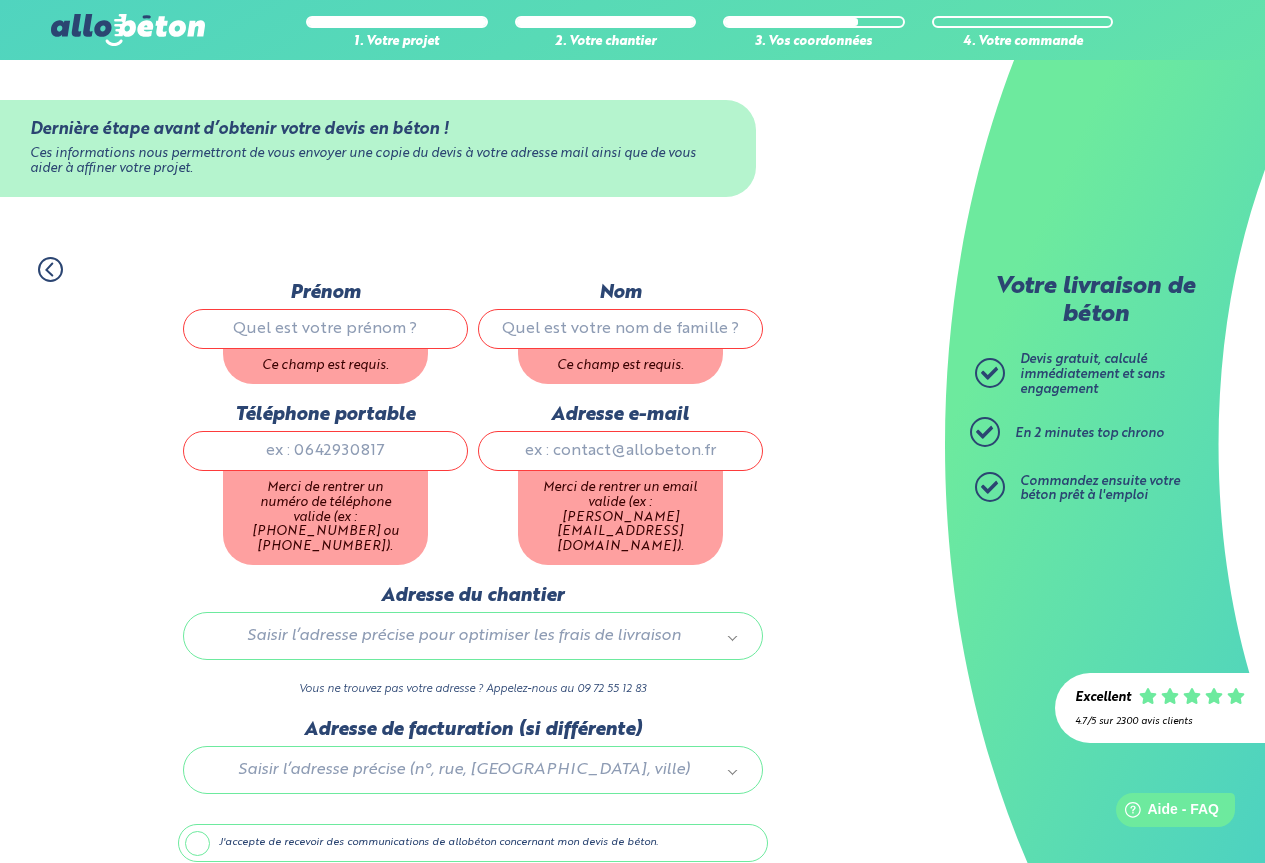 click on "Prénom" at bounding box center [325, 329] 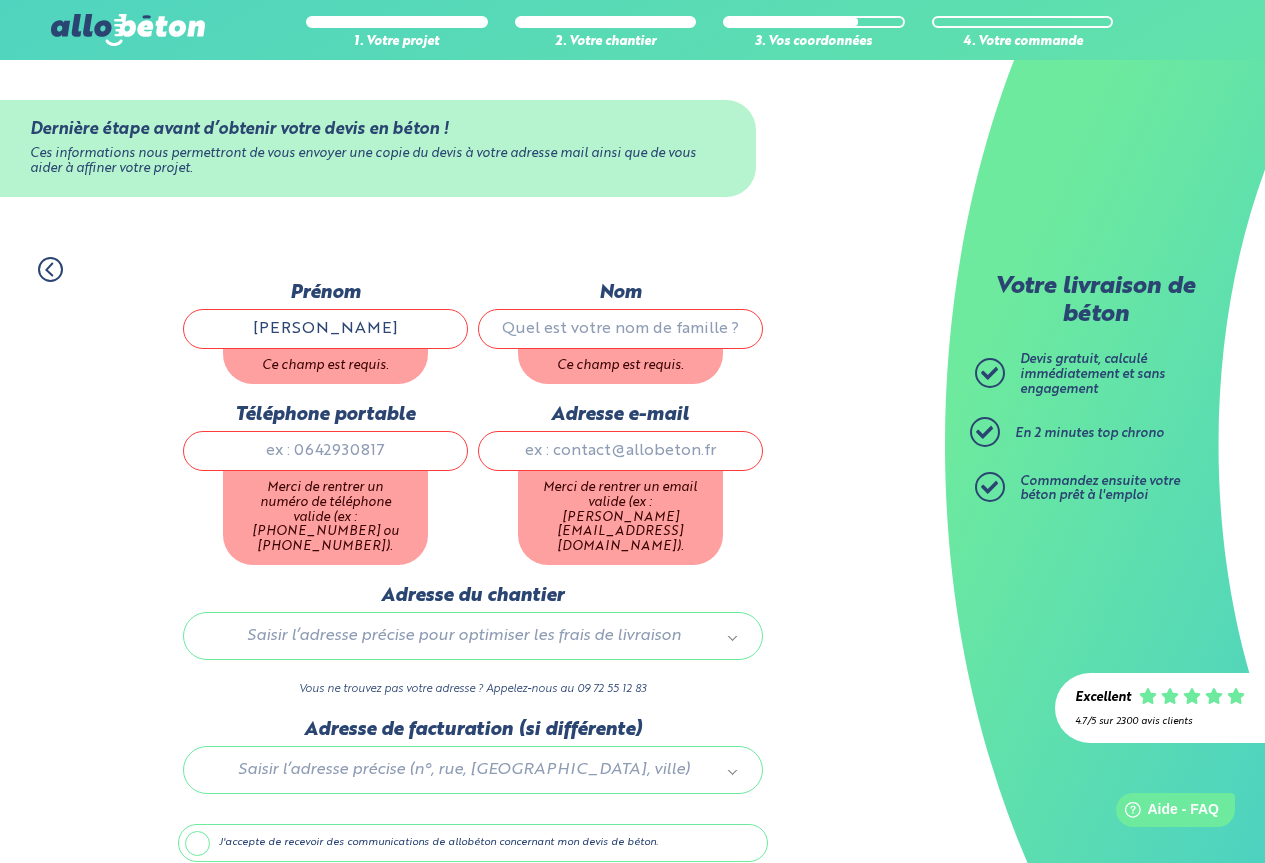 type on "Quentin" 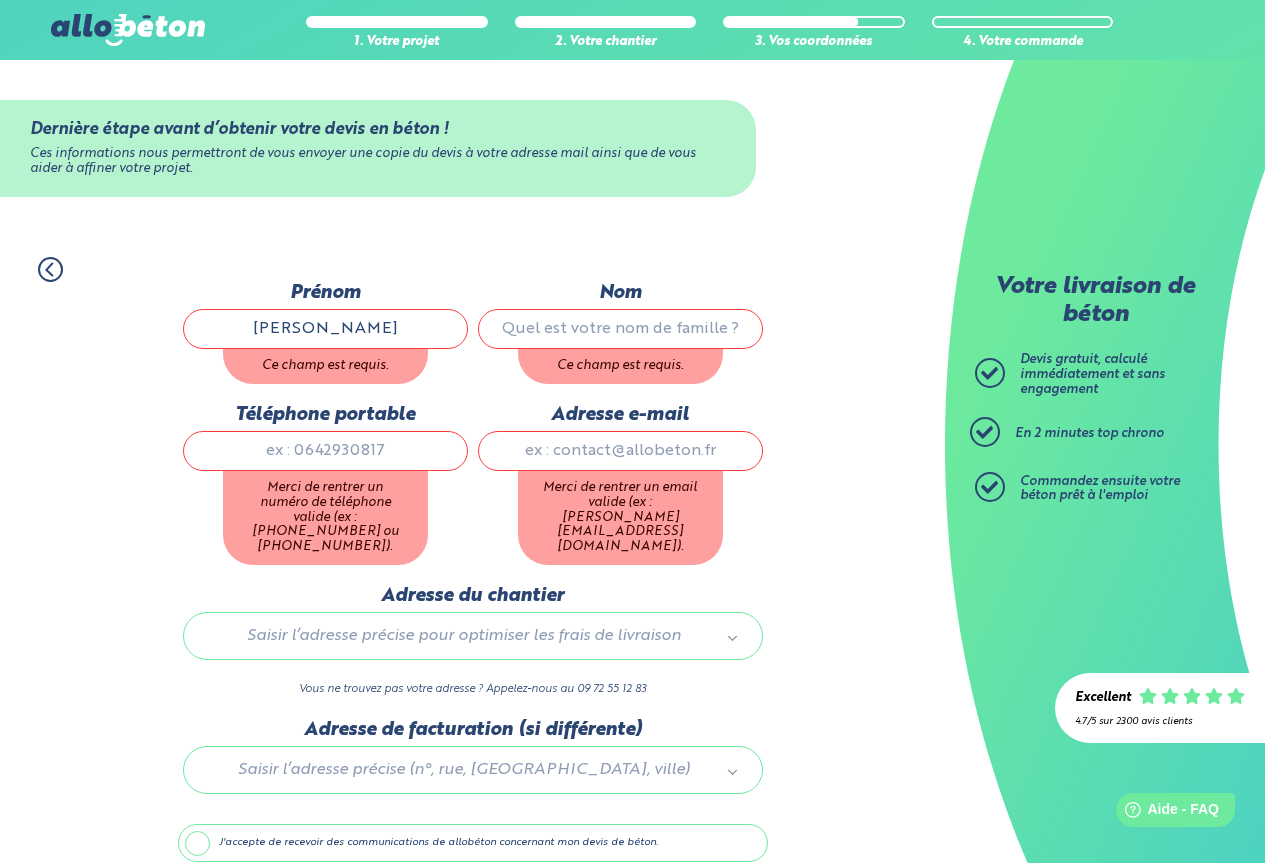 click on "Nom" at bounding box center [620, 329] 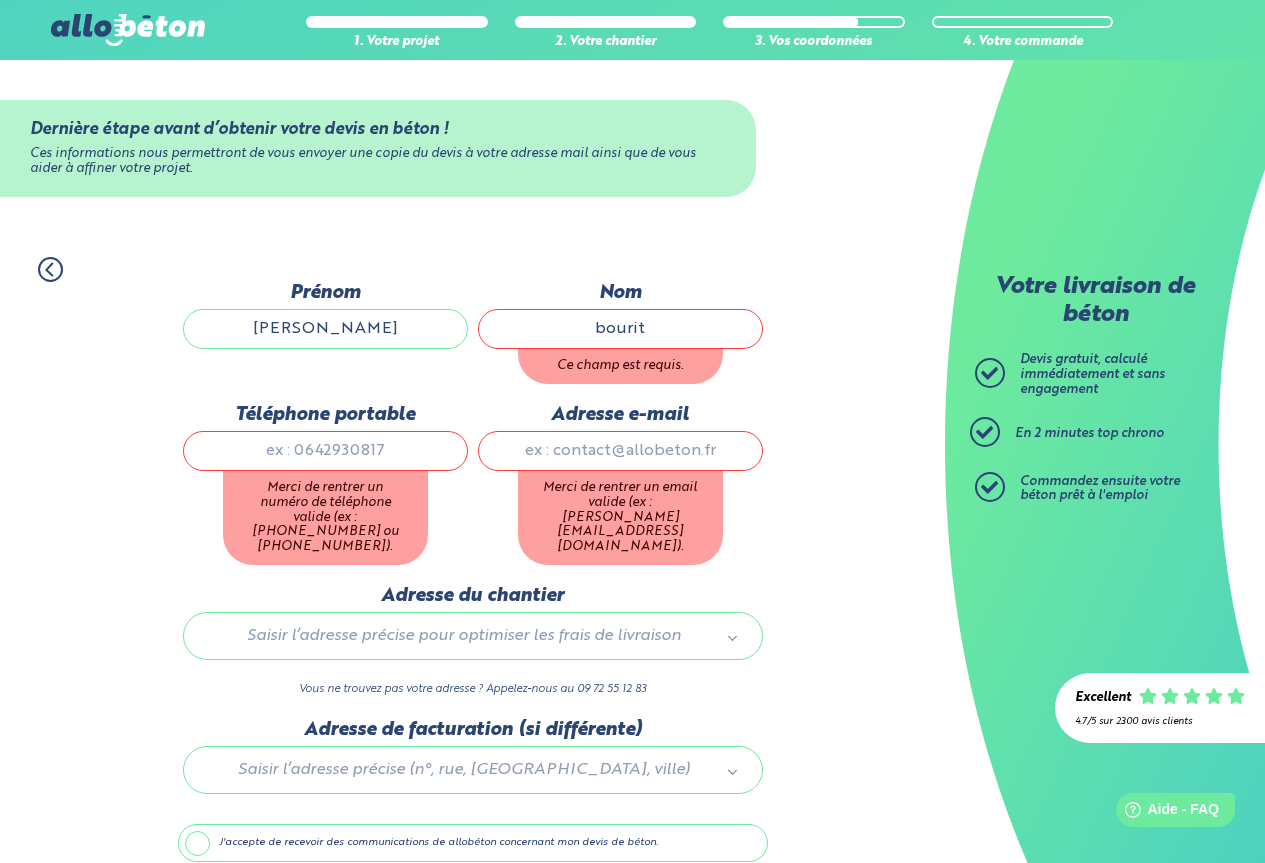 type on "bourit" 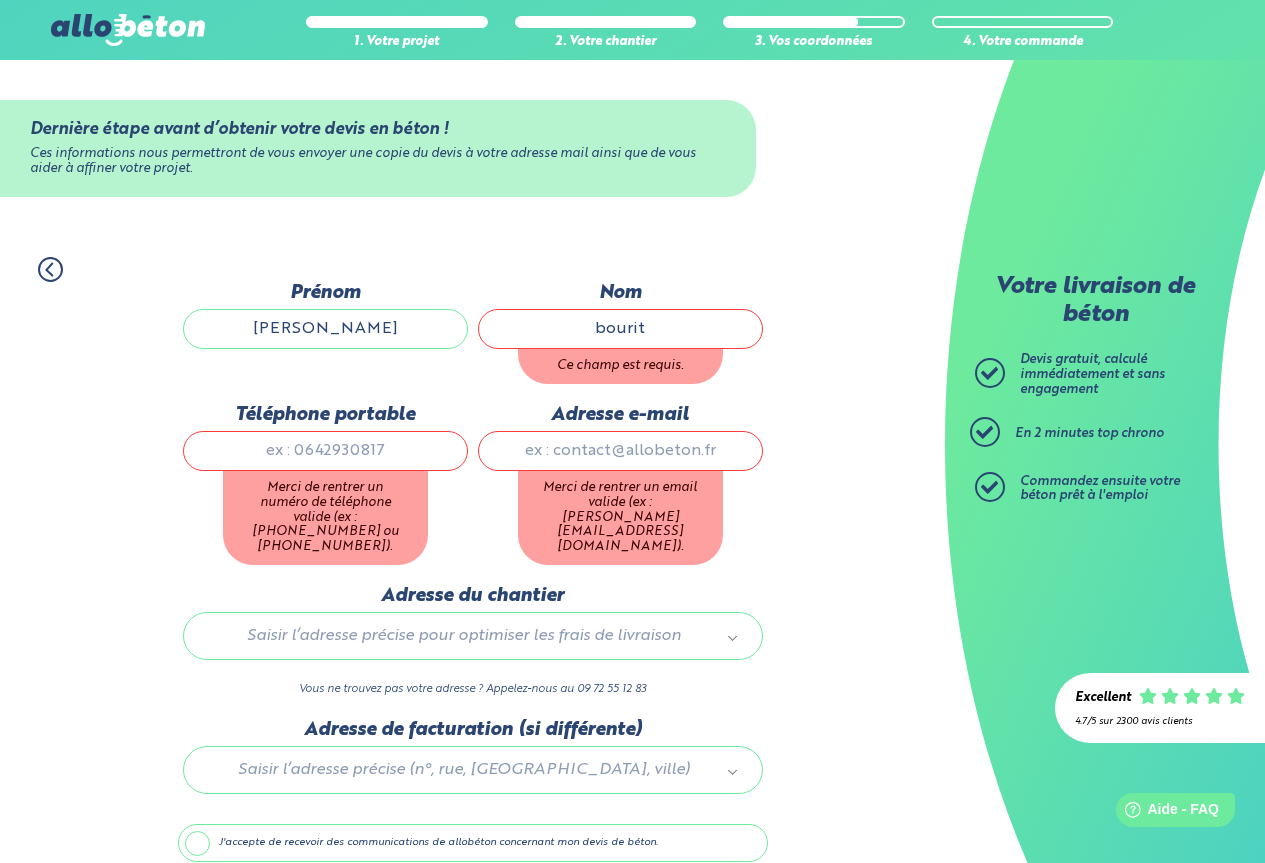 drag, startPoint x: 339, startPoint y: 429, endPoint x: 334, endPoint y: 439, distance: 11.18034 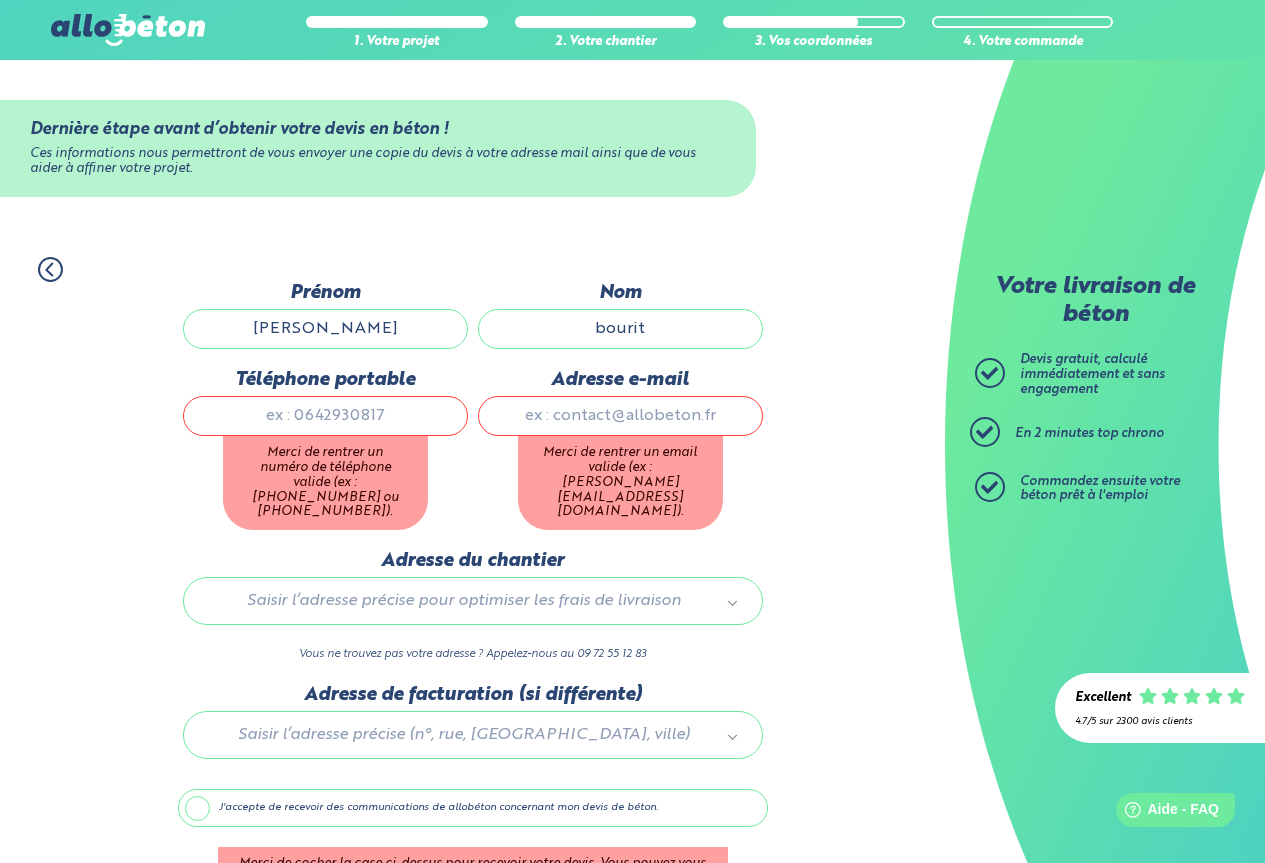 click on "Merci de rentrer un numéro de téléphone valide (ex : 0122334455 ou +33122334455)." at bounding box center [325, 483] 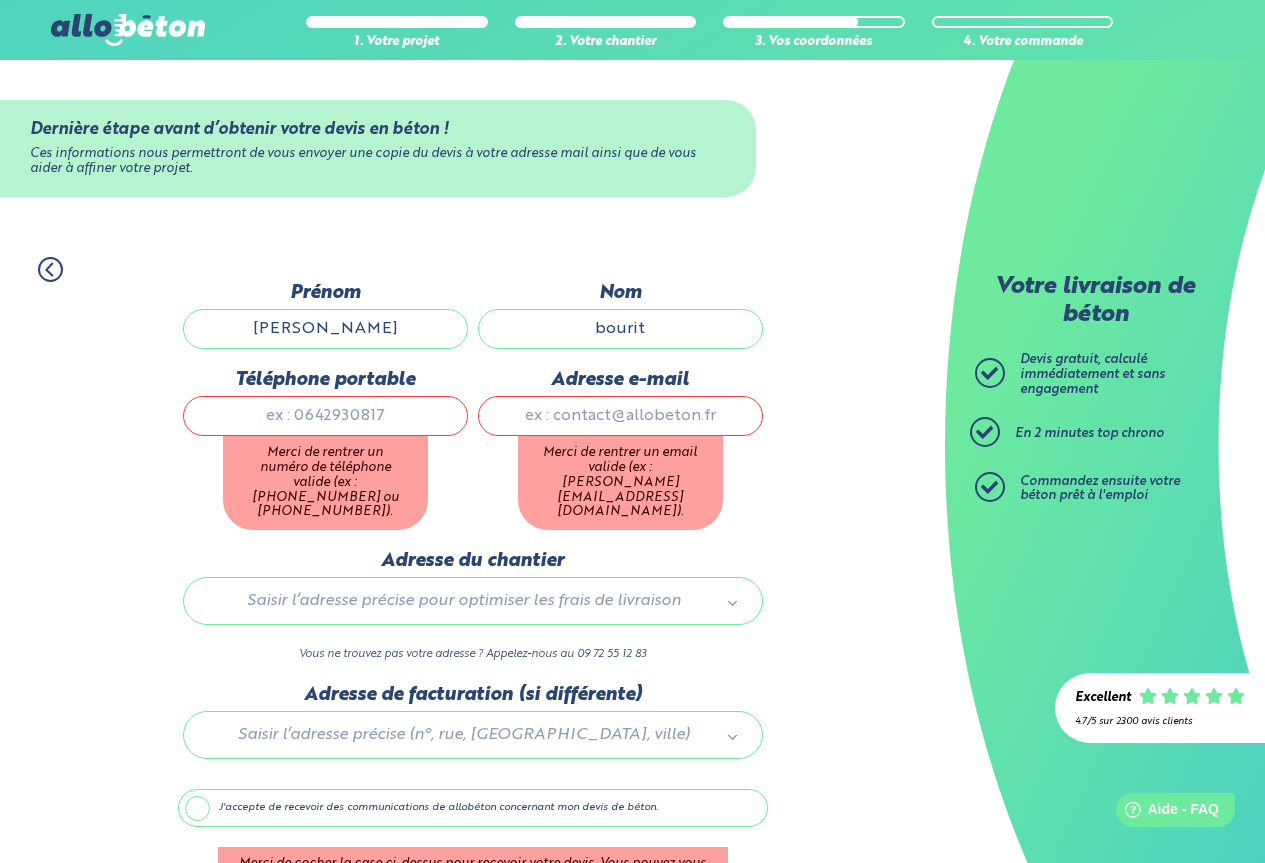 click on "Téléphone portable" at bounding box center (325, 416) 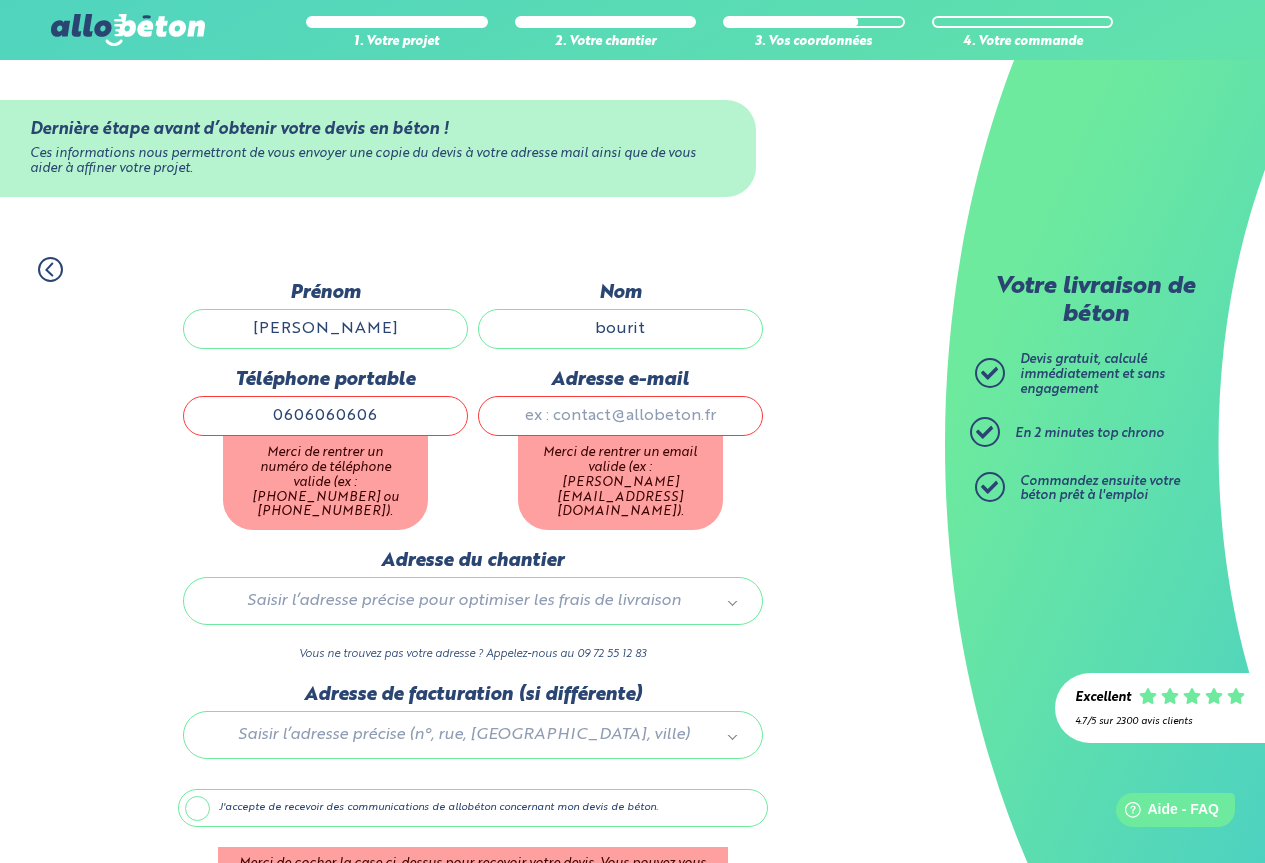 type on "0606060606" 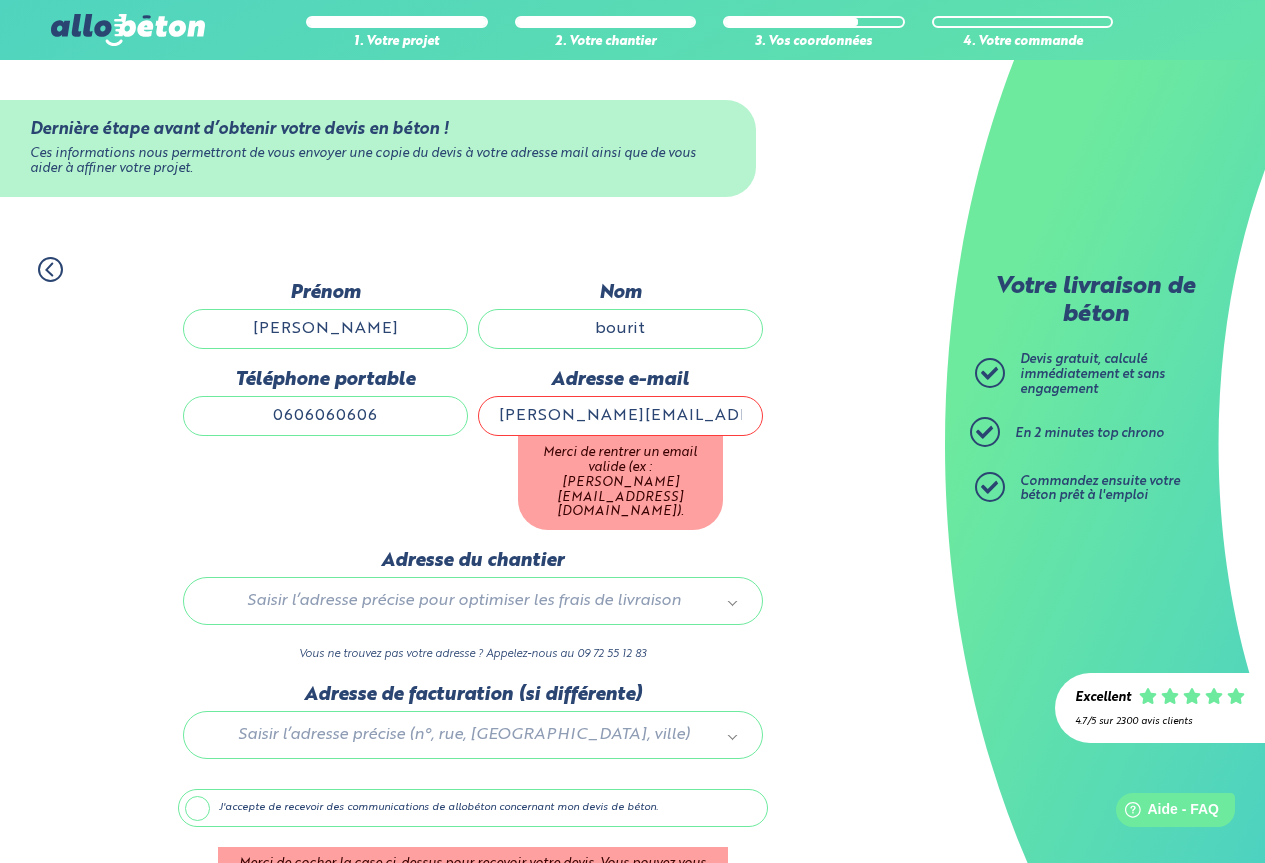 type on "quentin.bourit@leroymerlin.fr" 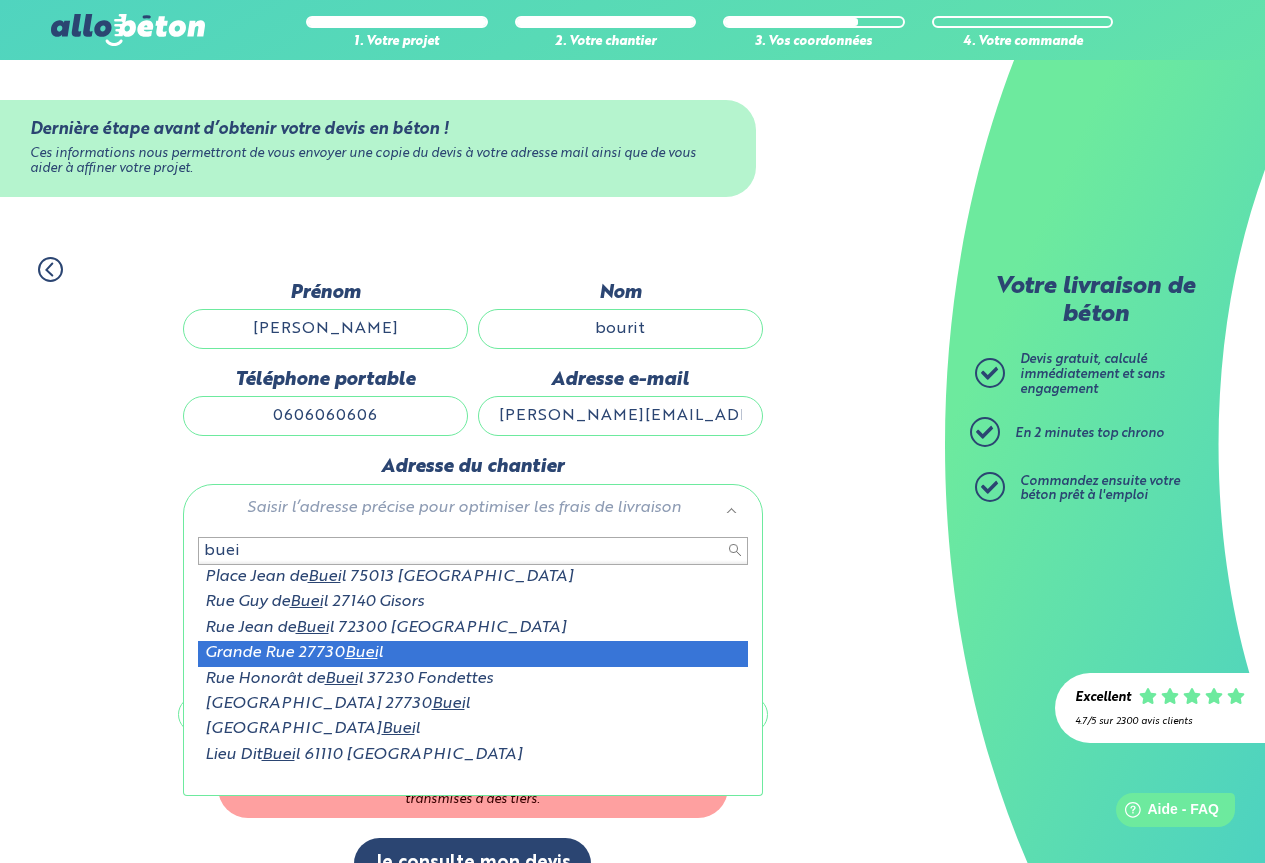 type on "buei" 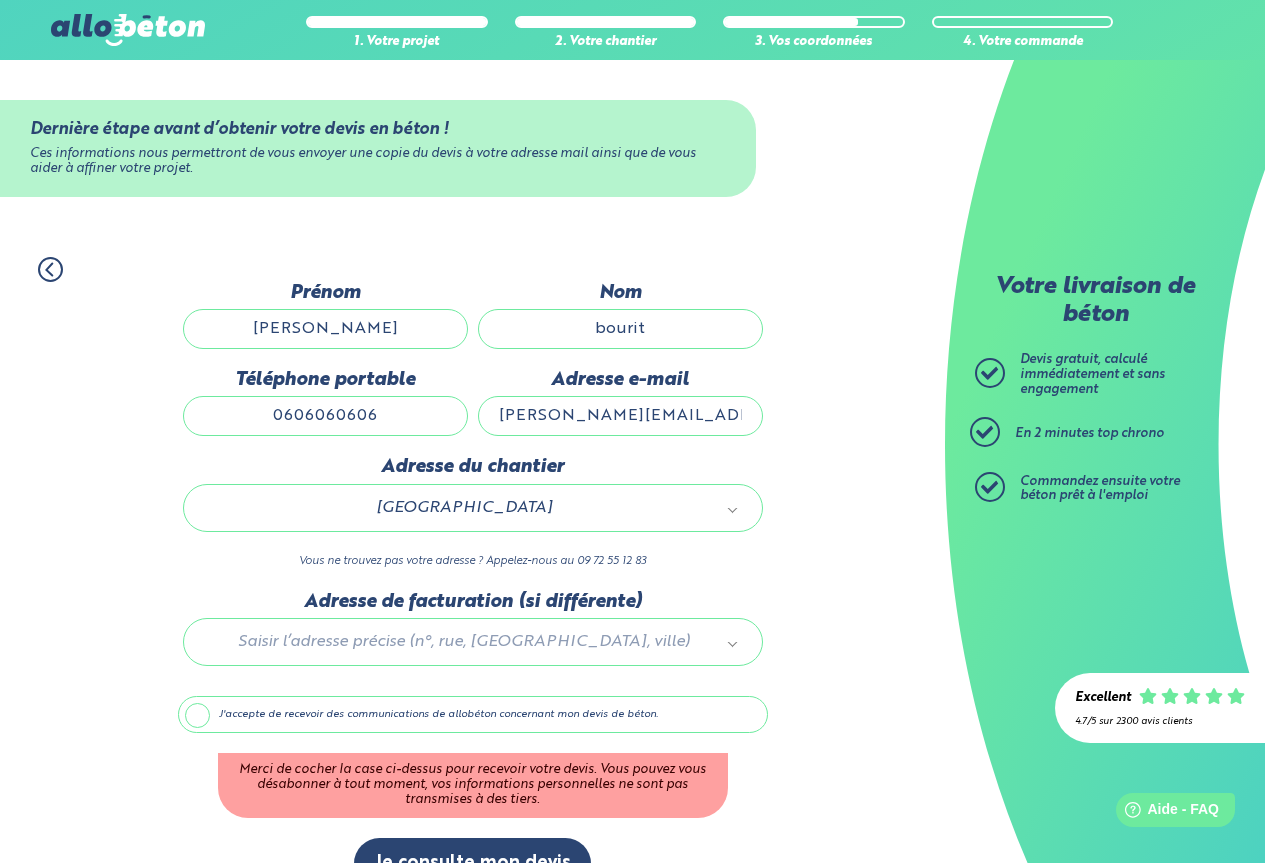 scroll, scrollTop: 46, scrollLeft: 0, axis: vertical 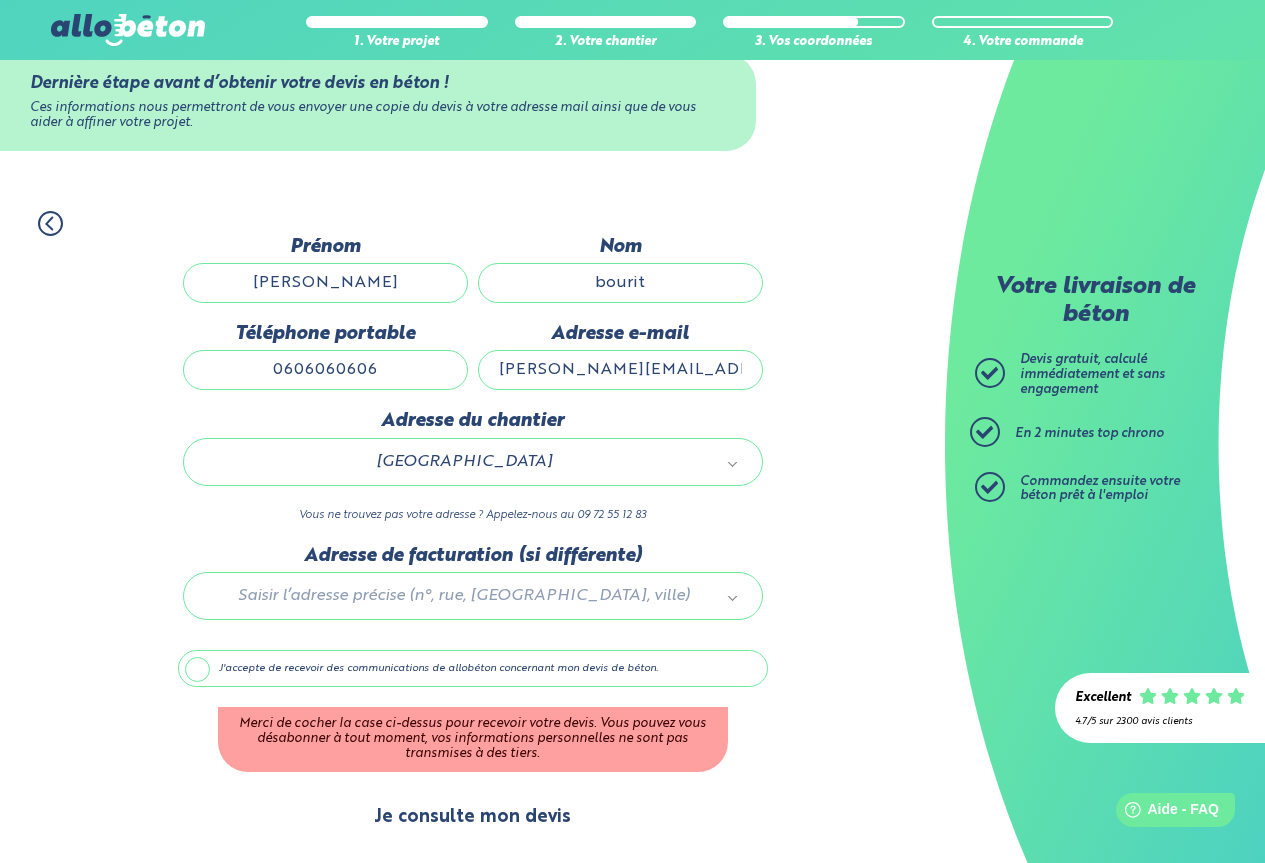 click on "Je consulte mon devis" at bounding box center (472, 817) 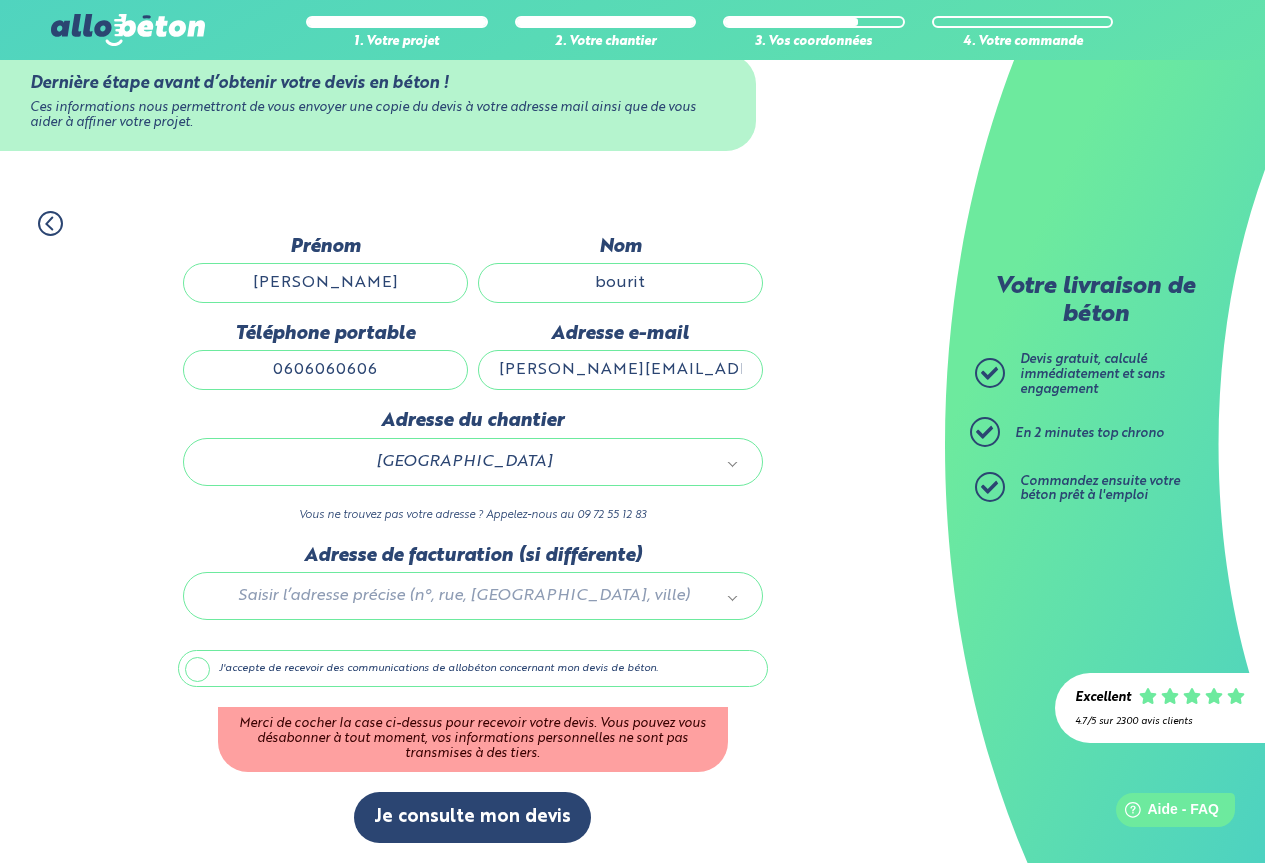 click on "J'accepte de recevoir des communications de allobéton concernant mon devis de béton." at bounding box center [473, 669] 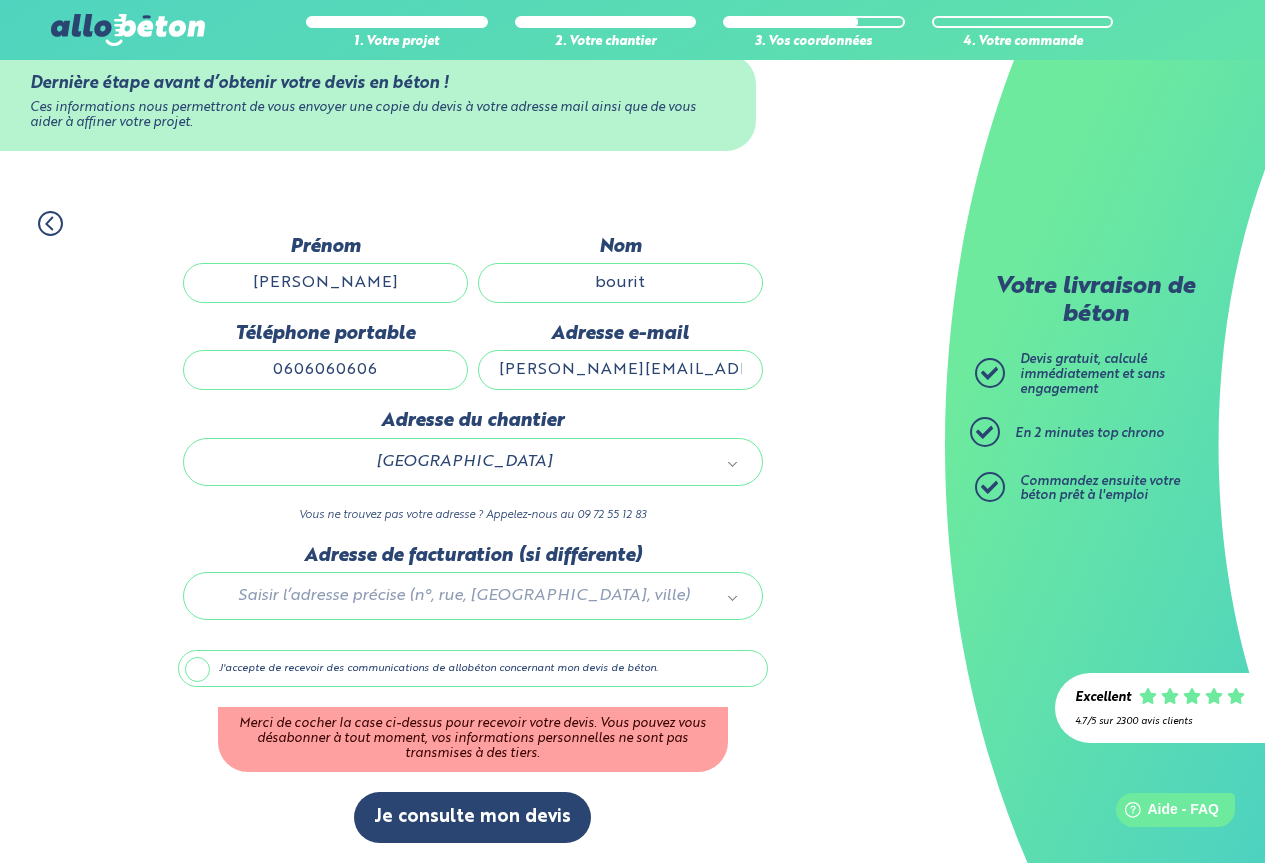 click on "J'accepte de recevoir des communications de allobéton concernant mon devis de béton." at bounding box center [0, 0] 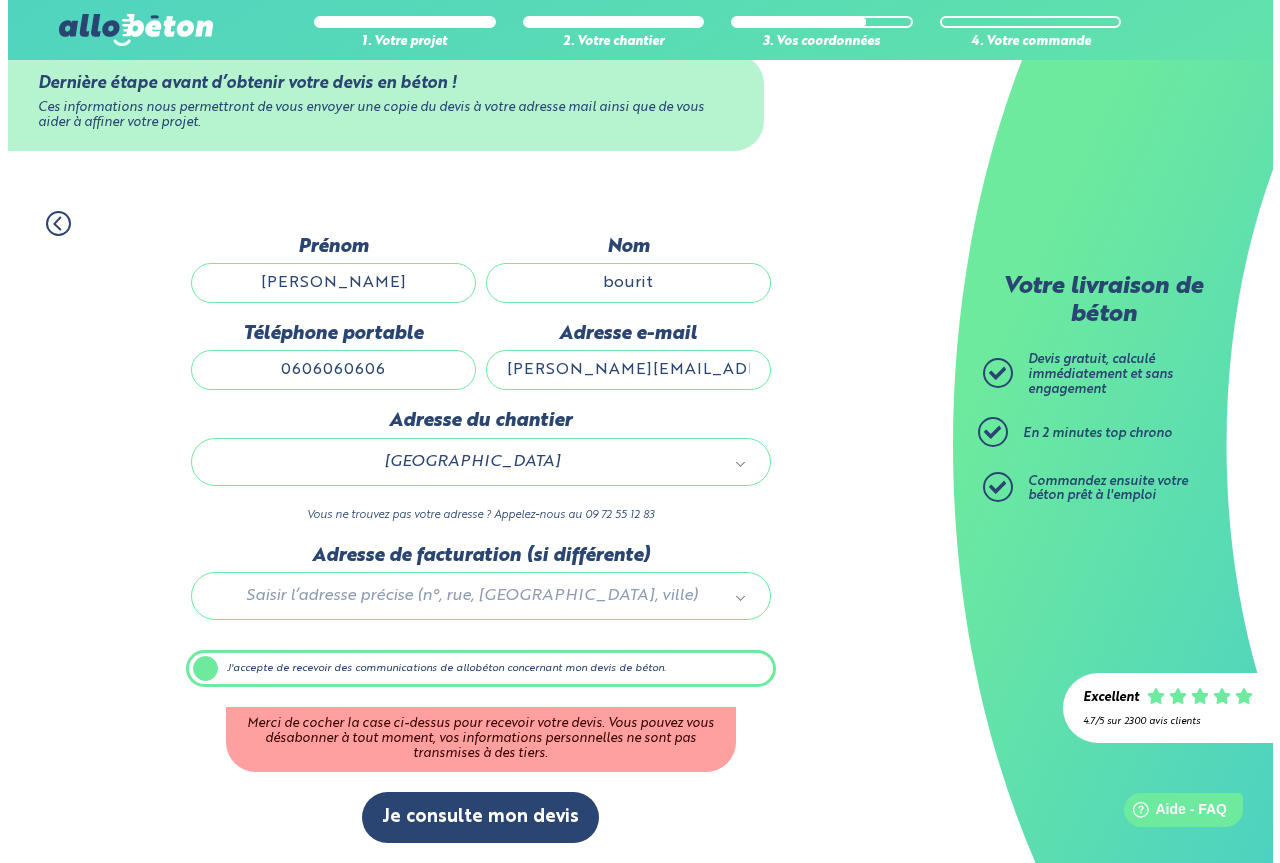 scroll, scrollTop: 0, scrollLeft: 0, axis: both 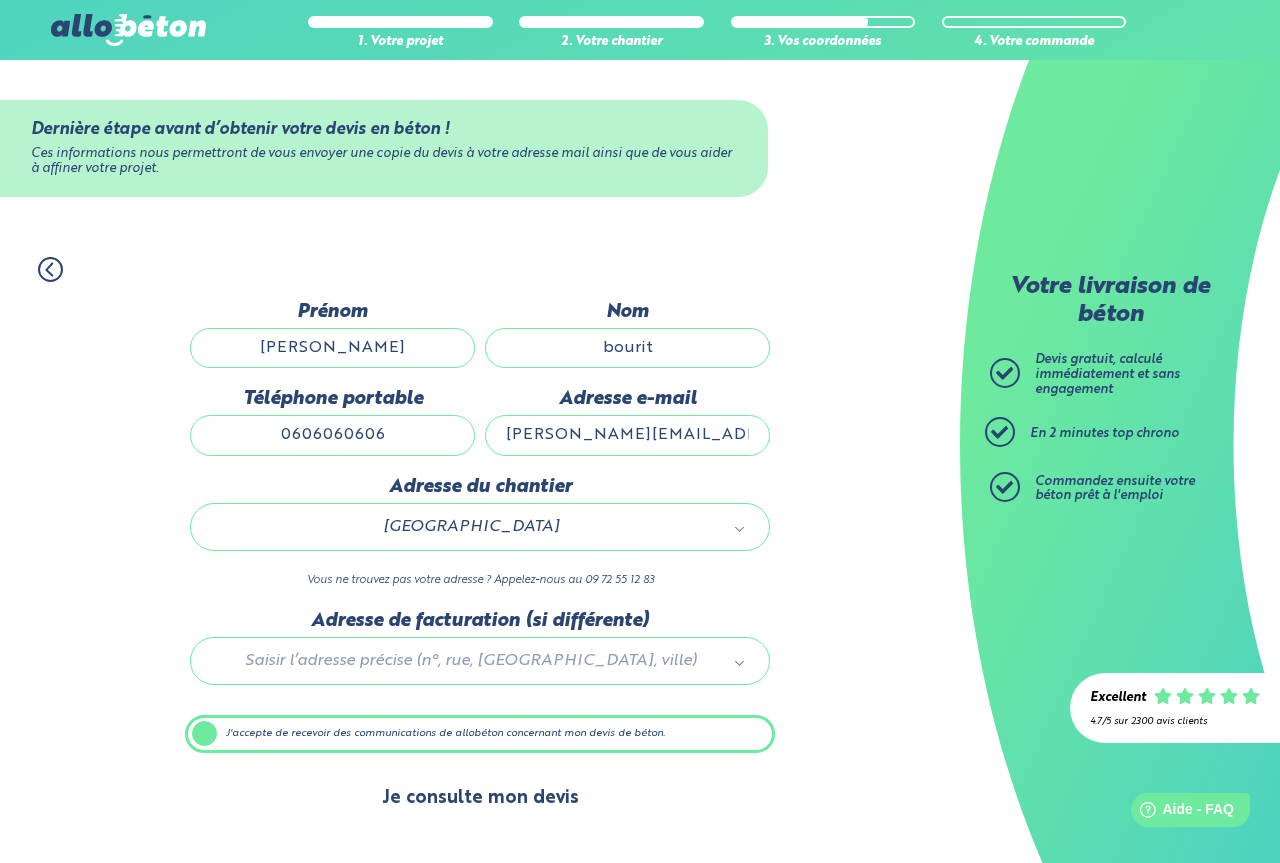 click on "Je consulte mon devis" at bounding box center (480, 798) 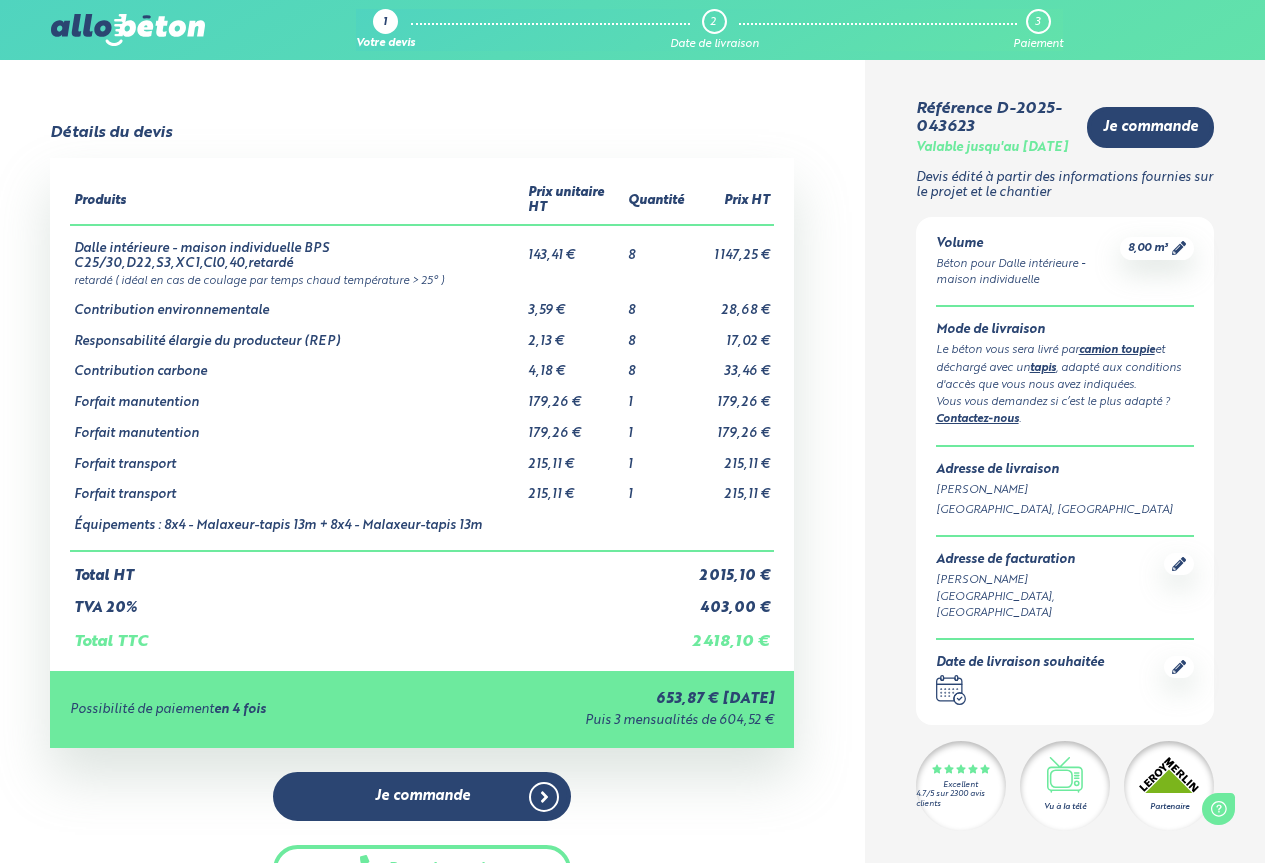 scroll, scrollTop: 0, scrollLeft: 0, axis: both 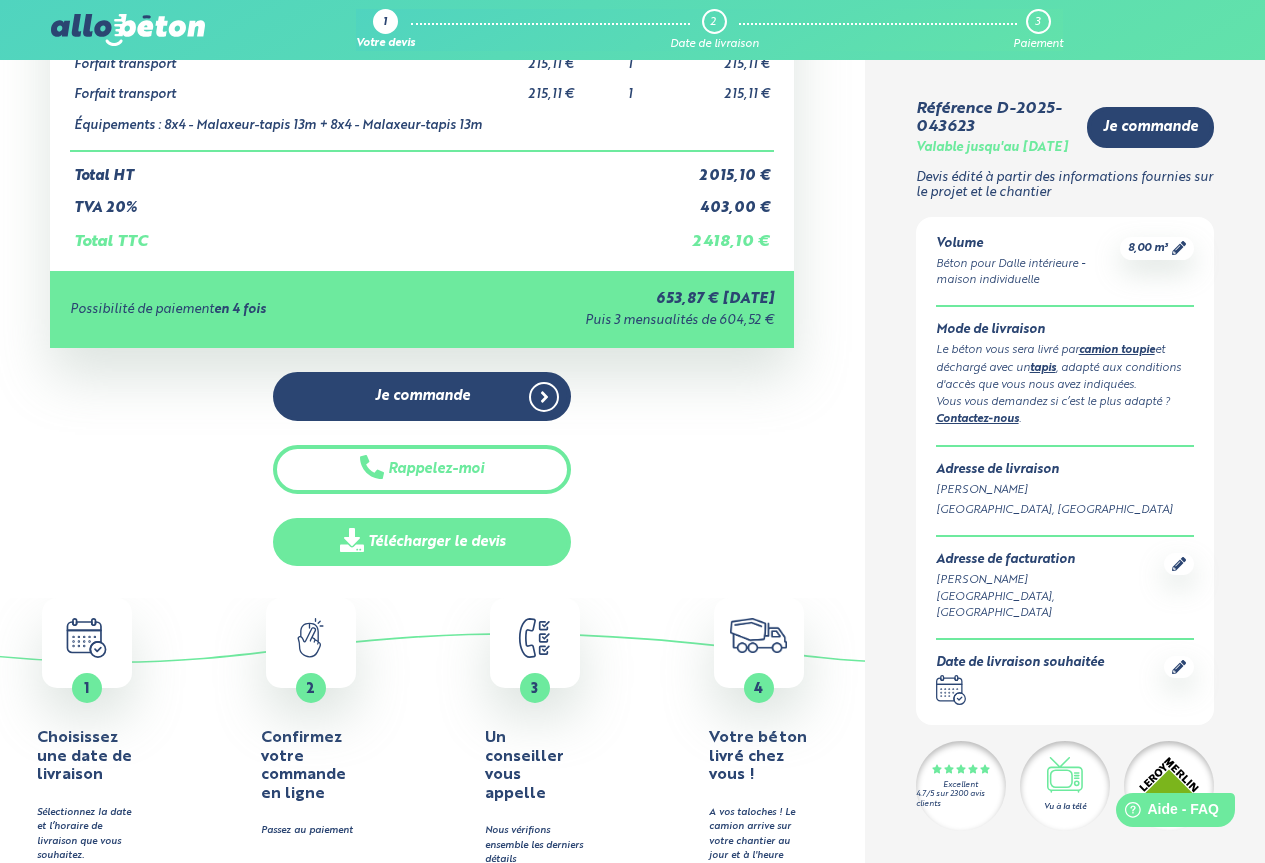 click on "Télécharger le devis" at bounding box center [422, 542] 